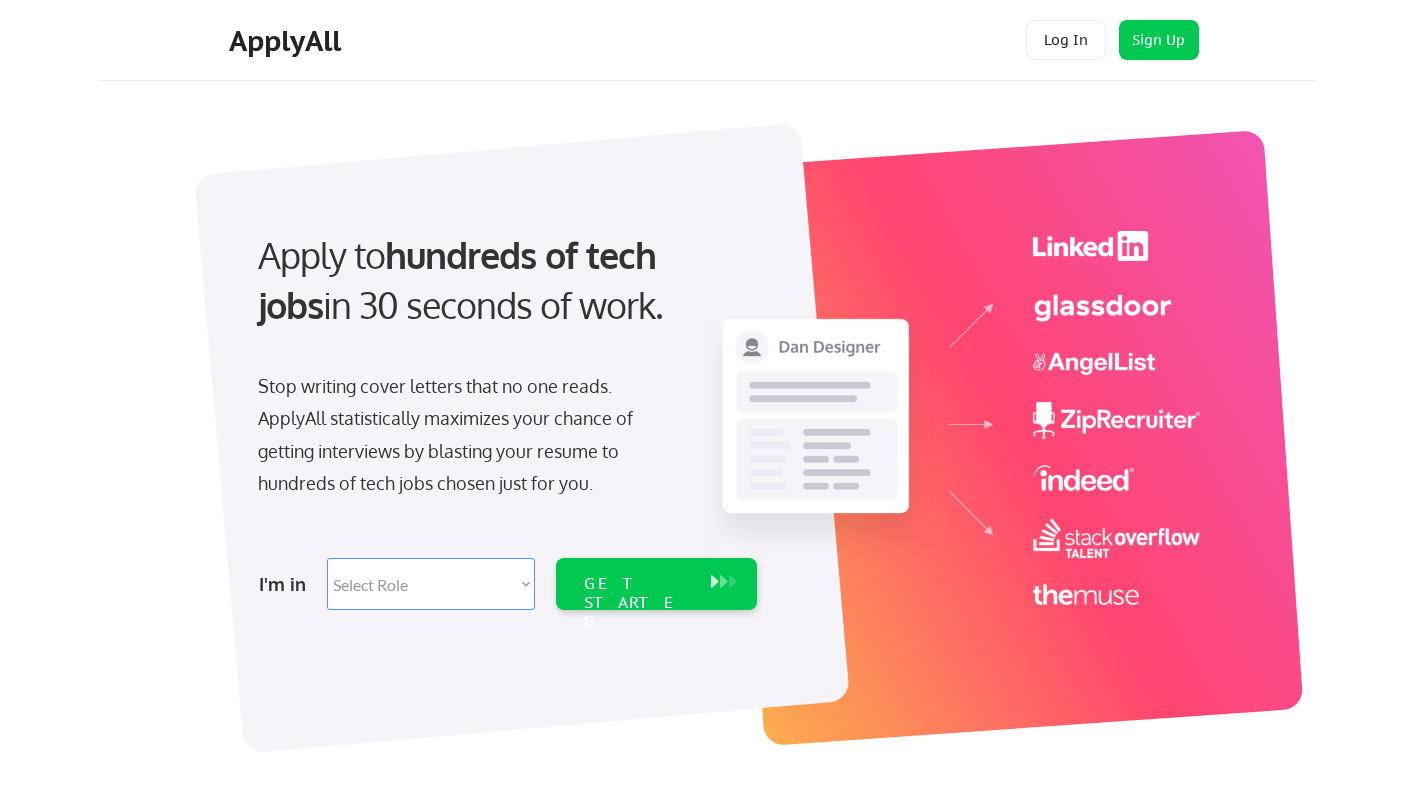 scroll, scrollTop: 0, scrollLeft: 0, axis: both 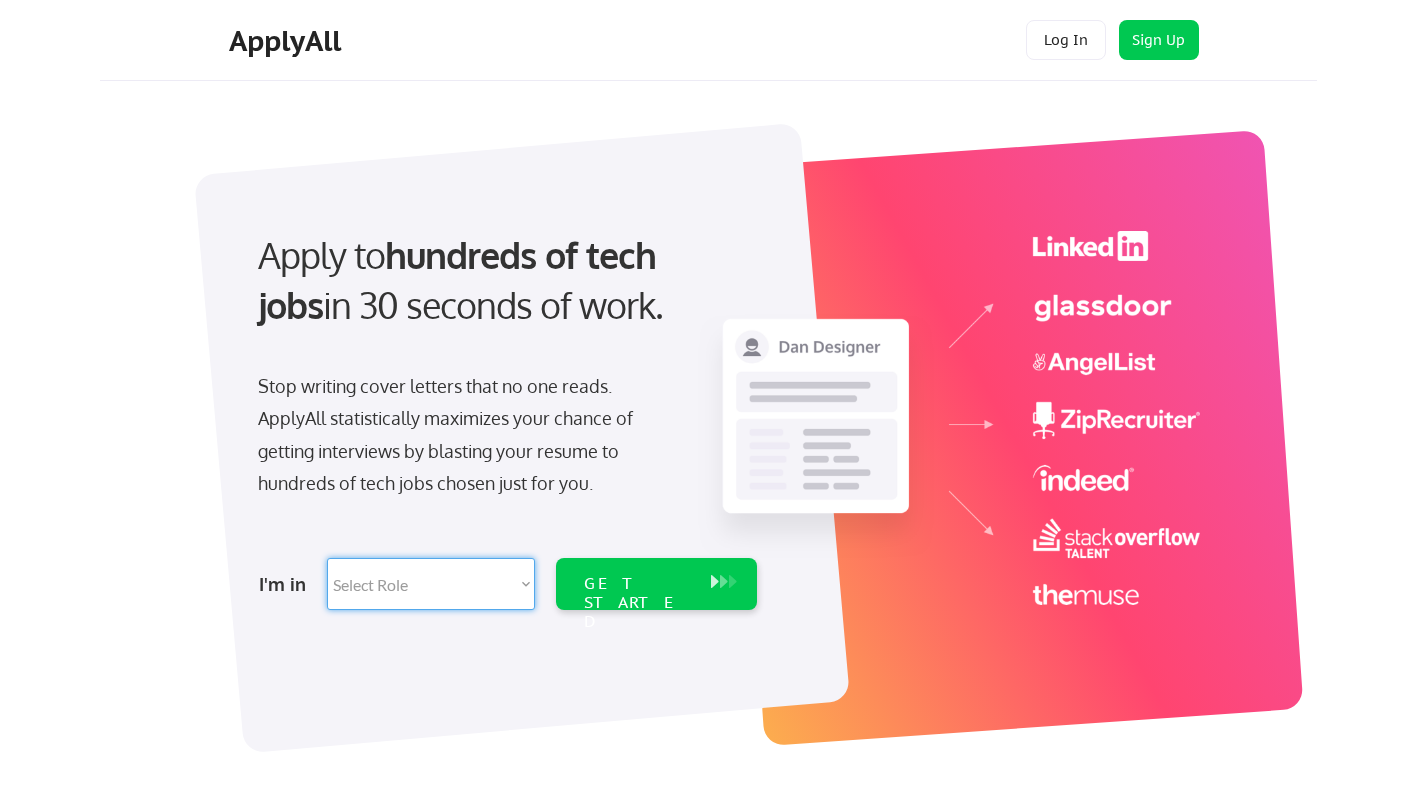 select on ""marketing___comms"" 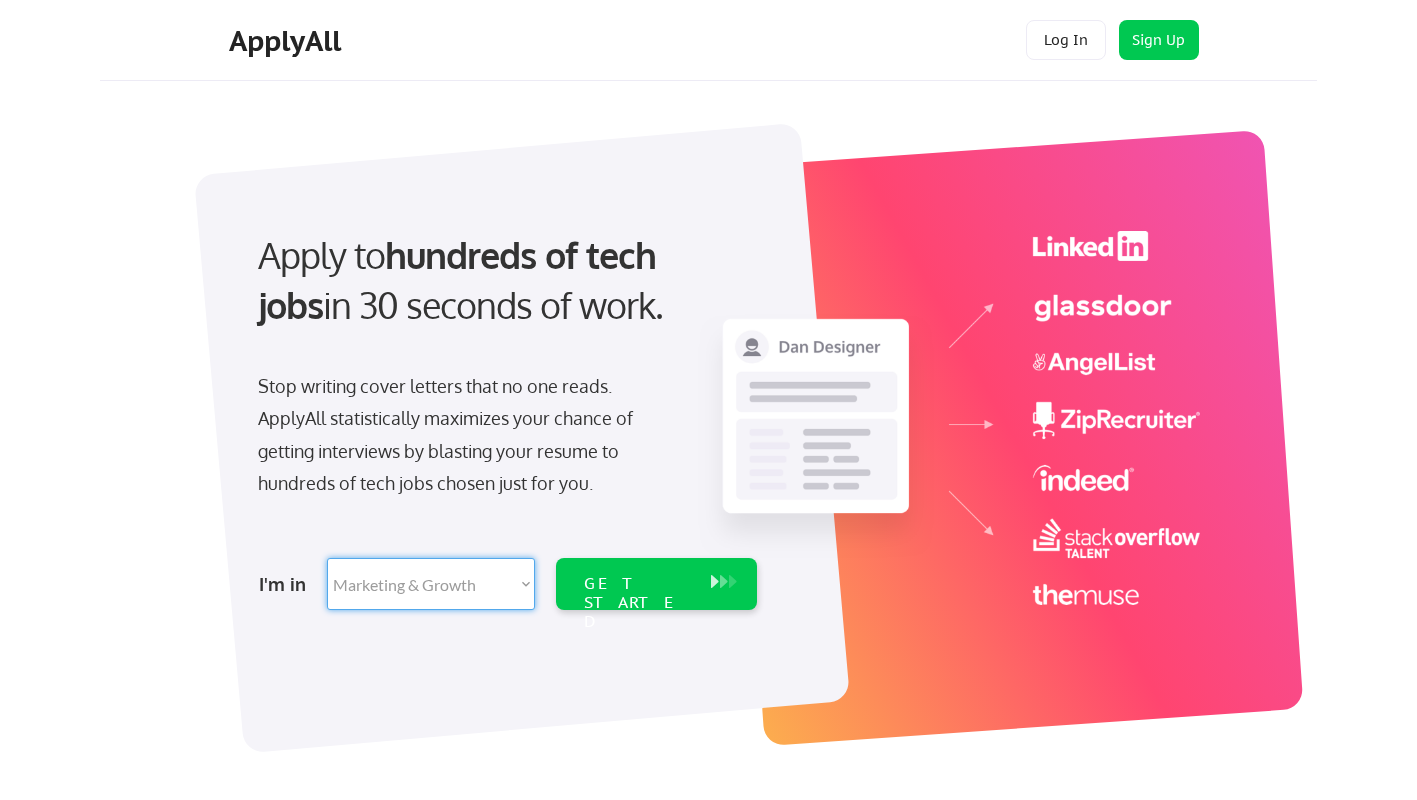 click on "Select Role Software Engineering Product Management Customer Success Sales UI/UX/Product Design Technical Project/Program Mgmt Marketing & Growth Data HR/Recruiting IT/Cybersecurity Tech Finance/Ops/Strategy Customer Support" at bounding box center [431, 584] 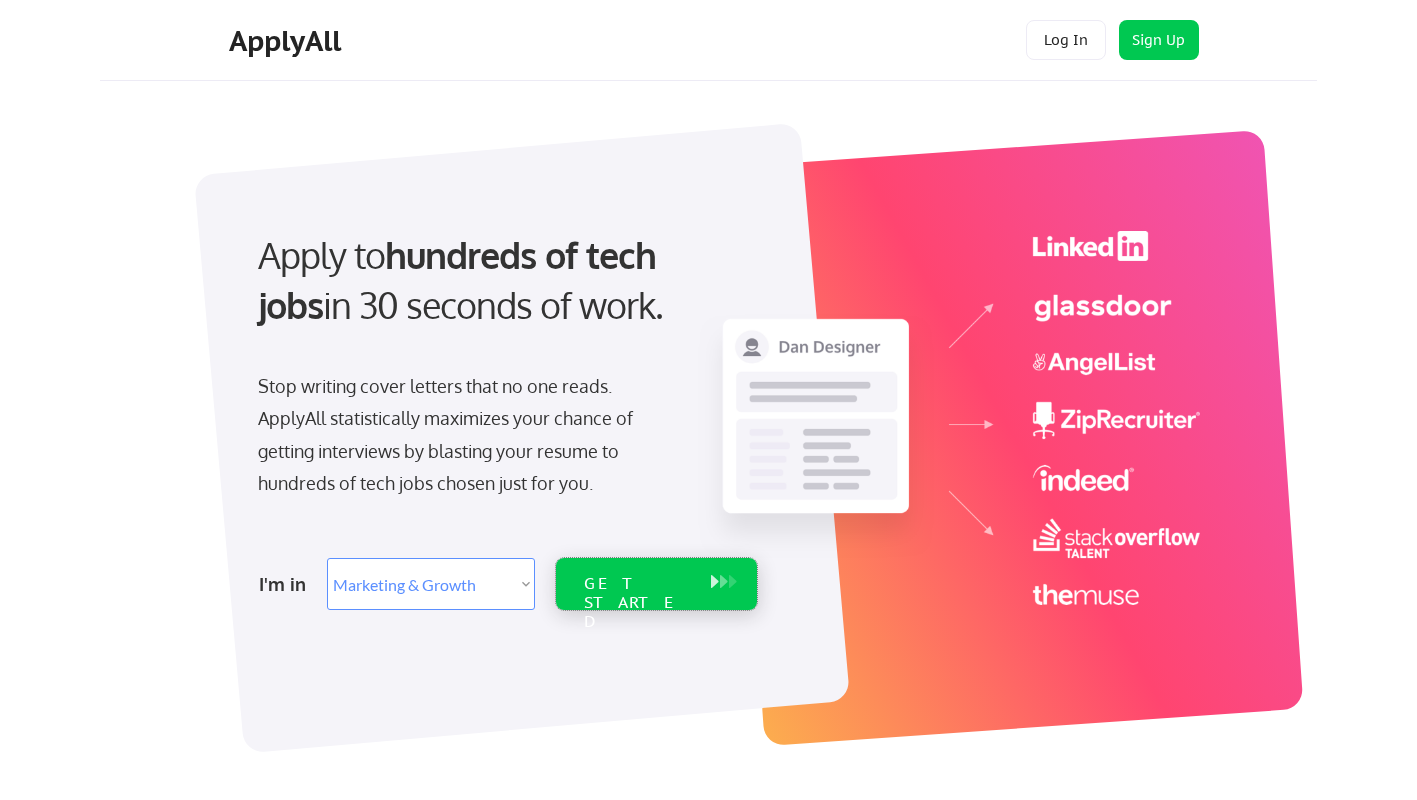 click on "GET STARTED" at bounding box center [637, 603] 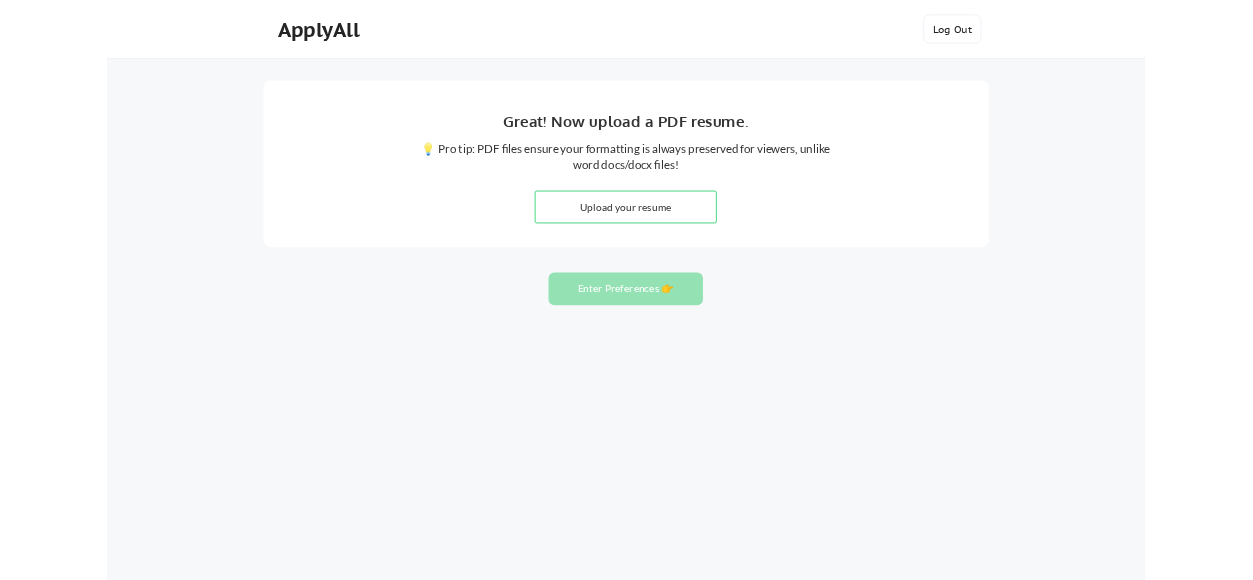 scroll, scrollTop: 0, scrollLeft: 0, axis: both 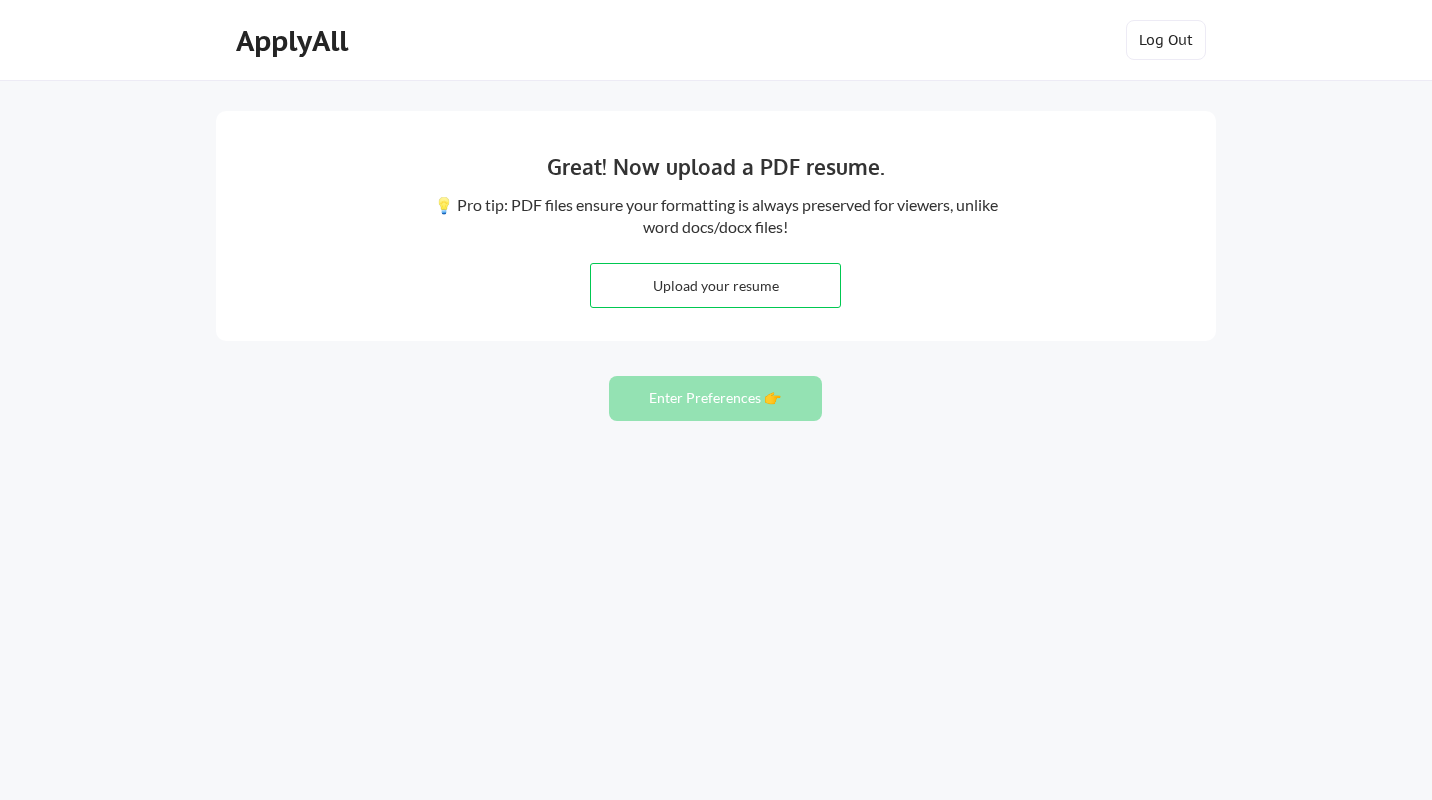 click at bounding box center [715, 285] 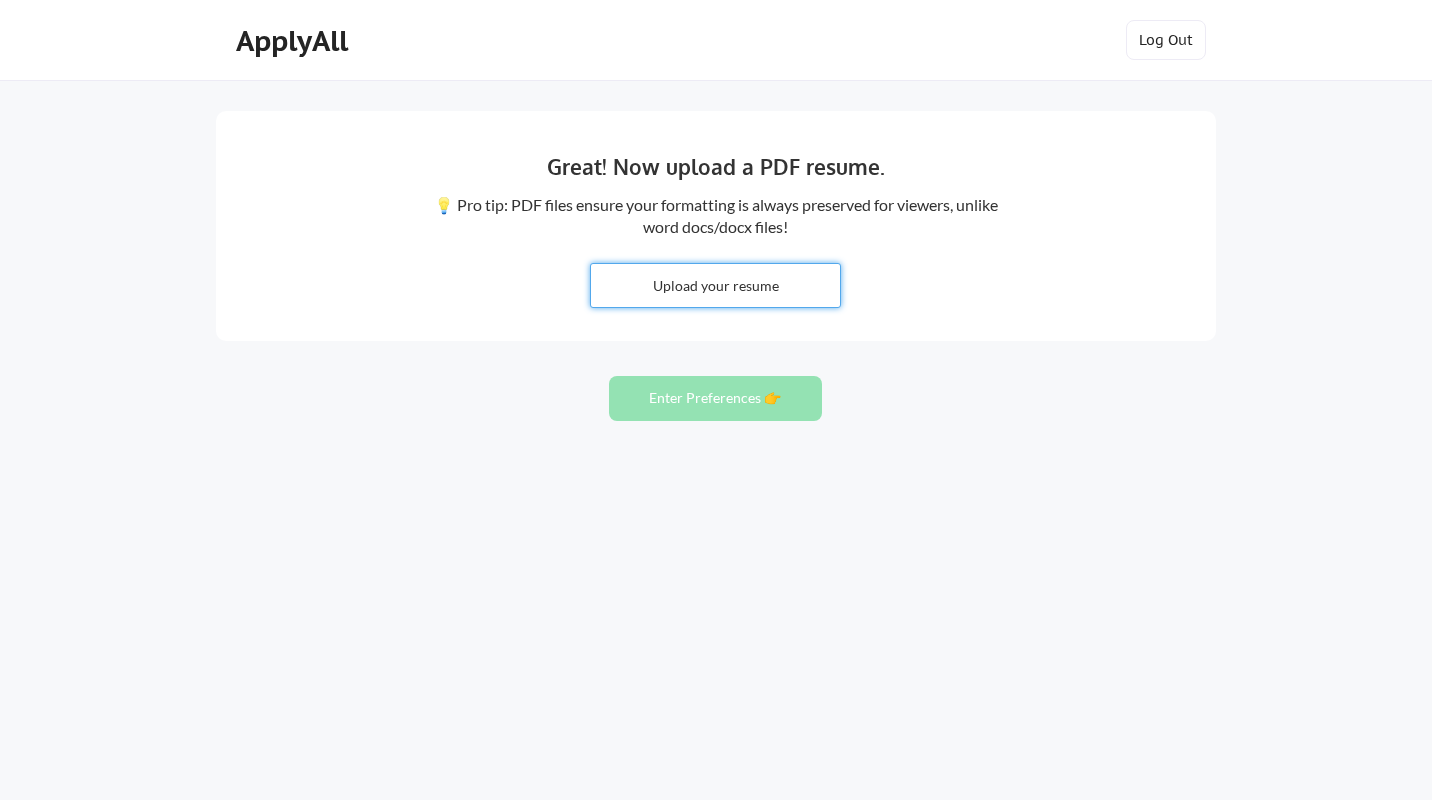 type on "C:\fakepath\Troy_Forward_Reusme.docx.pdf" 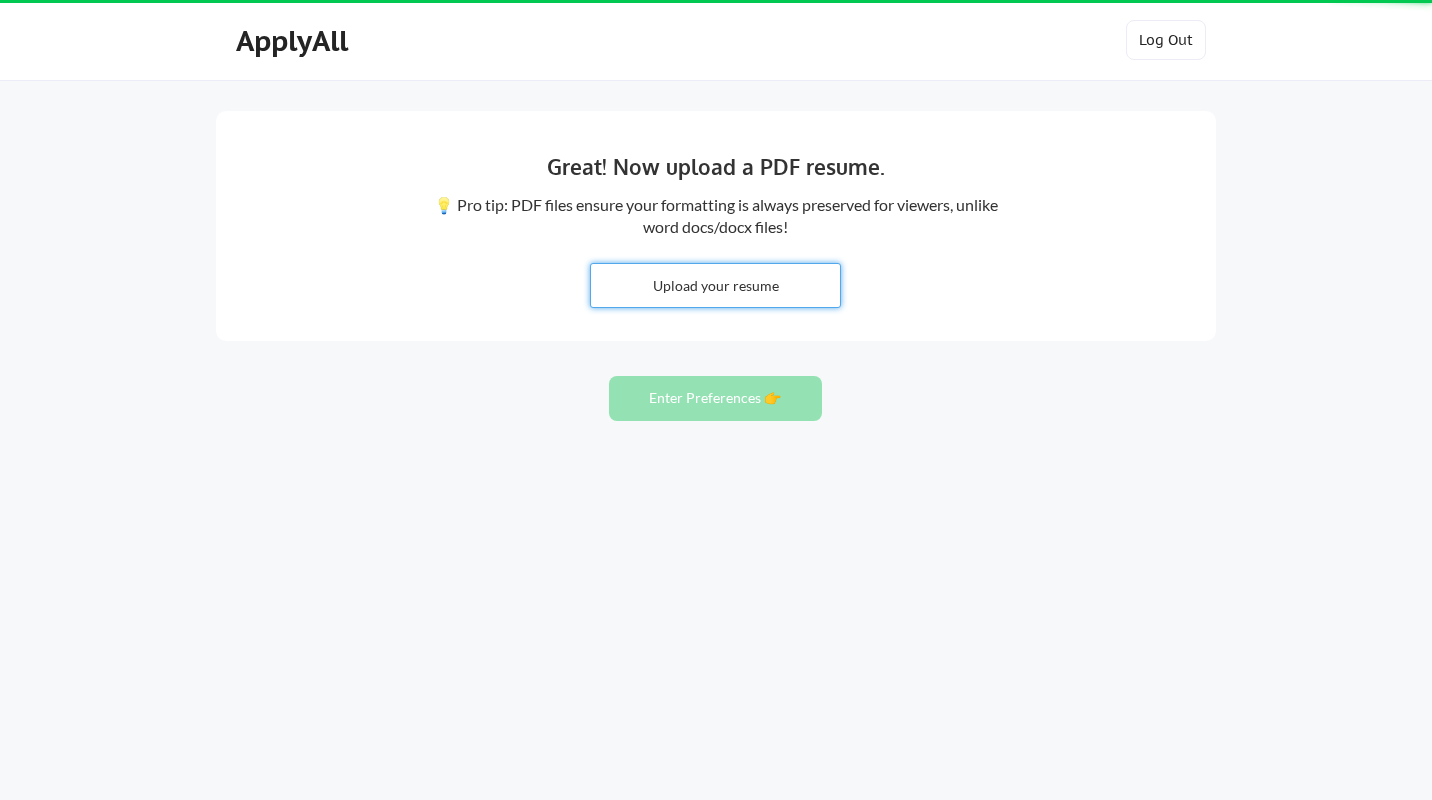 type 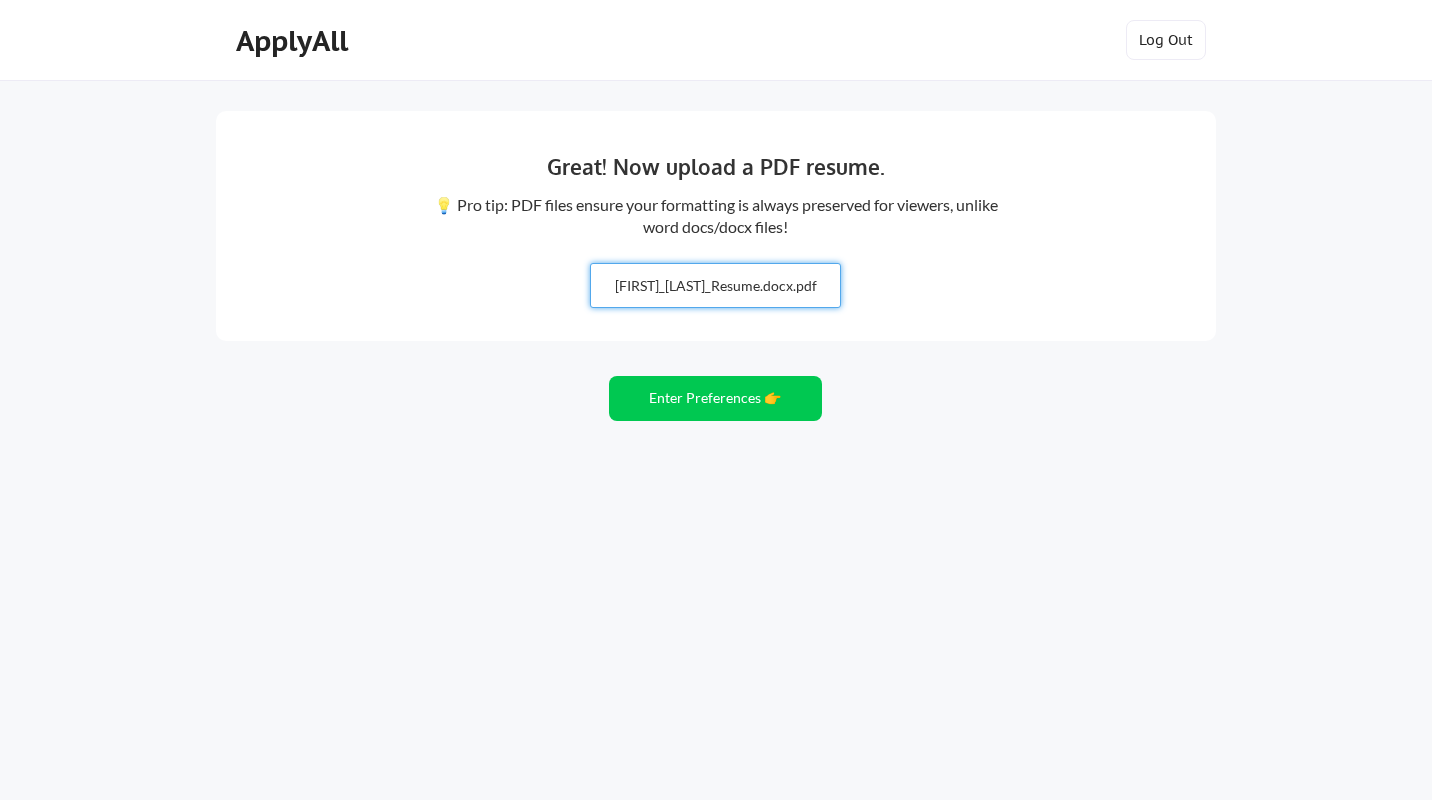 click at bounding box center (715, 285) 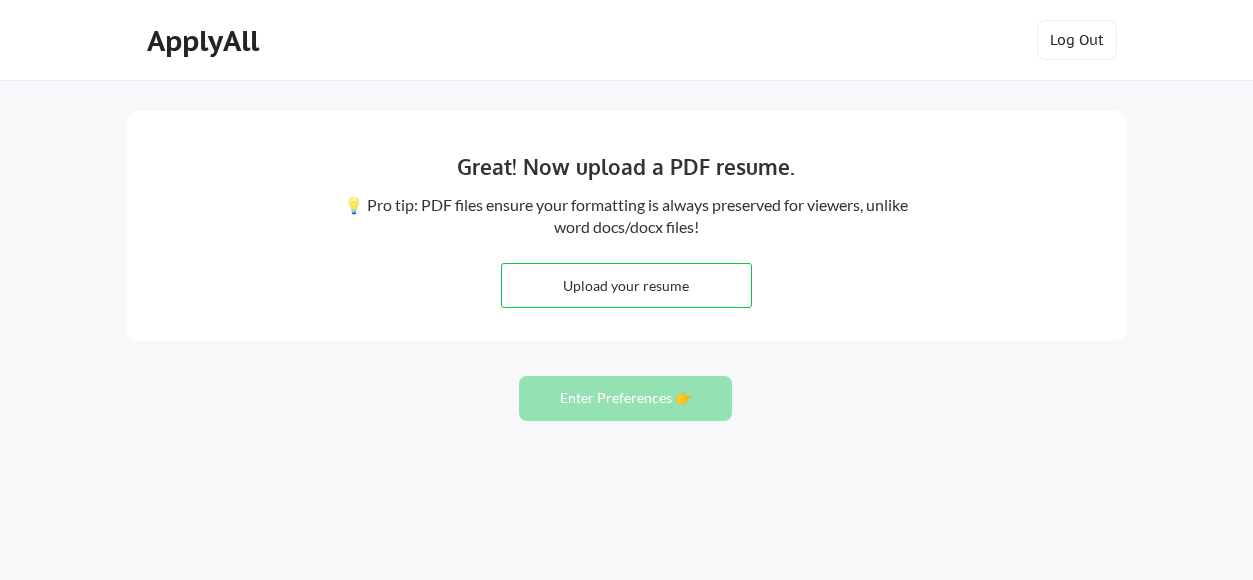 scroll, scrollTop: 0, scrollLeft: 0, axis: both 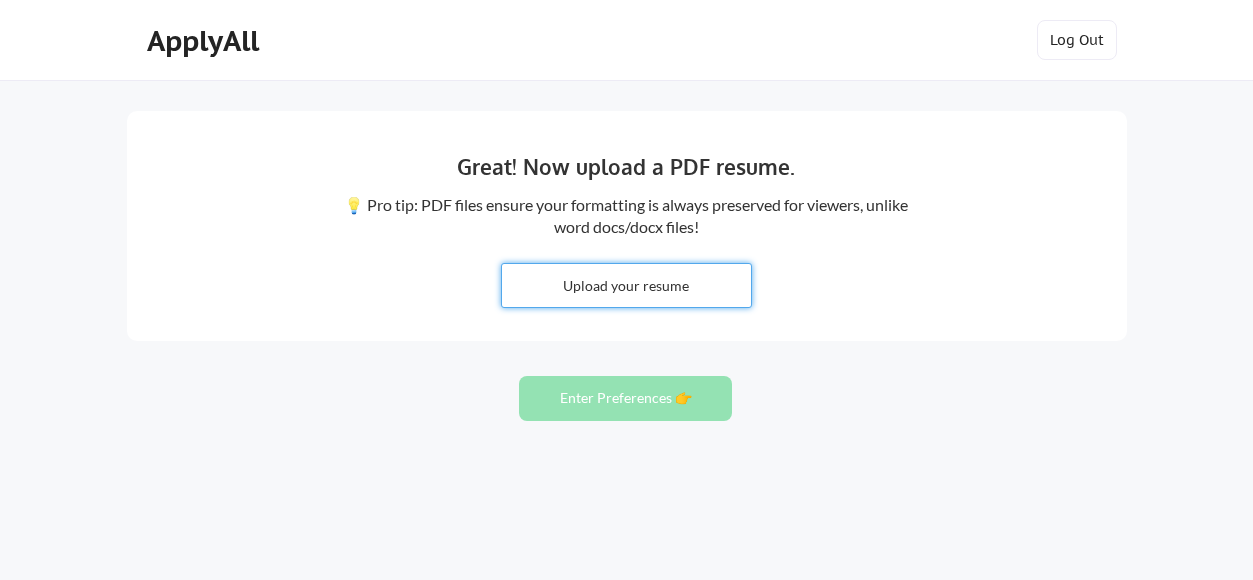 click at bounding box center [626, 285] 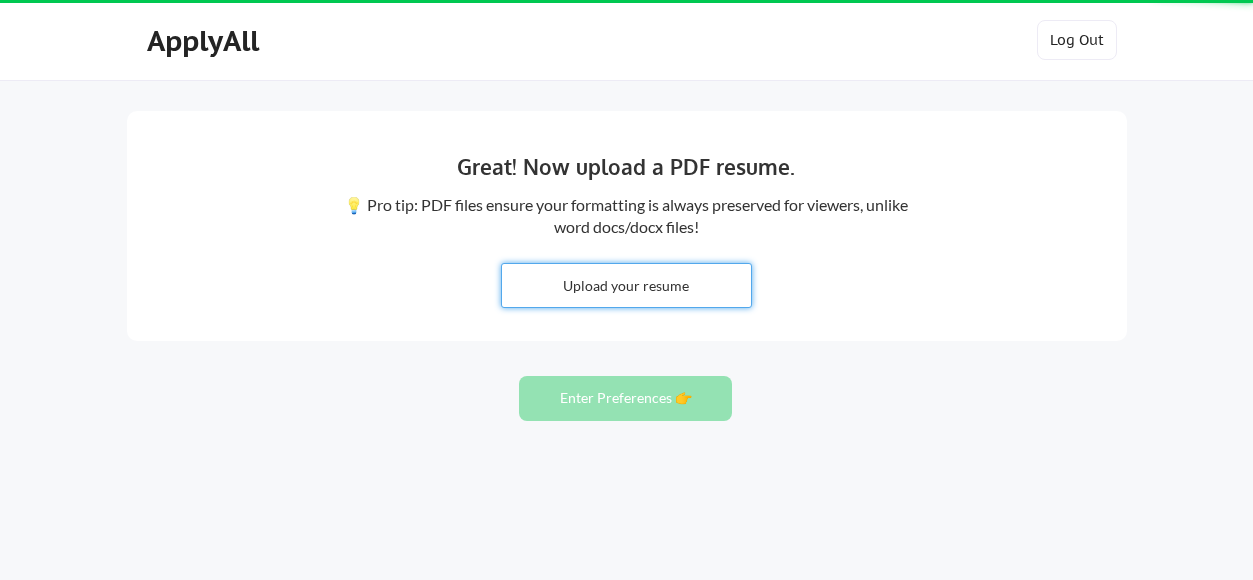 type 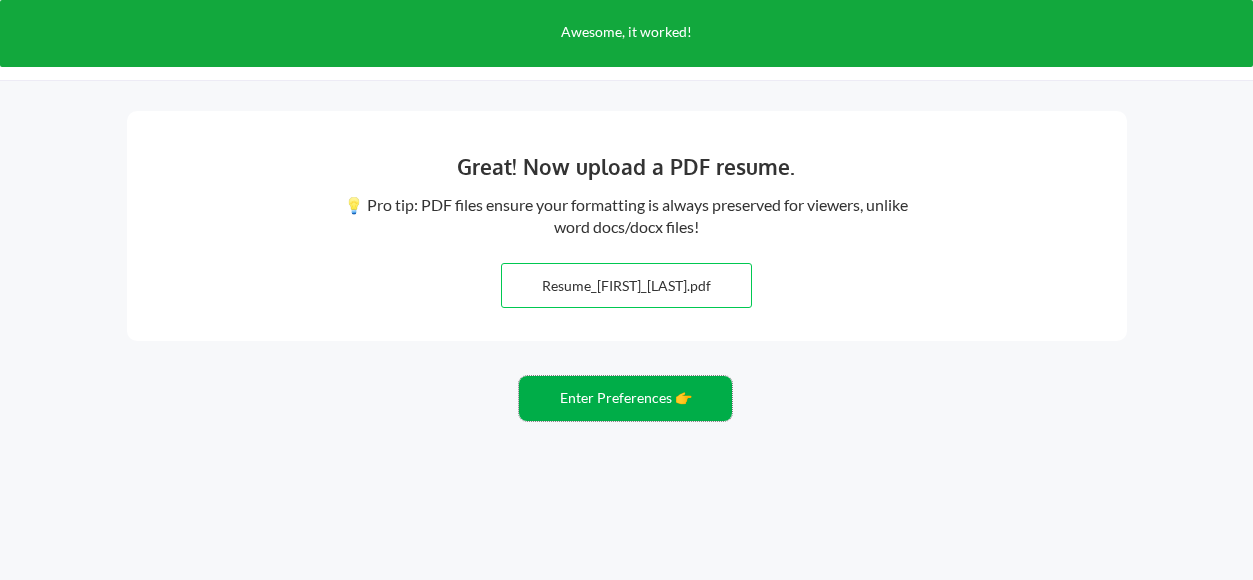 click on "Enter Preferences  👉" at bounding box center (625, 398) 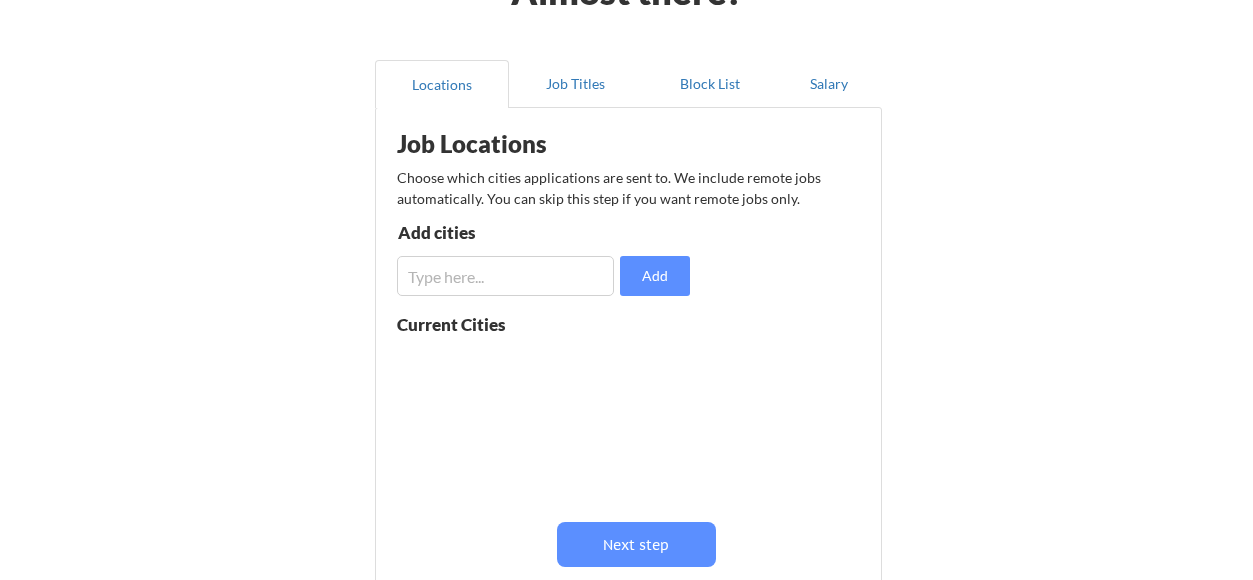 scroll, scrollTop: 200, scrollLeft: 0, axis: vertical 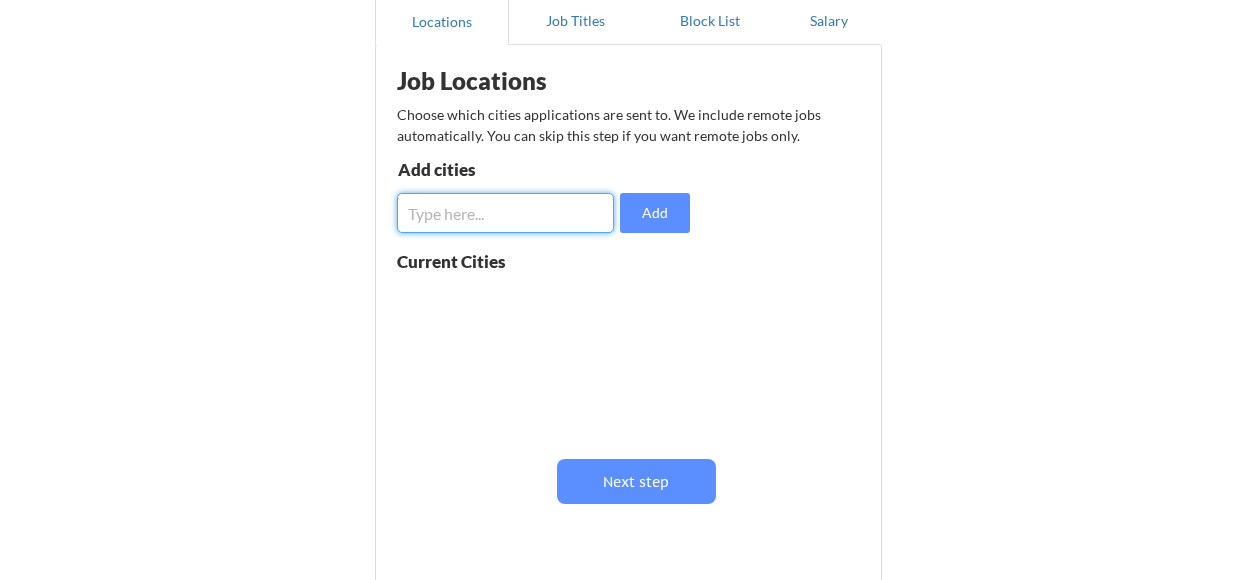 click at bounding box center [505, 213] 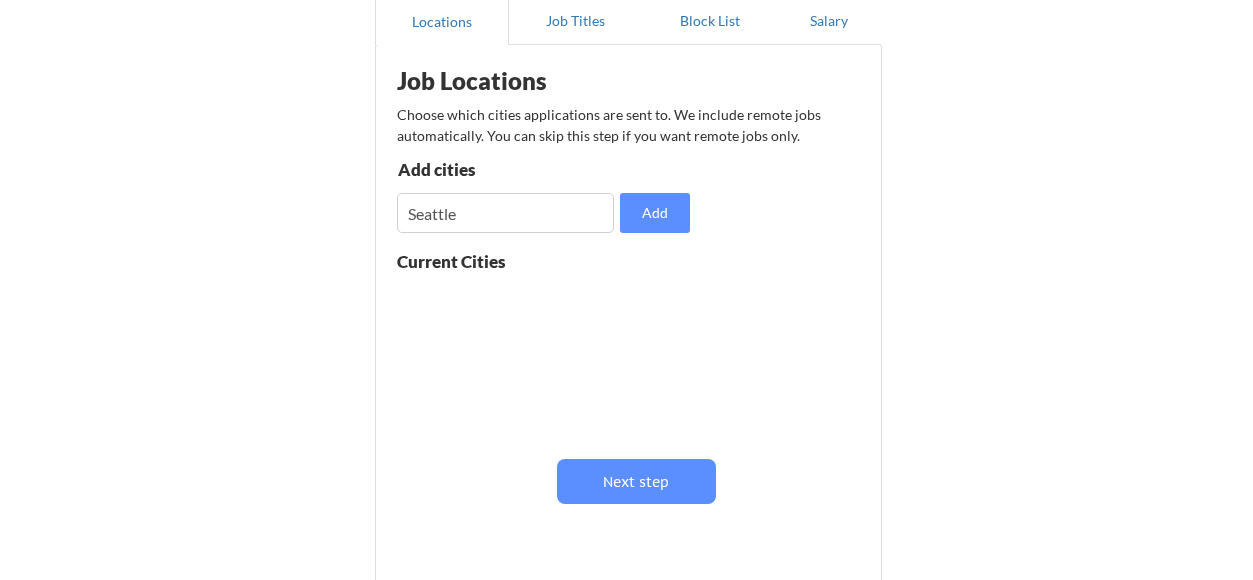 drag, startPoint x: 349, startPoint y: 210, endPoint x: 363, endPoint y: 215, distance: 14.866069 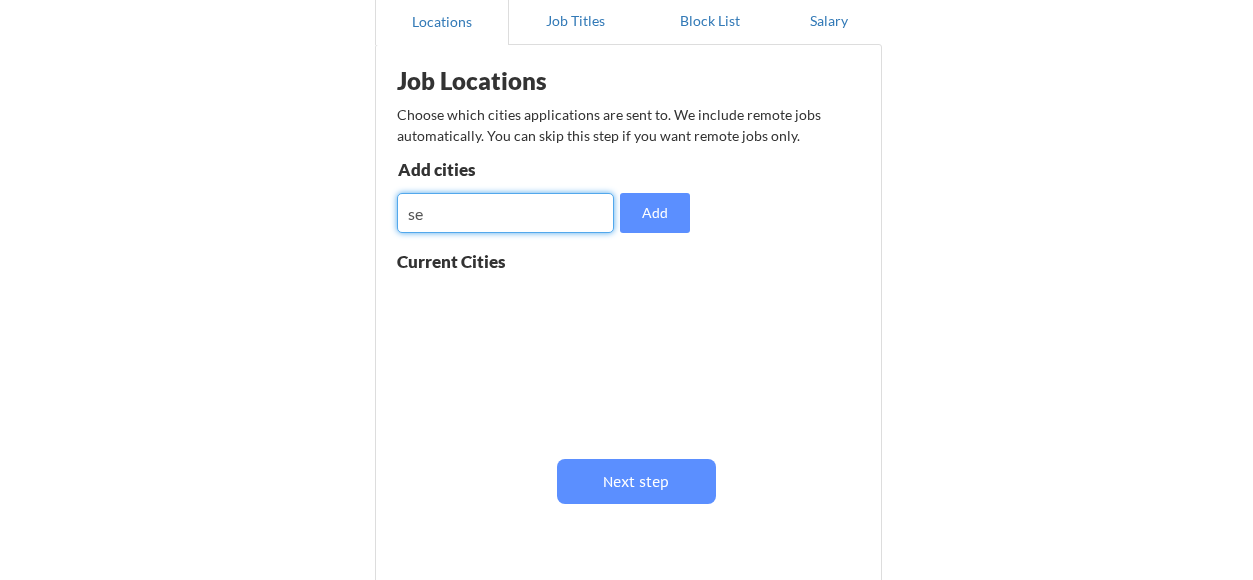 type on "s" 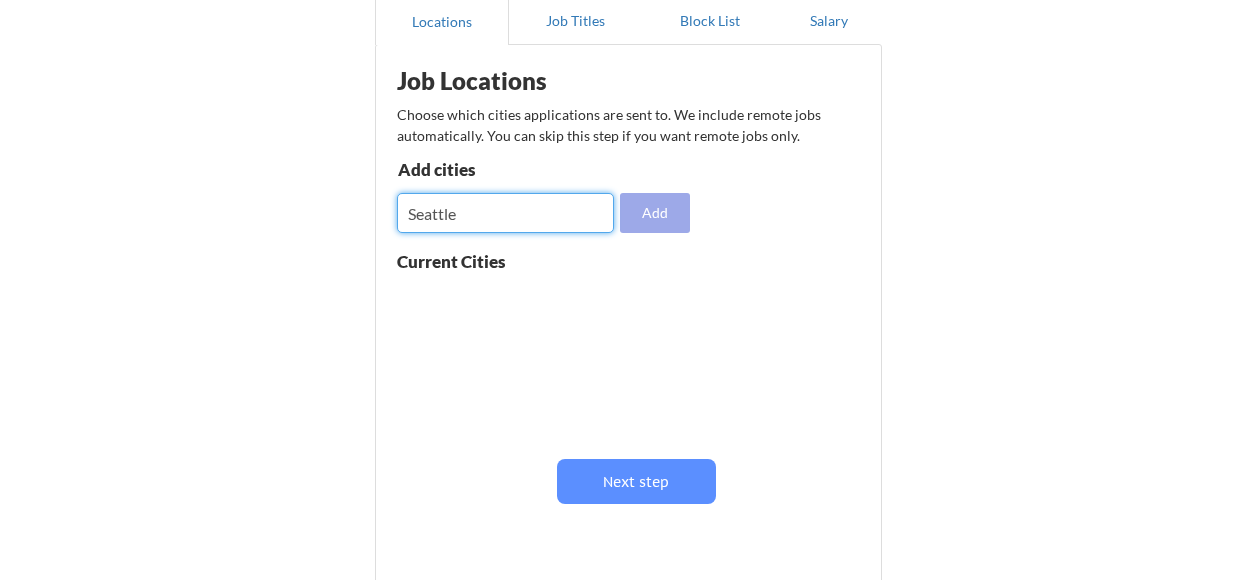 type on "Seattle" 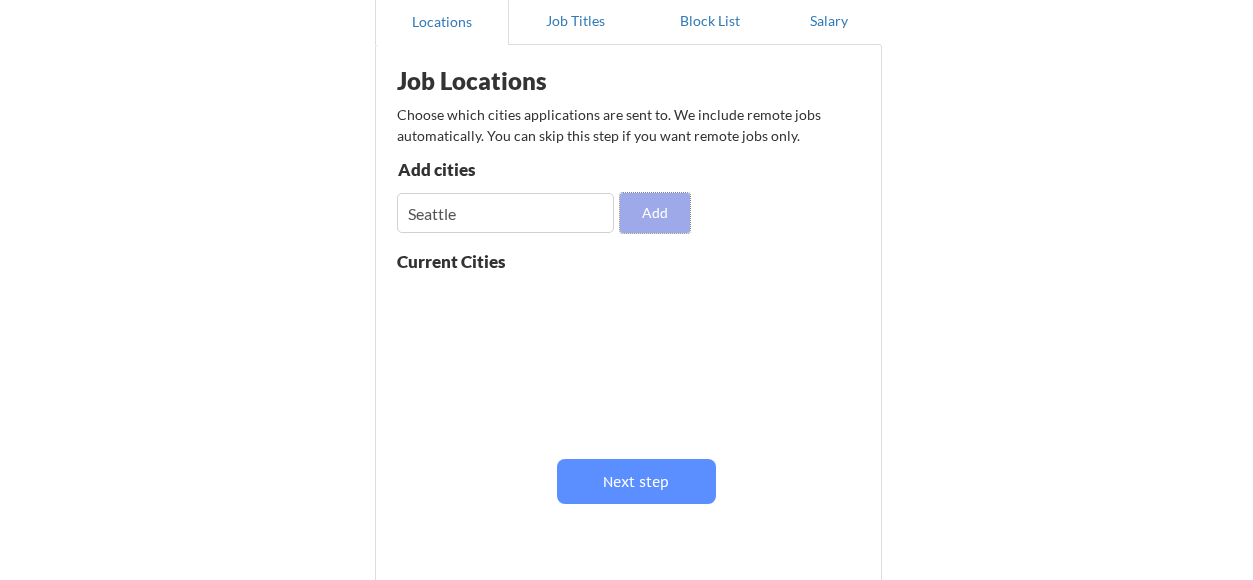 click on "Add" at bounding box center (655, 213) 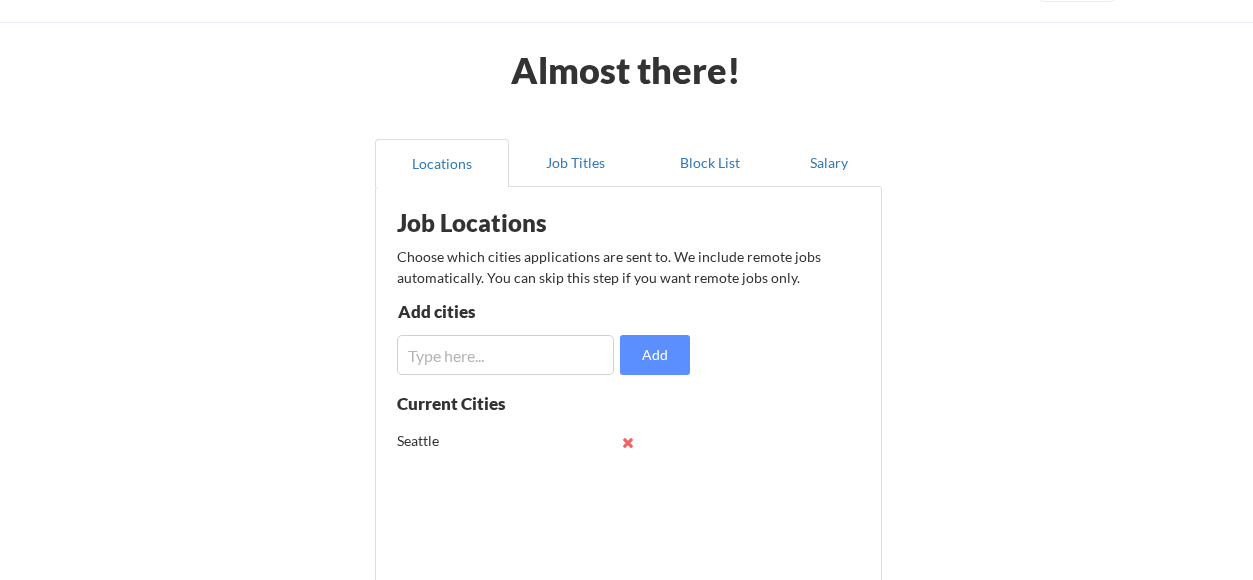 scroll, scrollTop: 0, scrollLeft: 0, axis: both 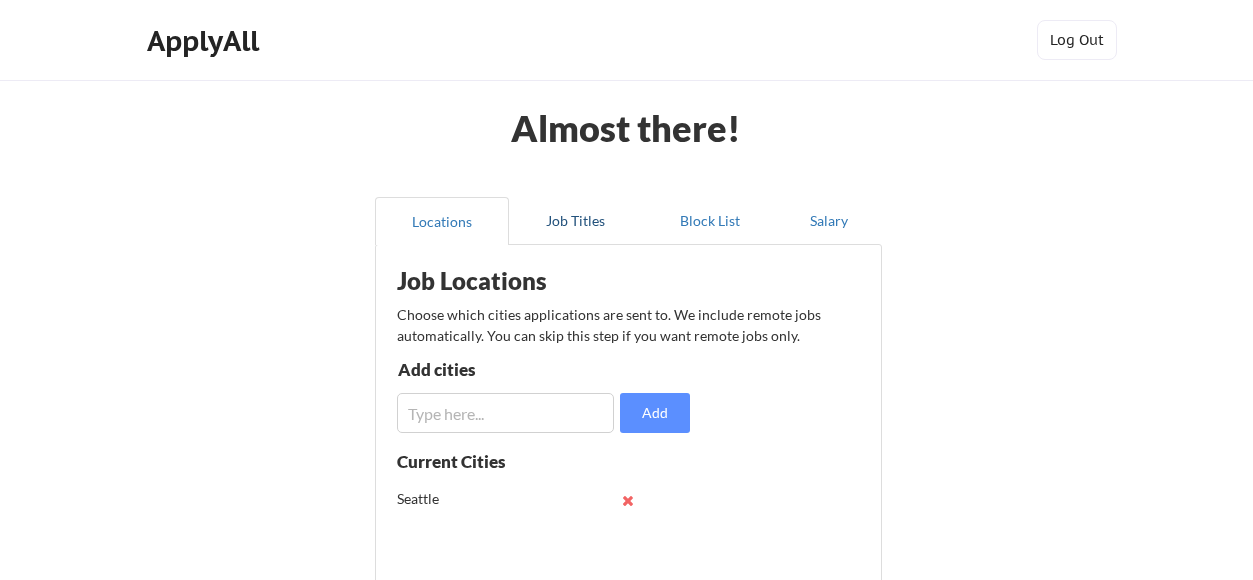 click on "Job Titles" at bounding box center (576, 221) 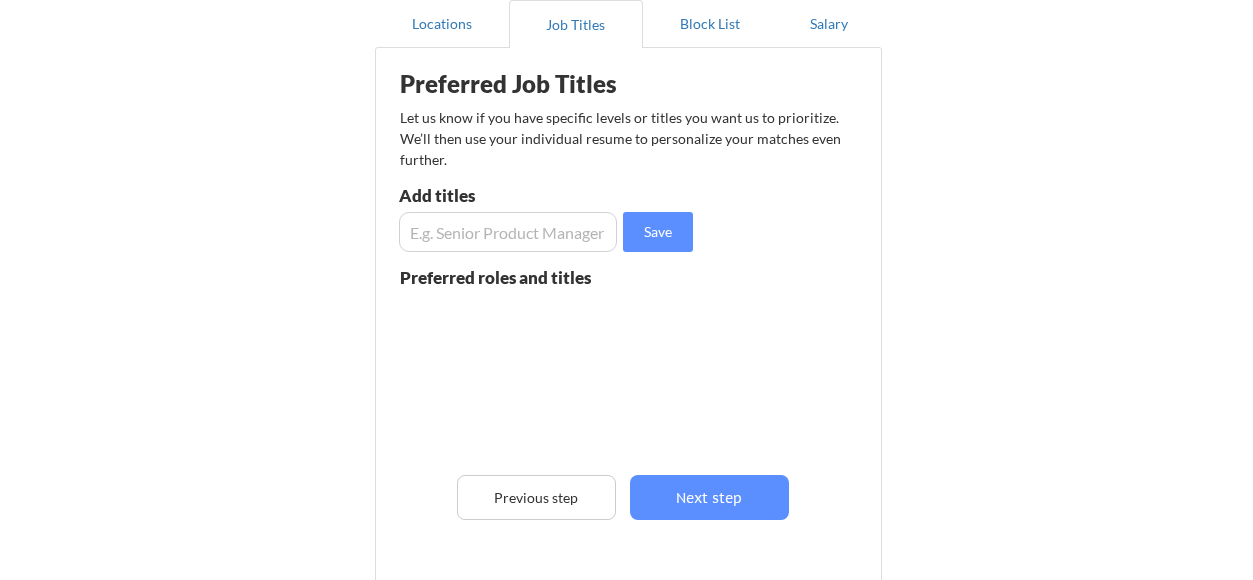 scroll, scrollTop: 200, scrollLeft: 0, axis: vertical 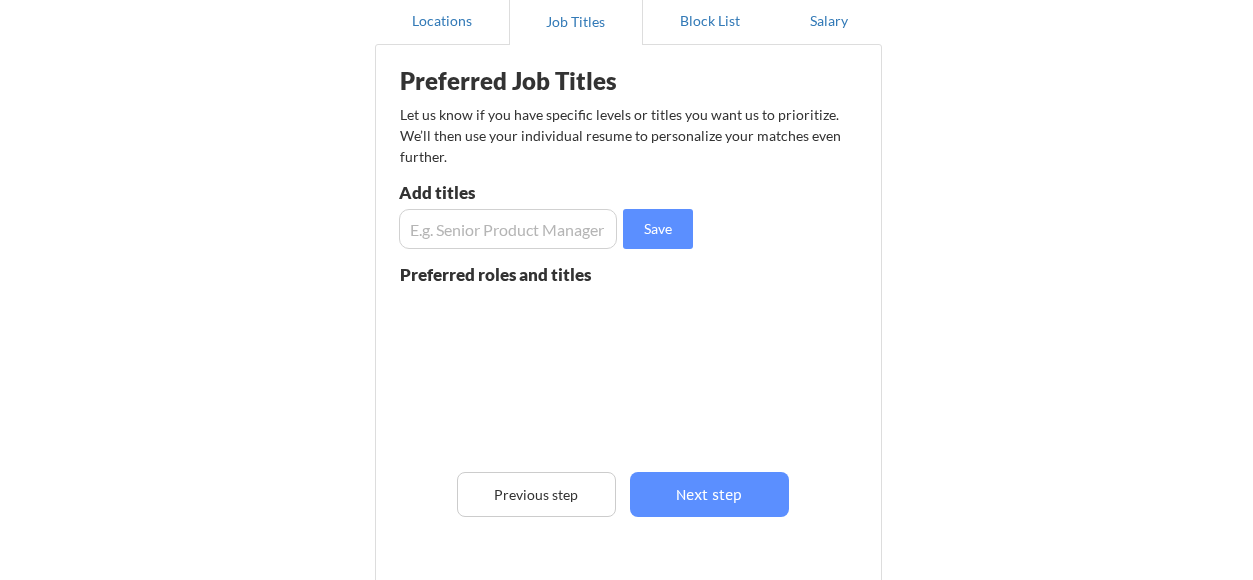 click at bounding box center [508, 229] 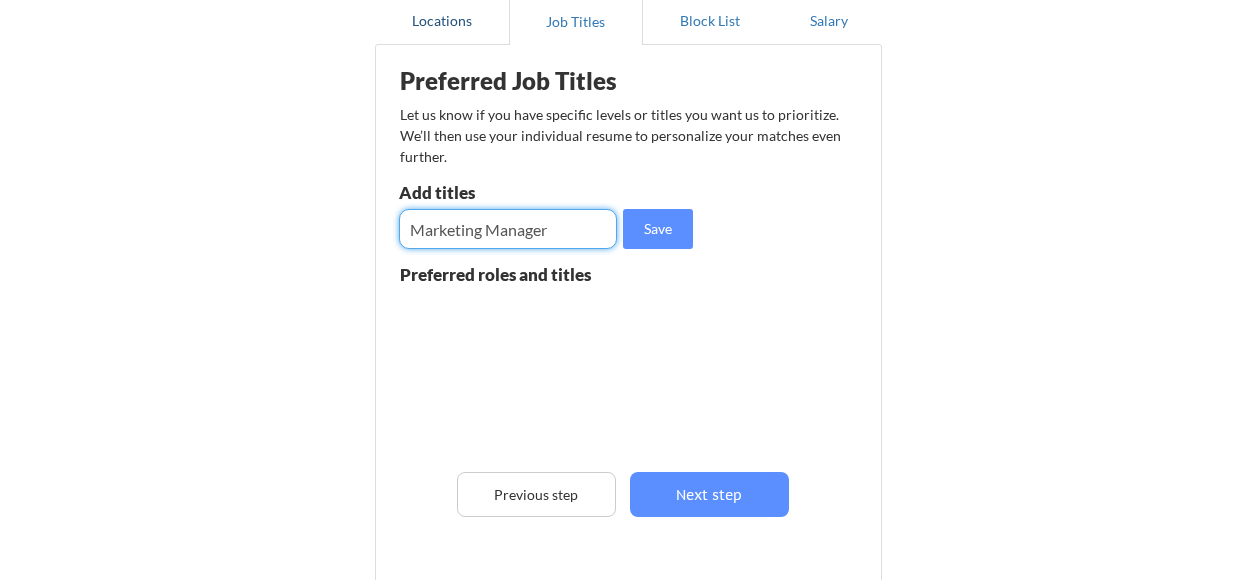 type on "Marketing Manager" 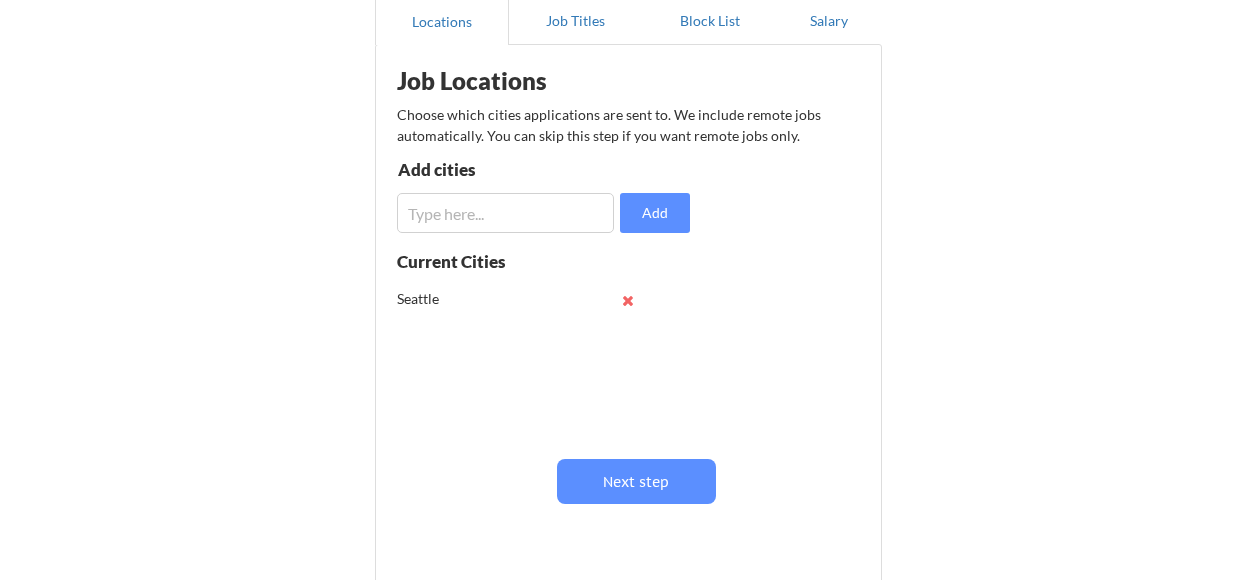 click at bounding box center (505, 213) 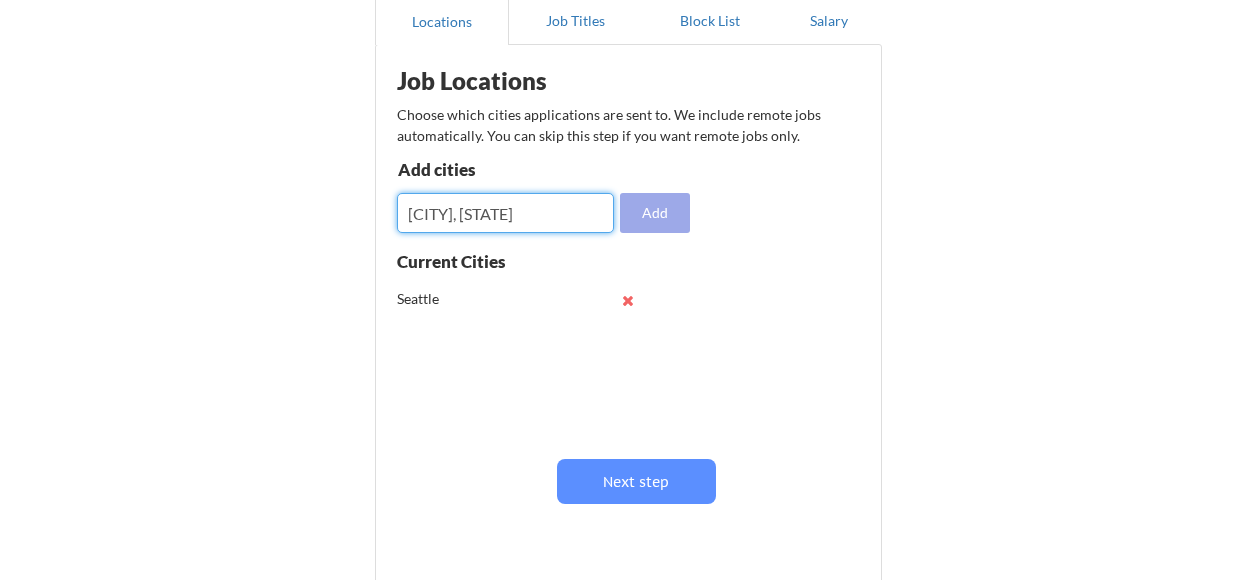type on "[CITY], [STATE]" 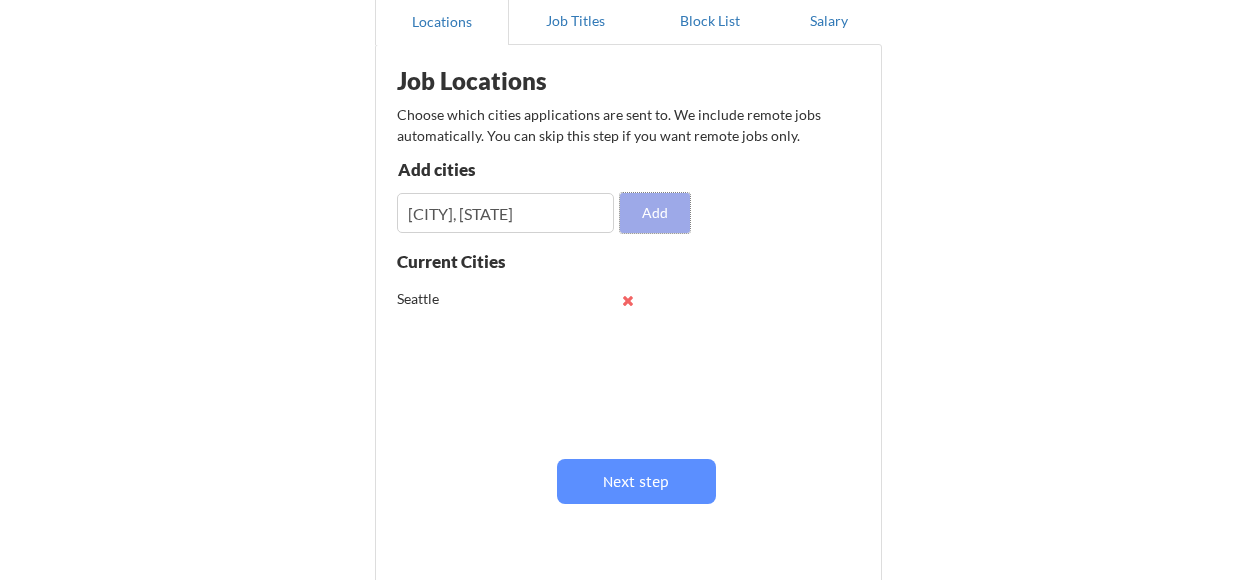click on "Add" at bounding box center [655, 213] 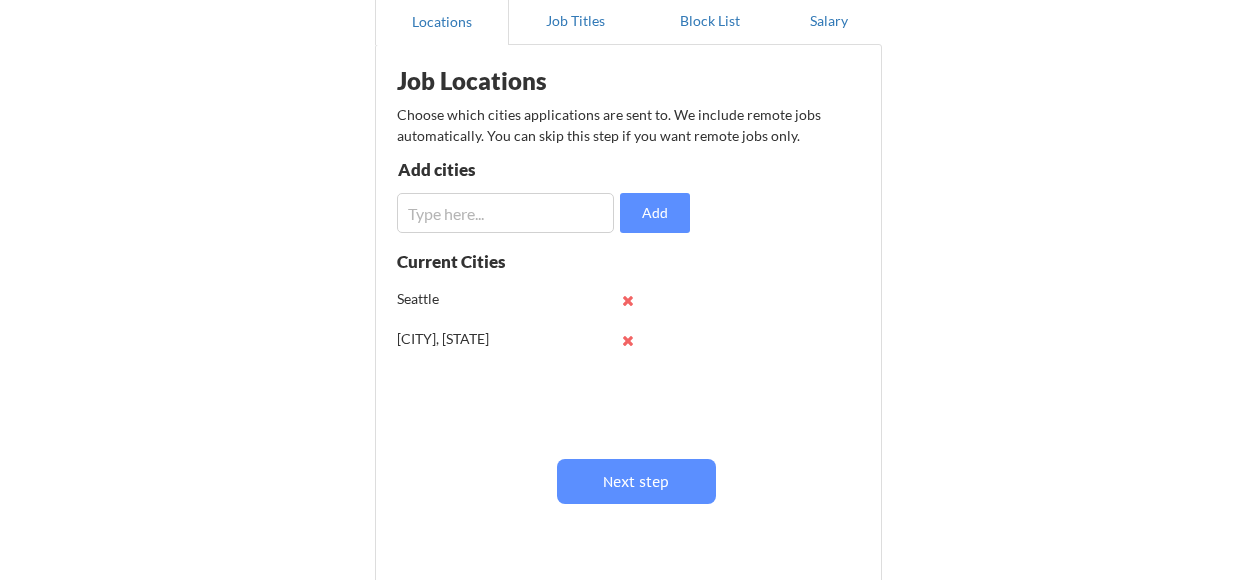 click at bounding box center [505, 213] 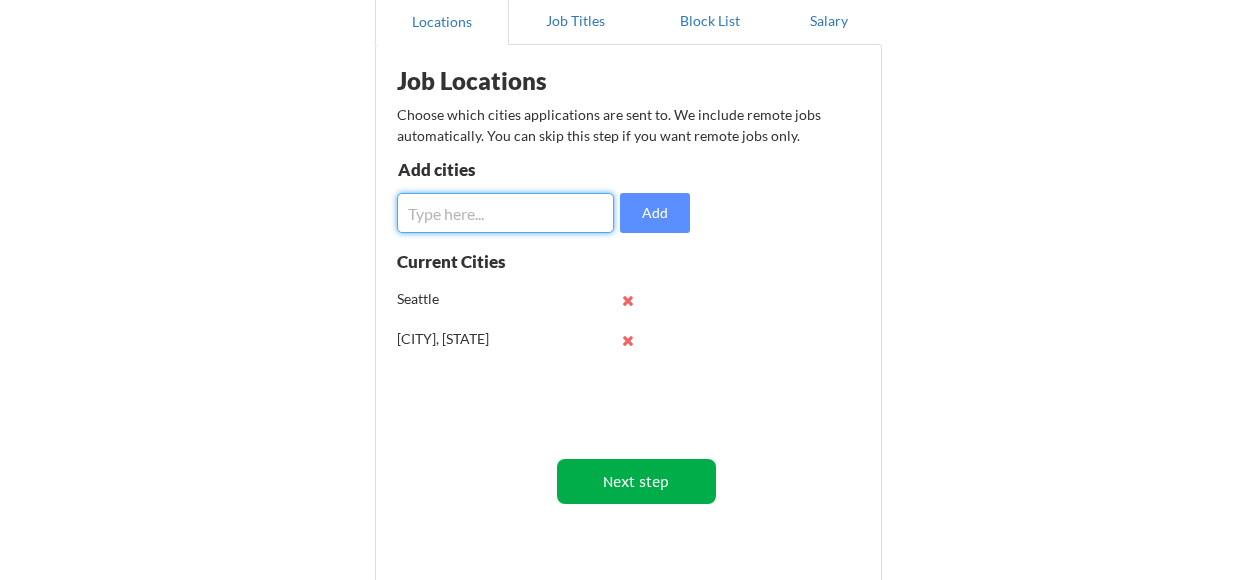 click on "Next step" at bounding box center [636, 481] 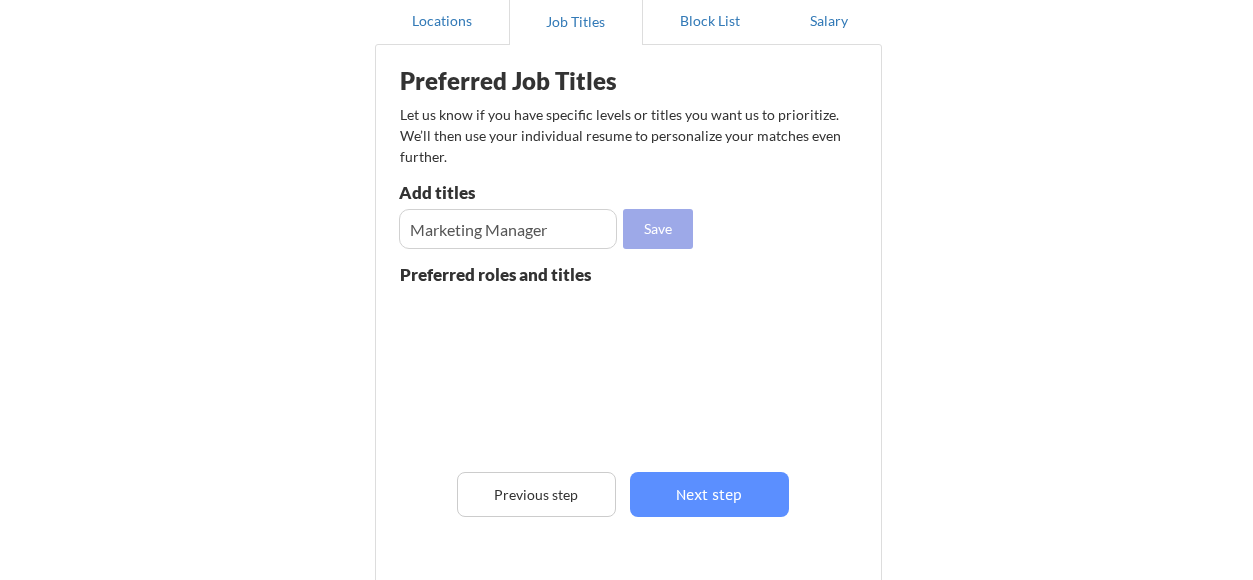 click on "Save" at bounding box center [658, 229] 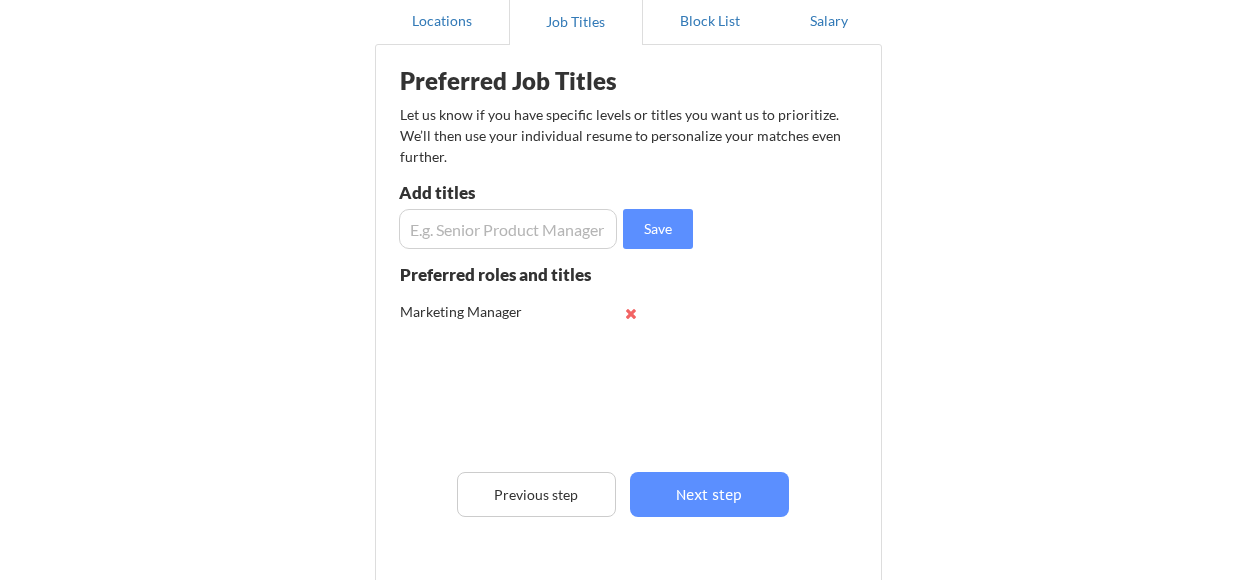 click at bounding box center [508, 229] 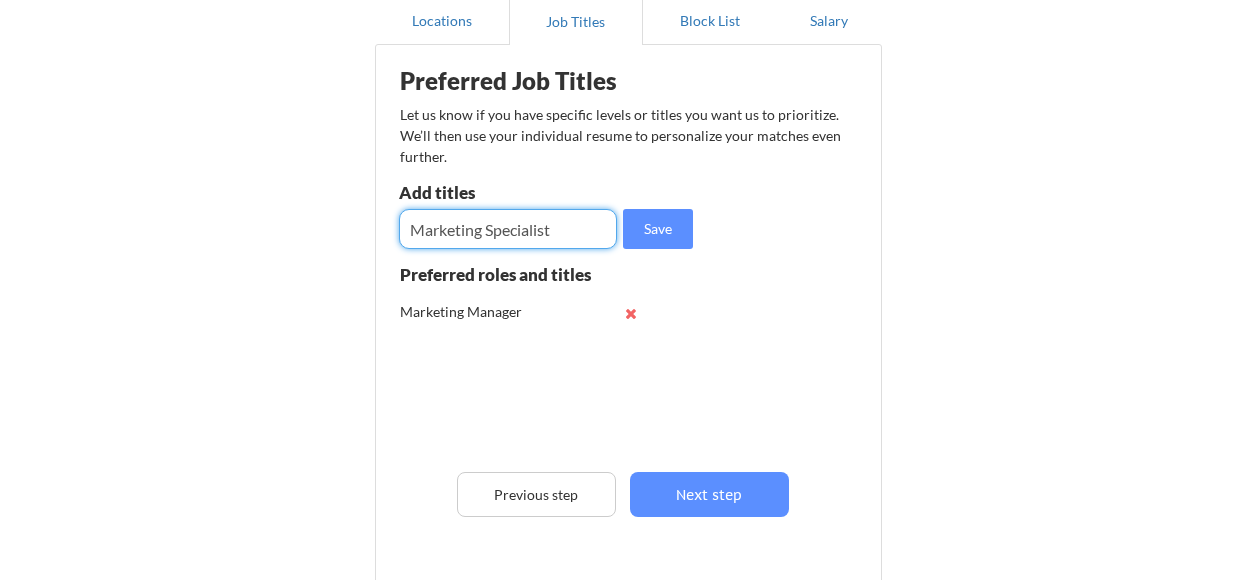 type on "Marketing Specialist" 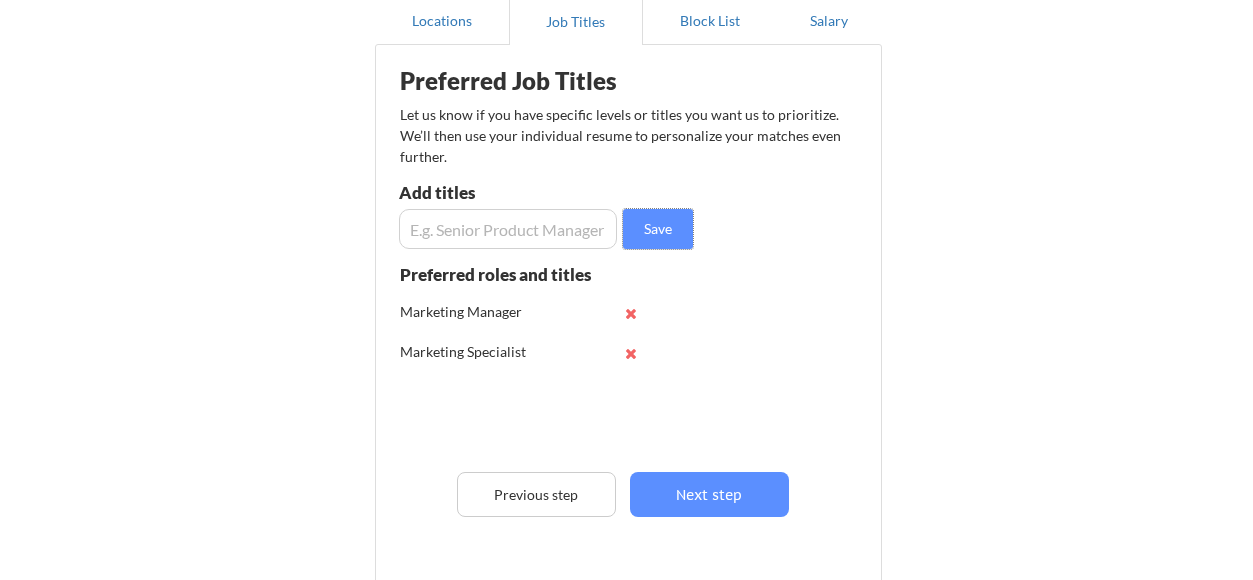 click at bounding box center (508, 229) 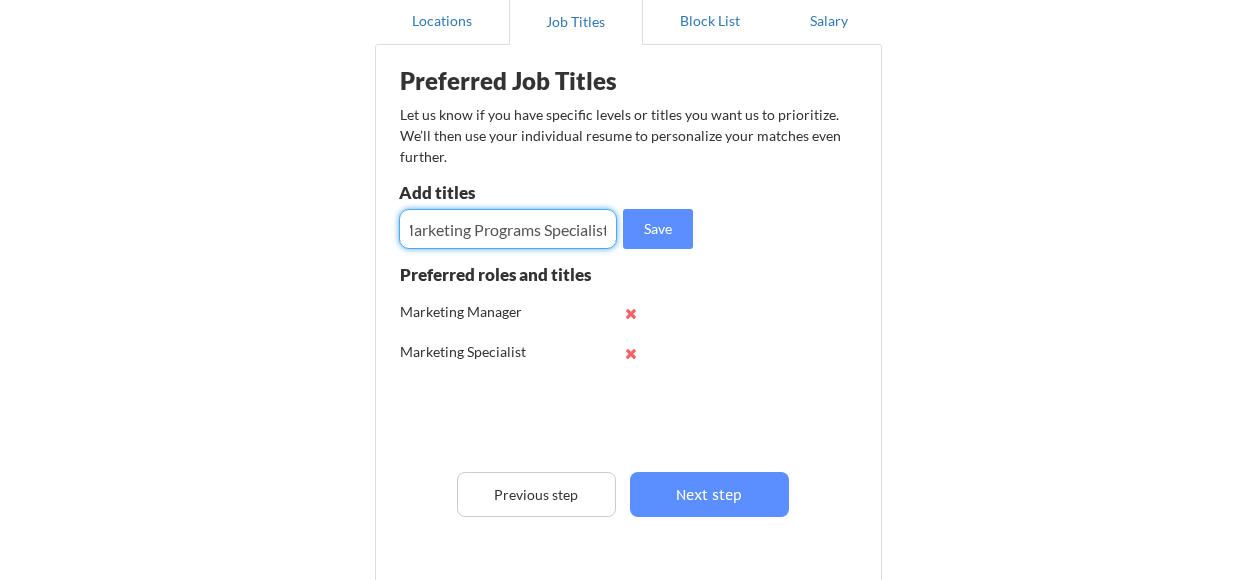 scroll, scrollTop: 0, scrollLeft: 16, axis: horizontal 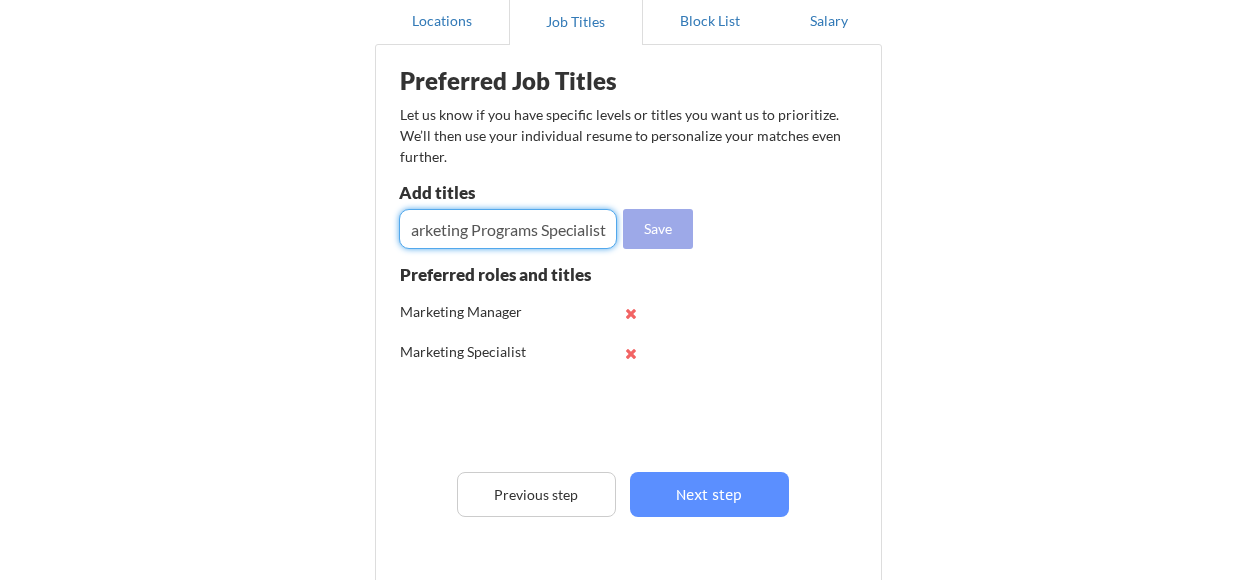 type on "Marketing Programs Specialist" 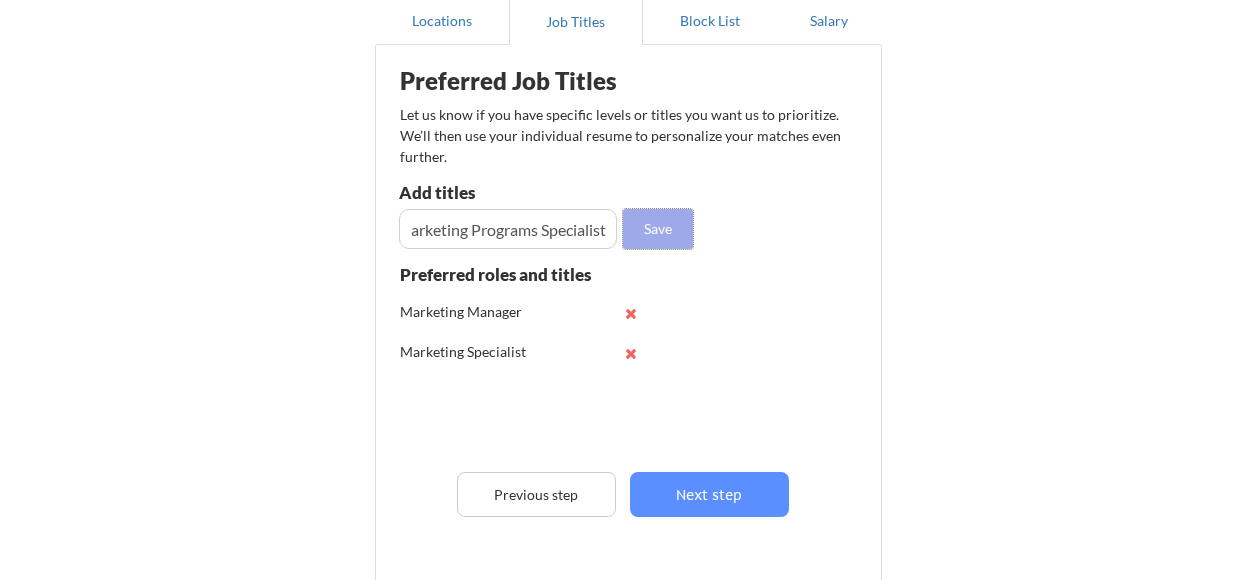 click on "Save" at bounding box center (658, 229) 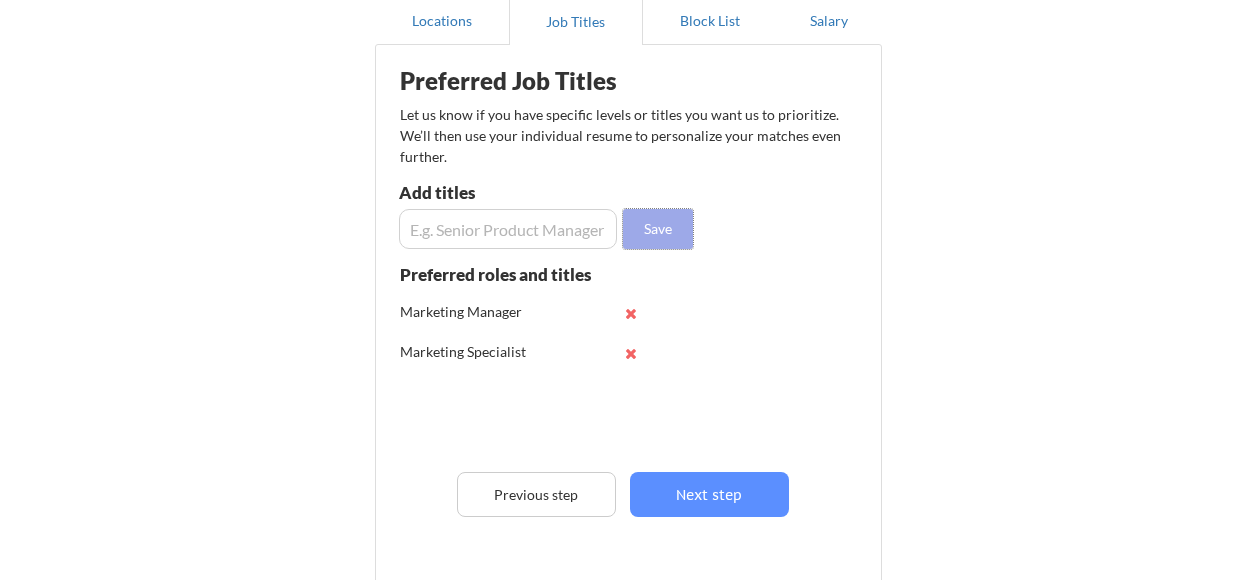 scroll, scrollTop: 0, scrollLeft: 0, axis: both 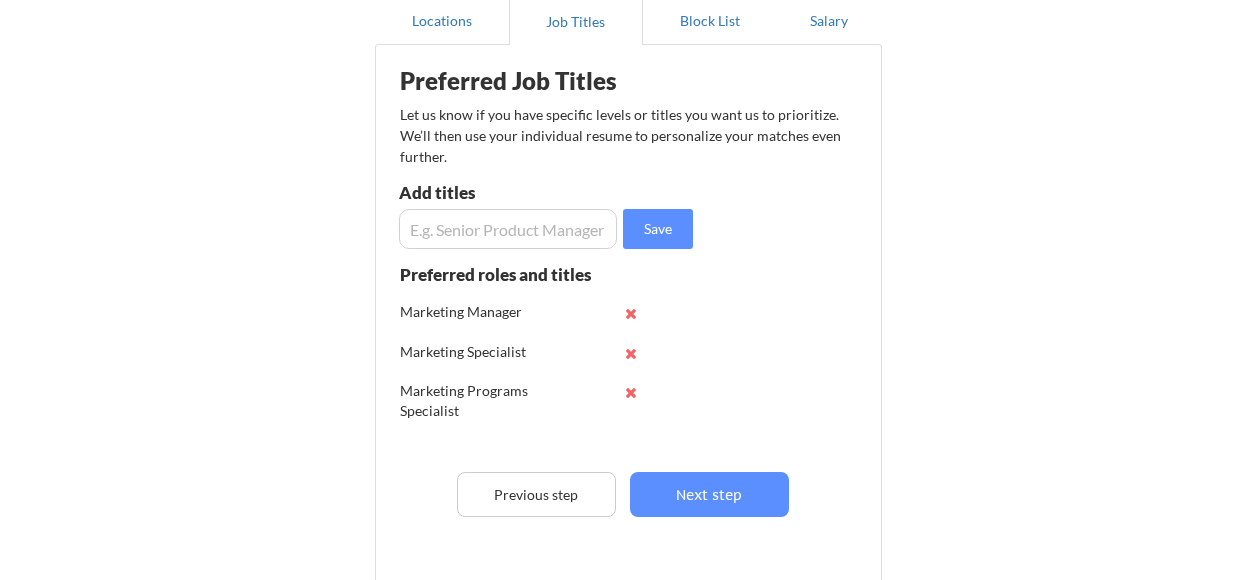click at bounding box center (508, 229) 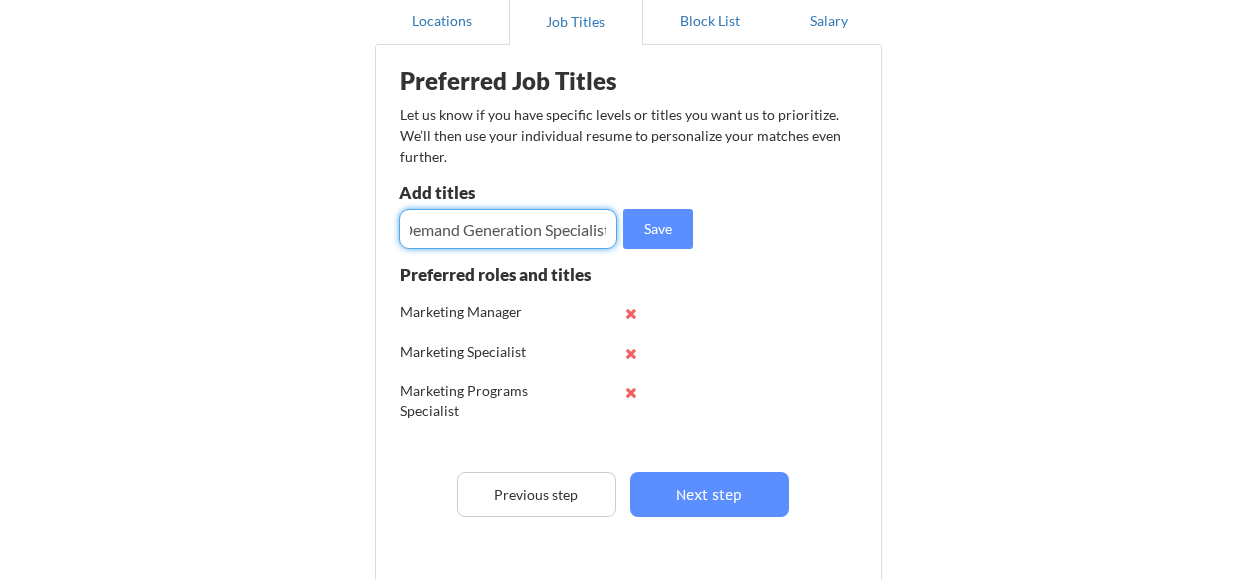 scroll, scrollTop: 0, scrollLeft: 15, axis: horizontal 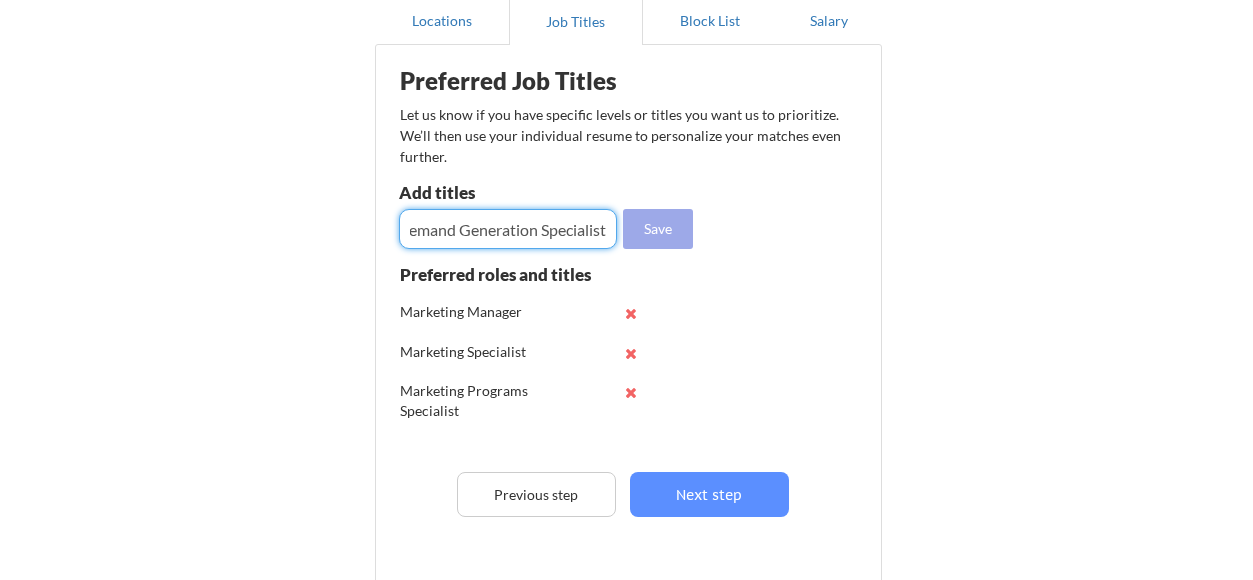 type on "Demand Generation Specialist" 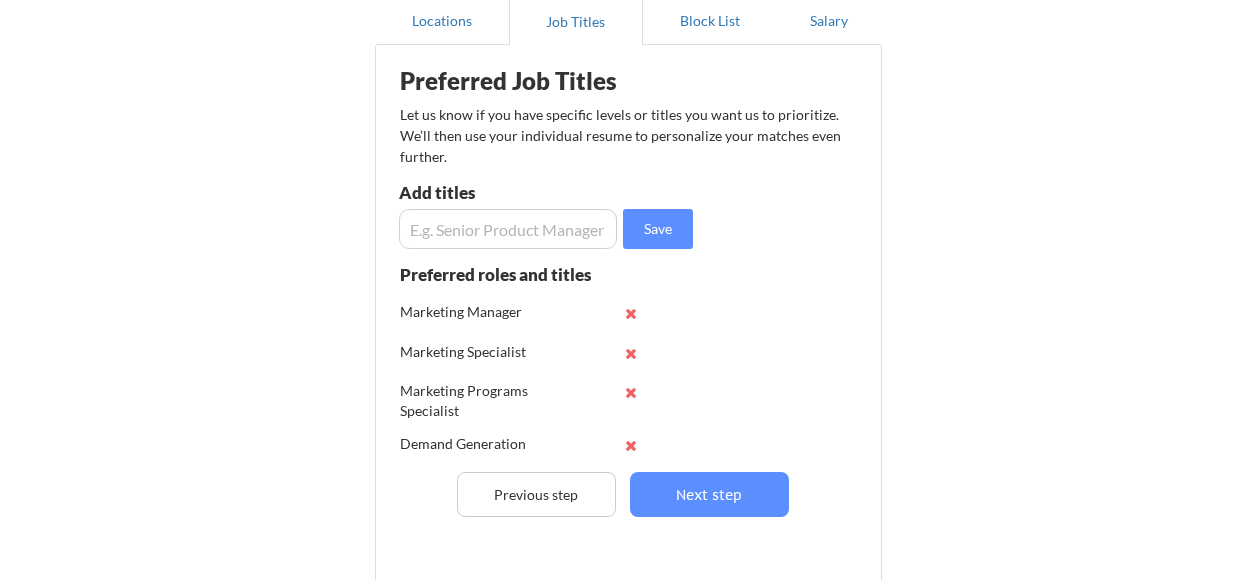 click at bounding box center [508, 229] 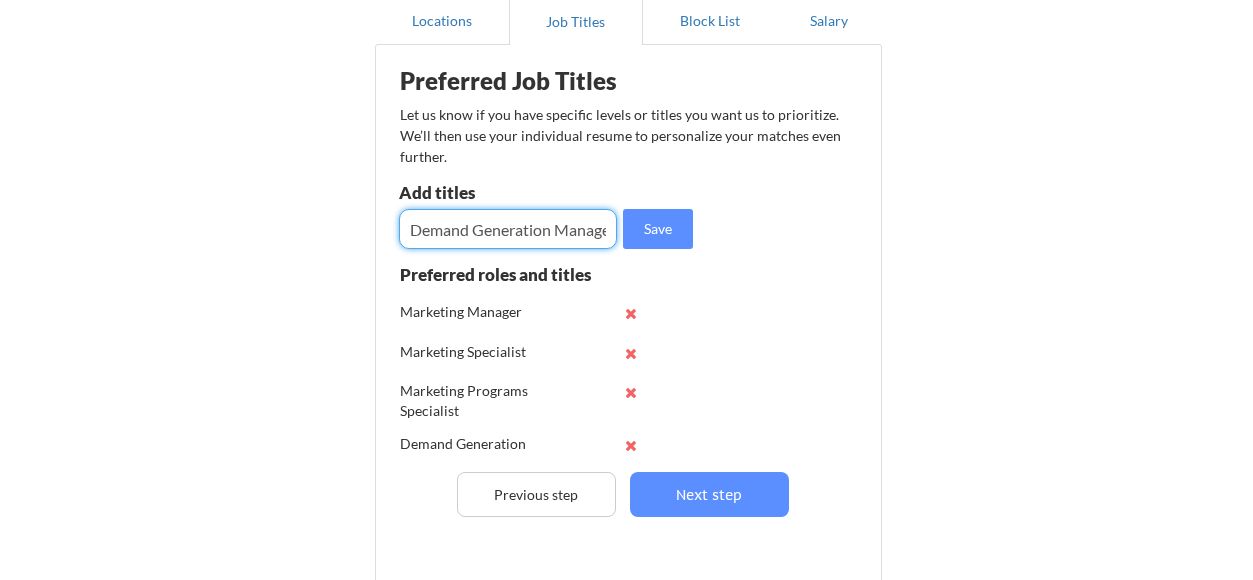 scroll, scrollTop: 0, scrollLeft: 12, axis: horizontal 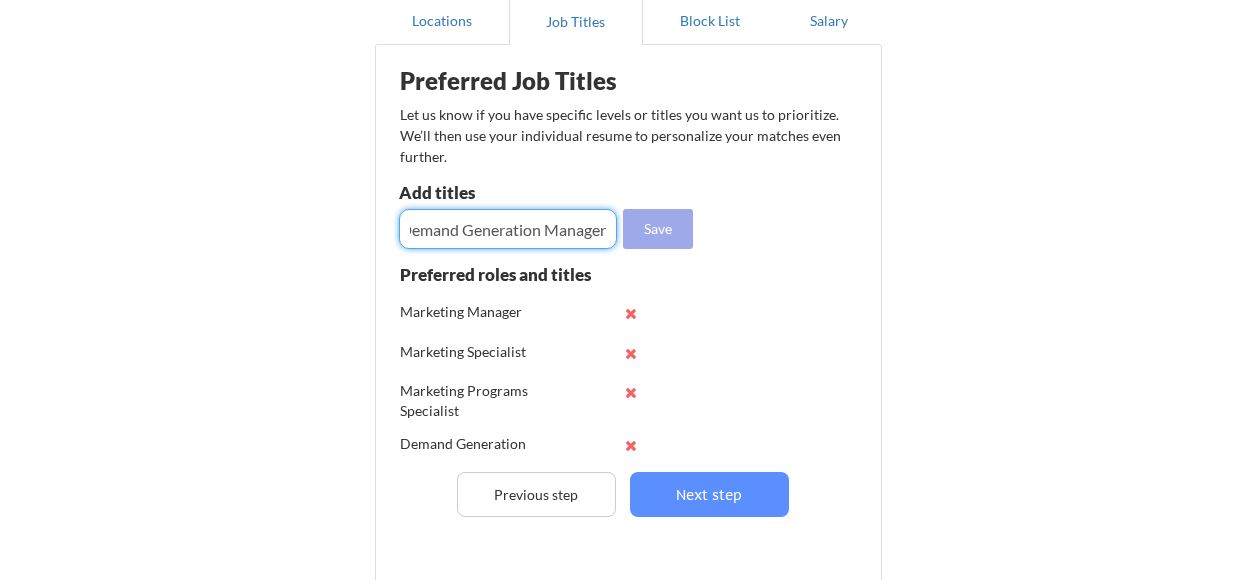 type on "Demand Generation Manager" 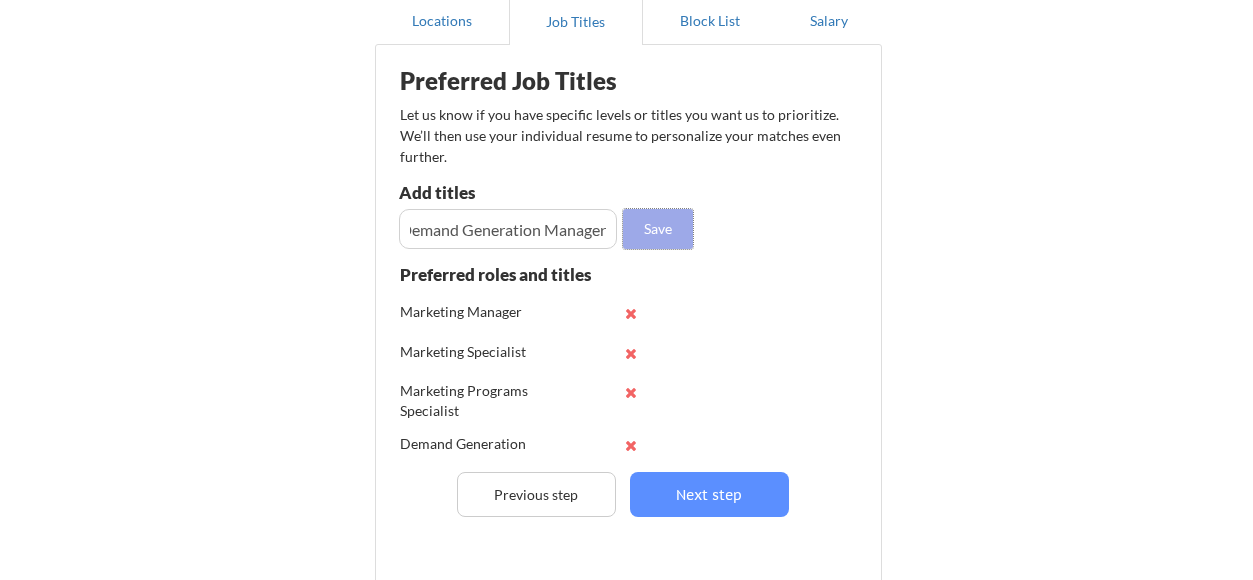 click on "Save" at bounding box center (658, 229) 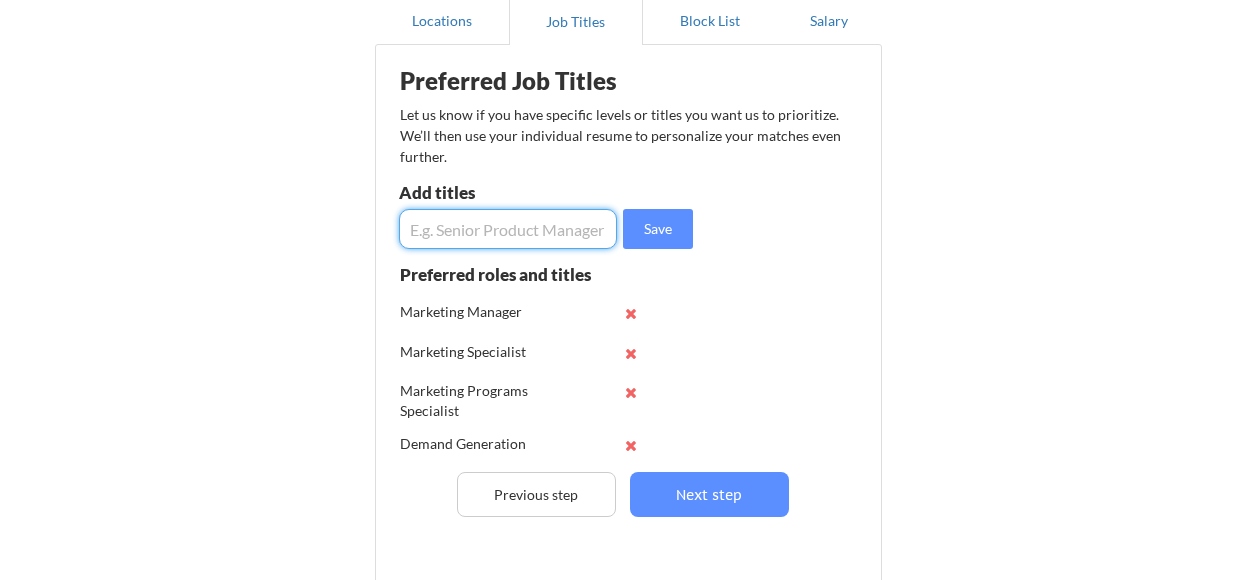 click at bounding box center (508, 229) 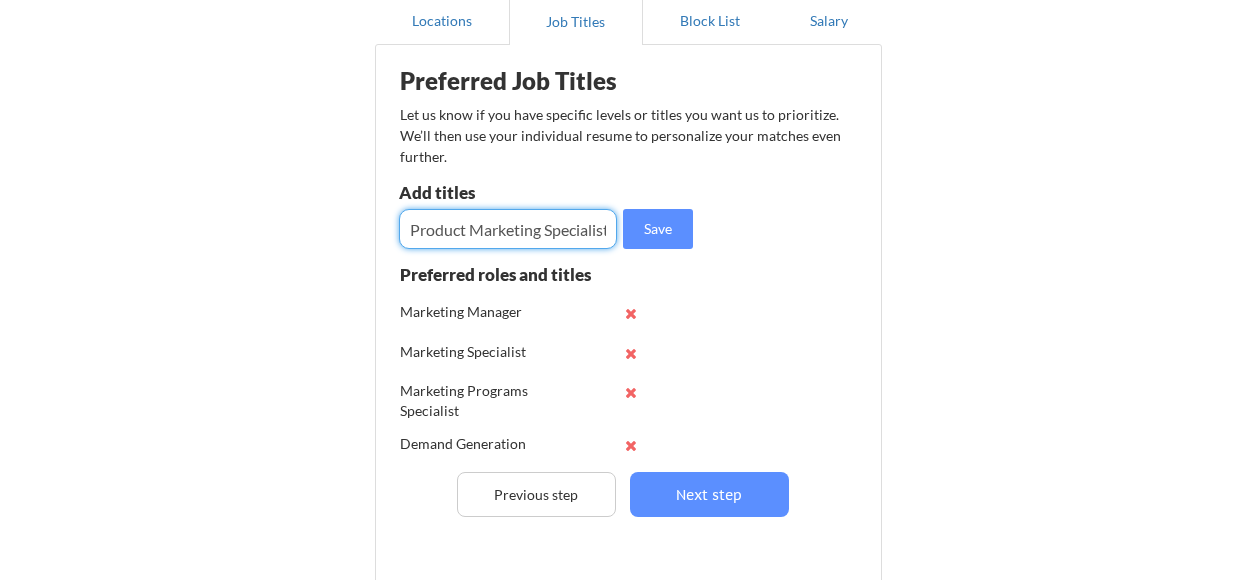 scroll, scrollTop: 0, scrollLeft: 5, axis: horizontal 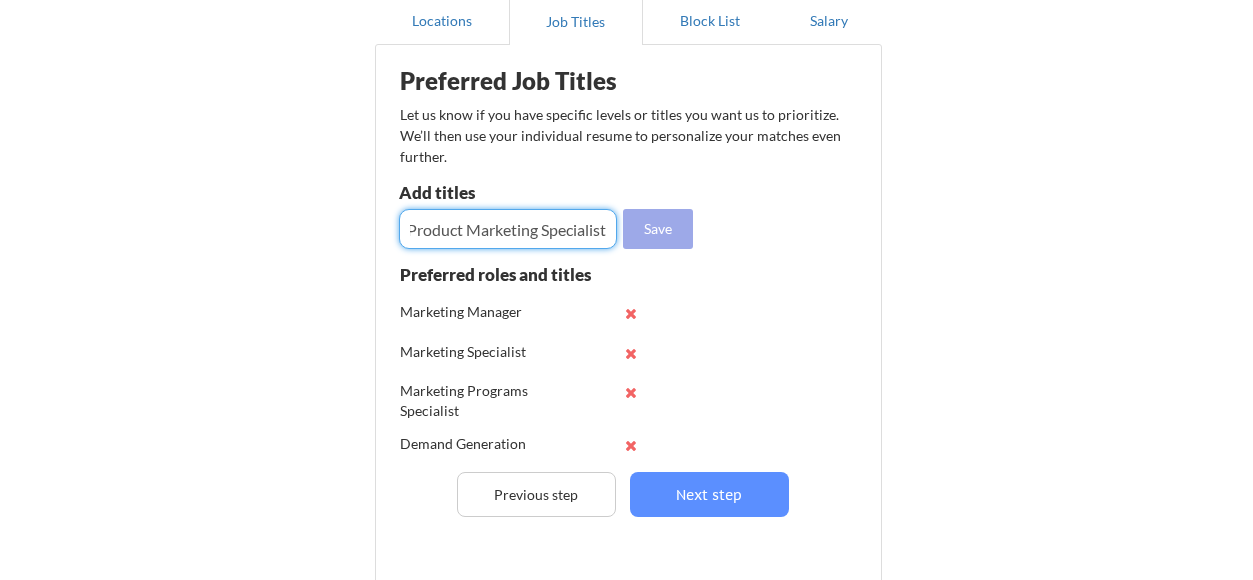 type on "Product Marketing Specialist" 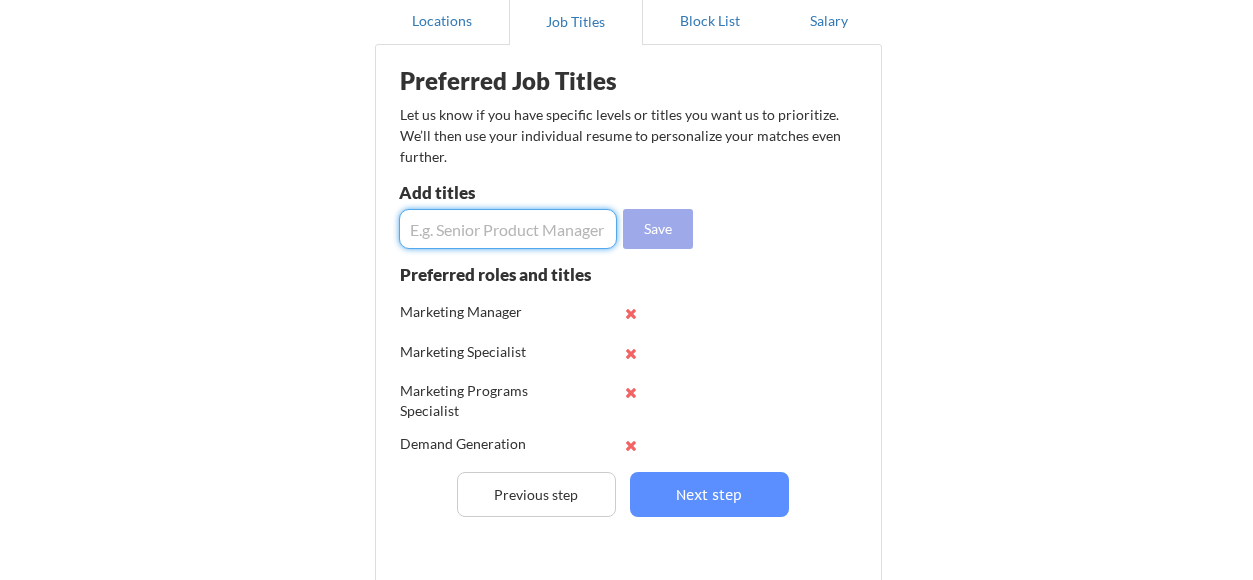 scroll, scrollTop: 0, scrollLeft: 0, axis: both 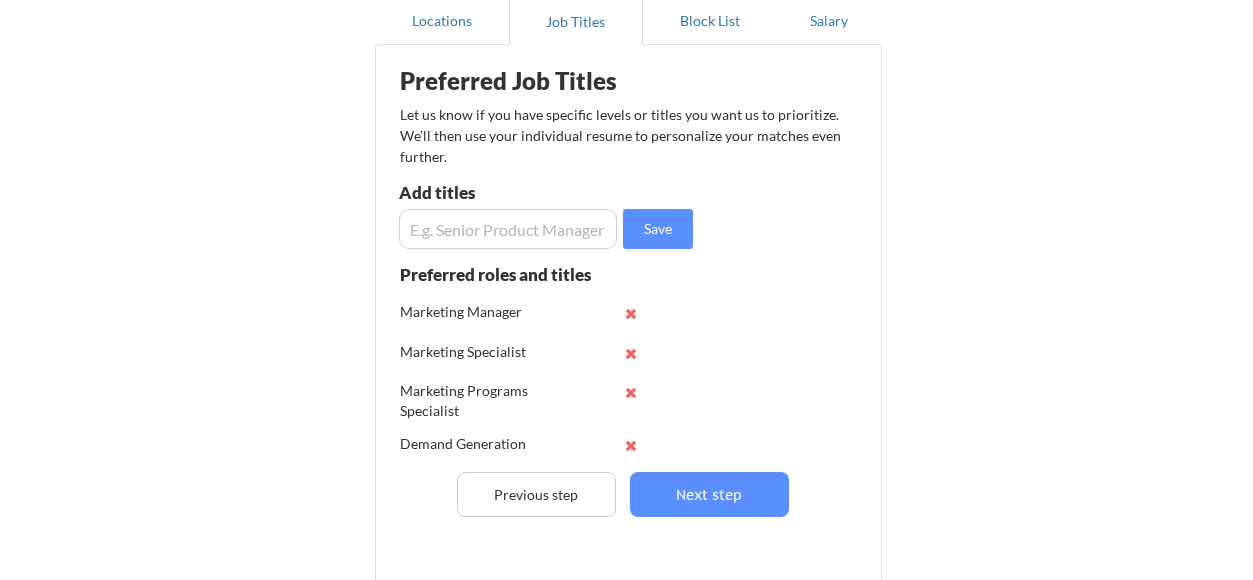click at bounding box center (508, 229) 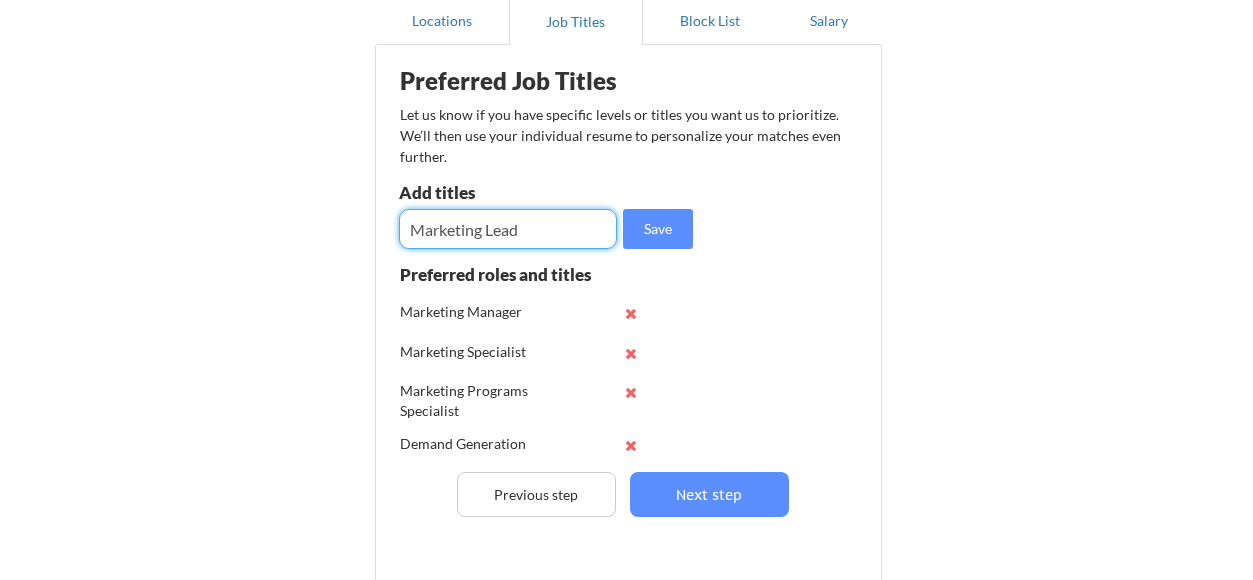 type on "Marketing Lead" 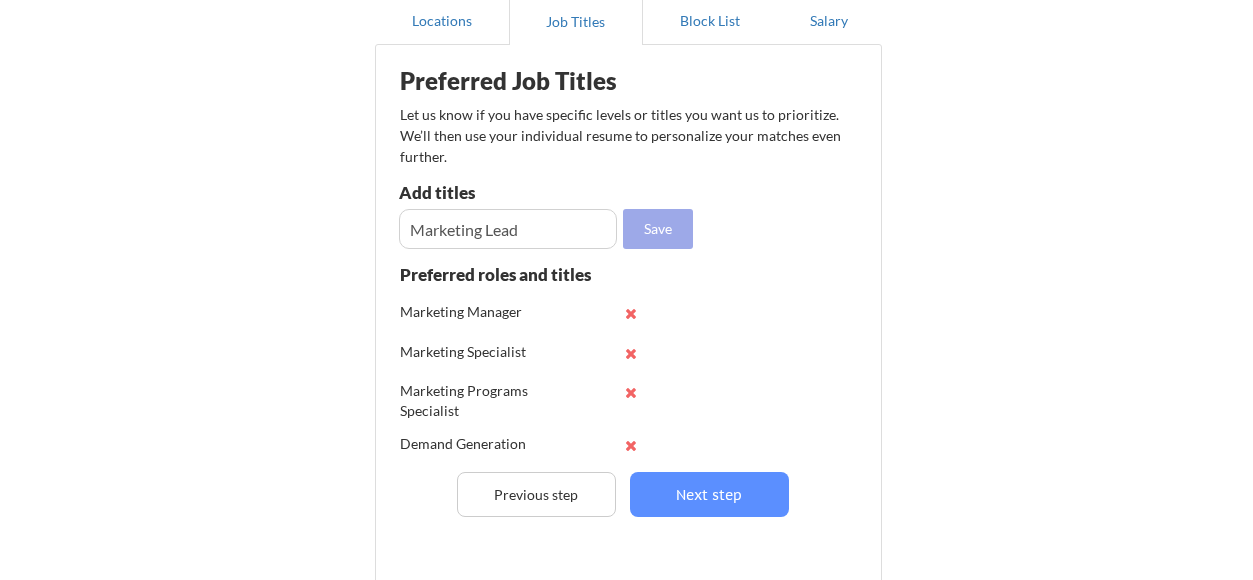 click on "Save" at bounding box center [658, 229] 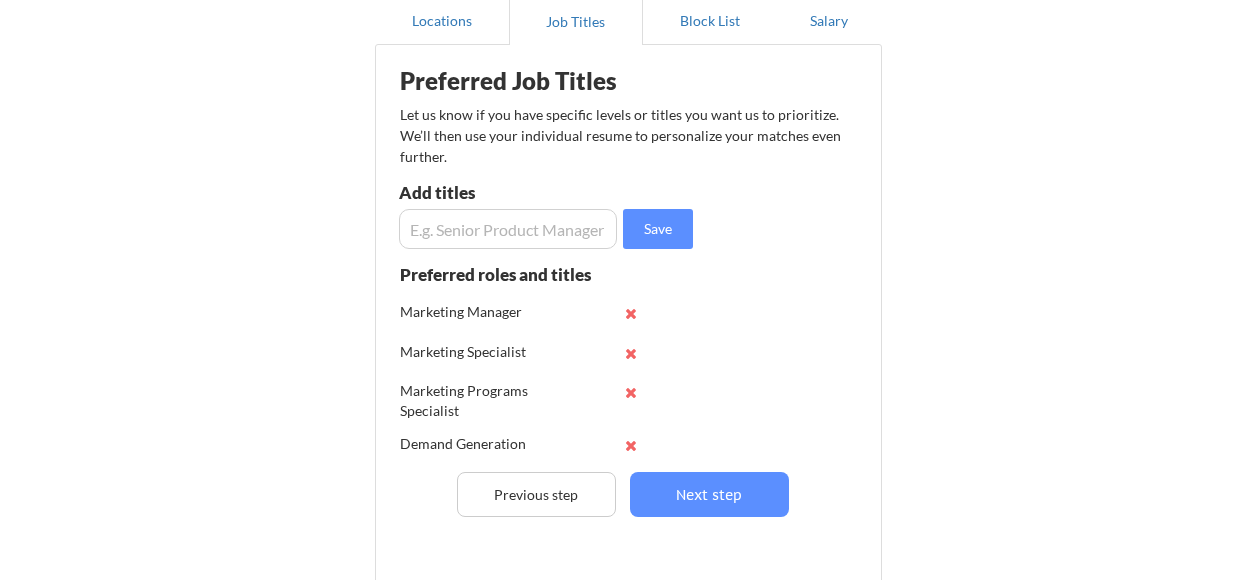 click at bounding box center (508, 229) 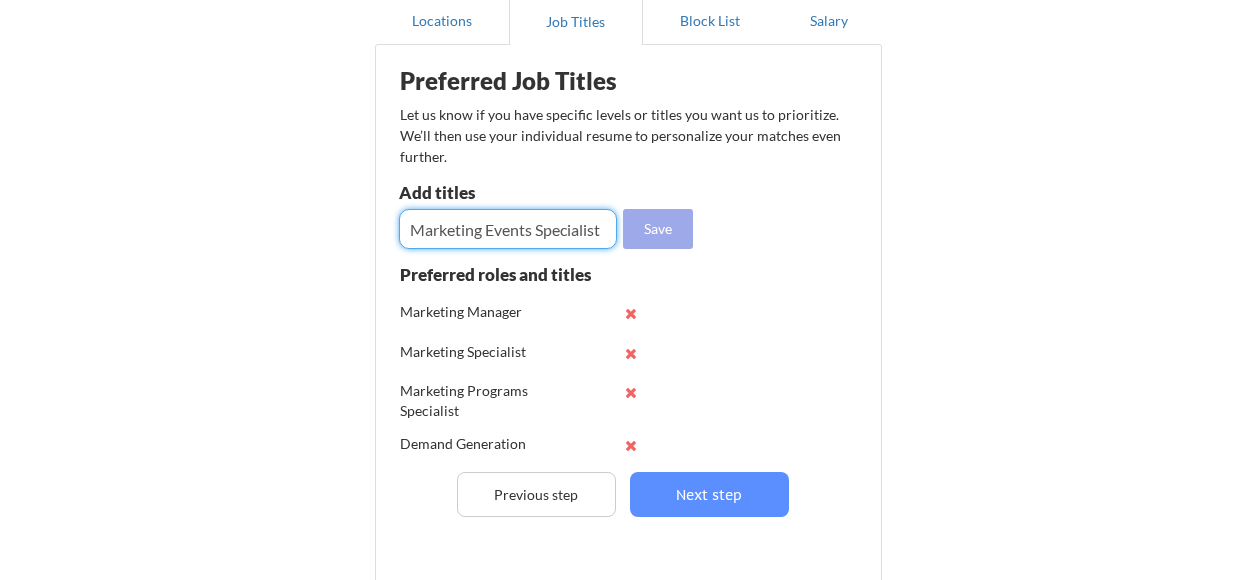 type on "Marketing Events Specialist" 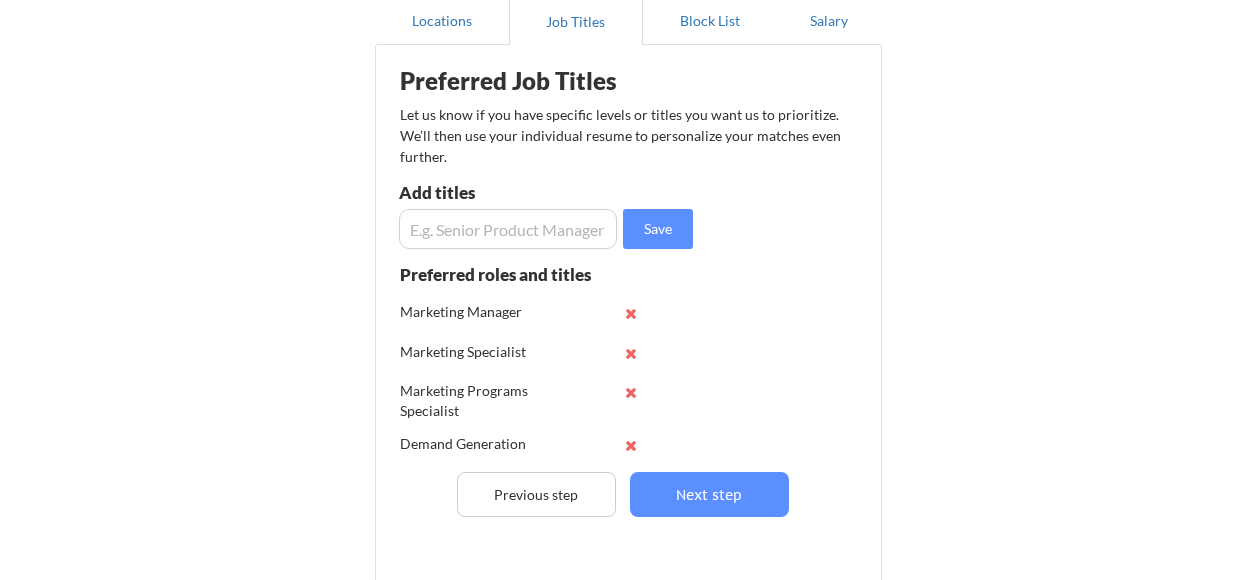 click at bounding box center [508, 229] 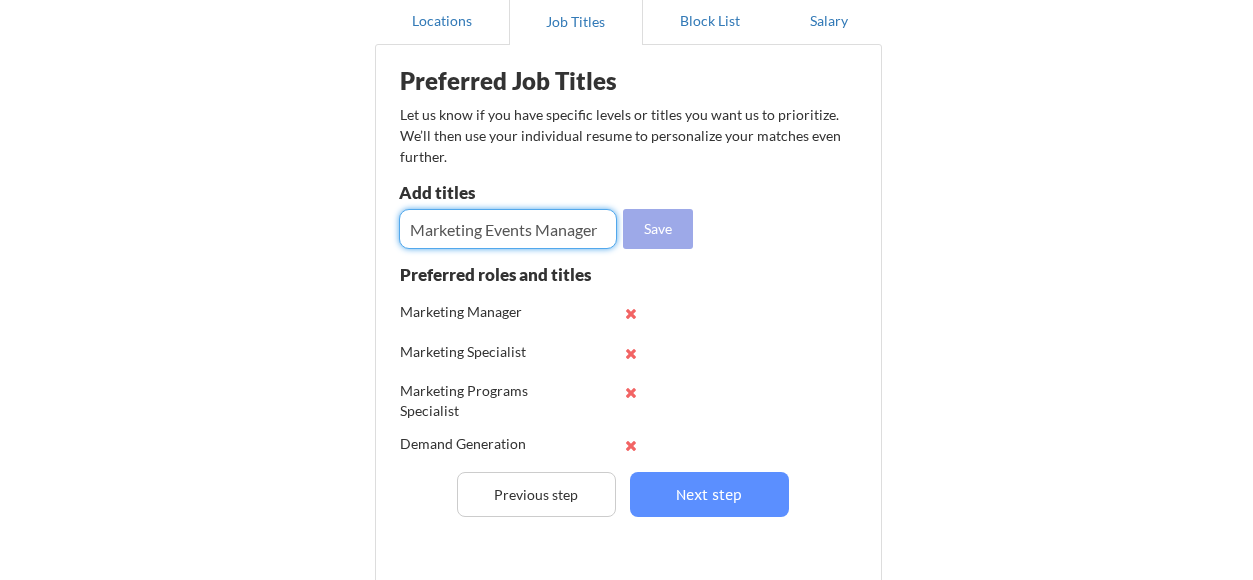 type on "Marketing Events Manager" 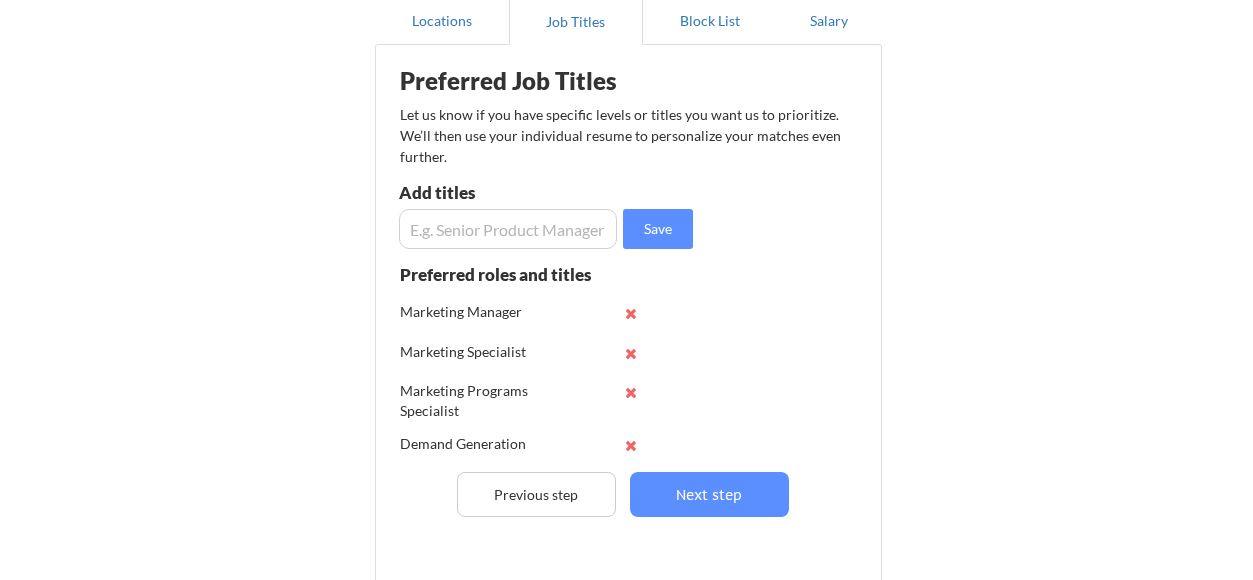 click at bounding box center (508, 229) 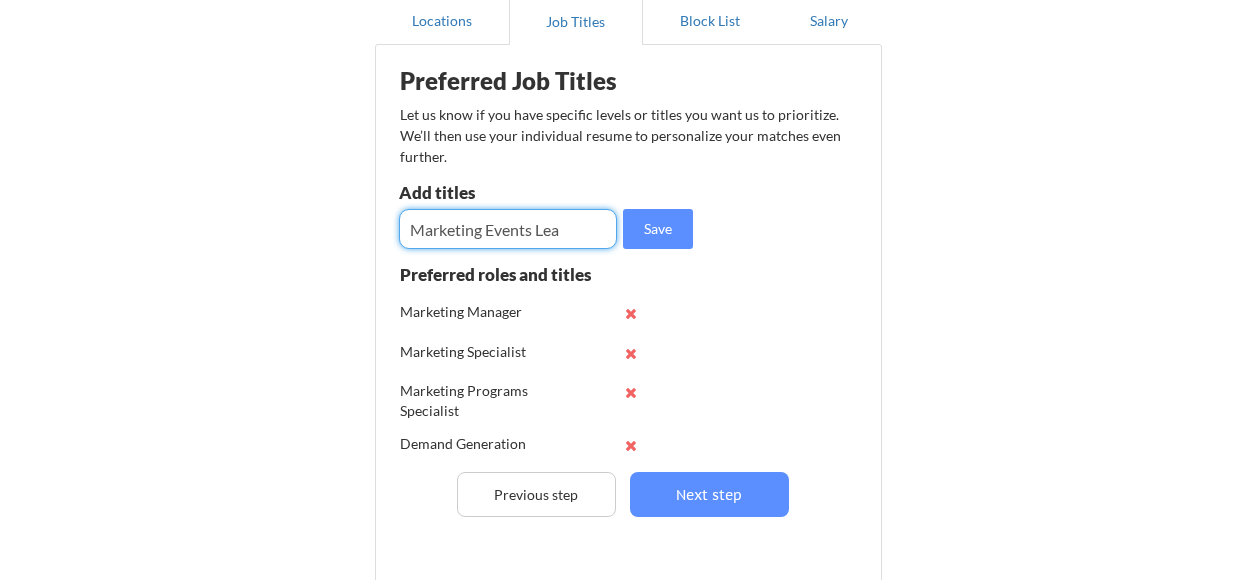type on "Marketing Events Lead" 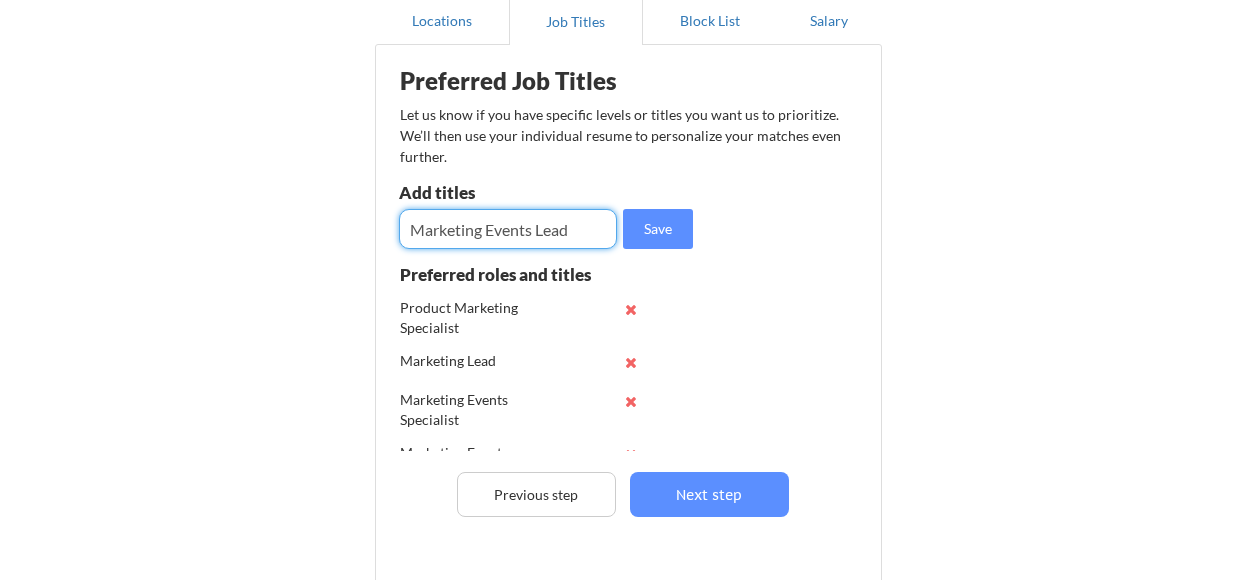 scroll, scrollTop: 276, scrollLeft: 0, axis: vertical 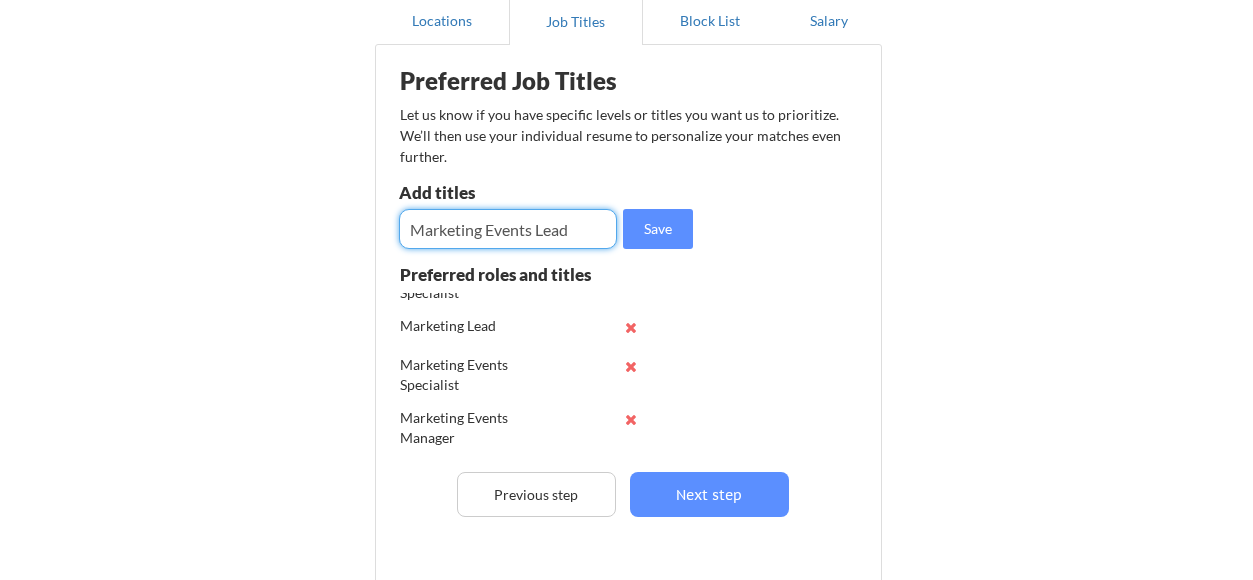 click at bounding box center (508, 229) 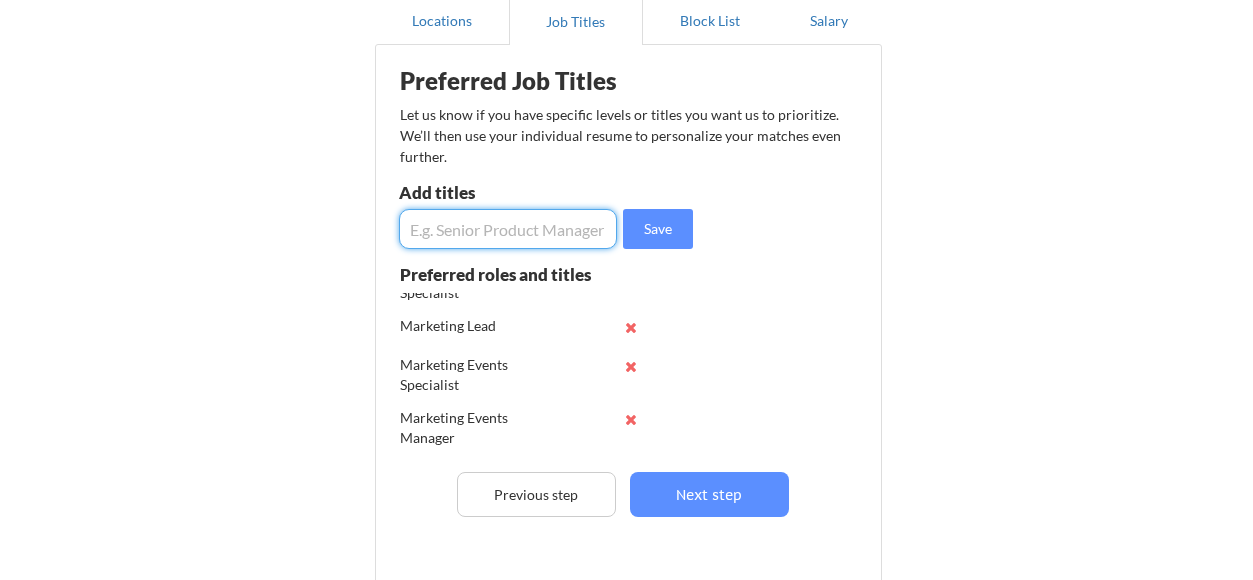 scroll, scrollTop: 0, scrollLeft: 0, axis: both 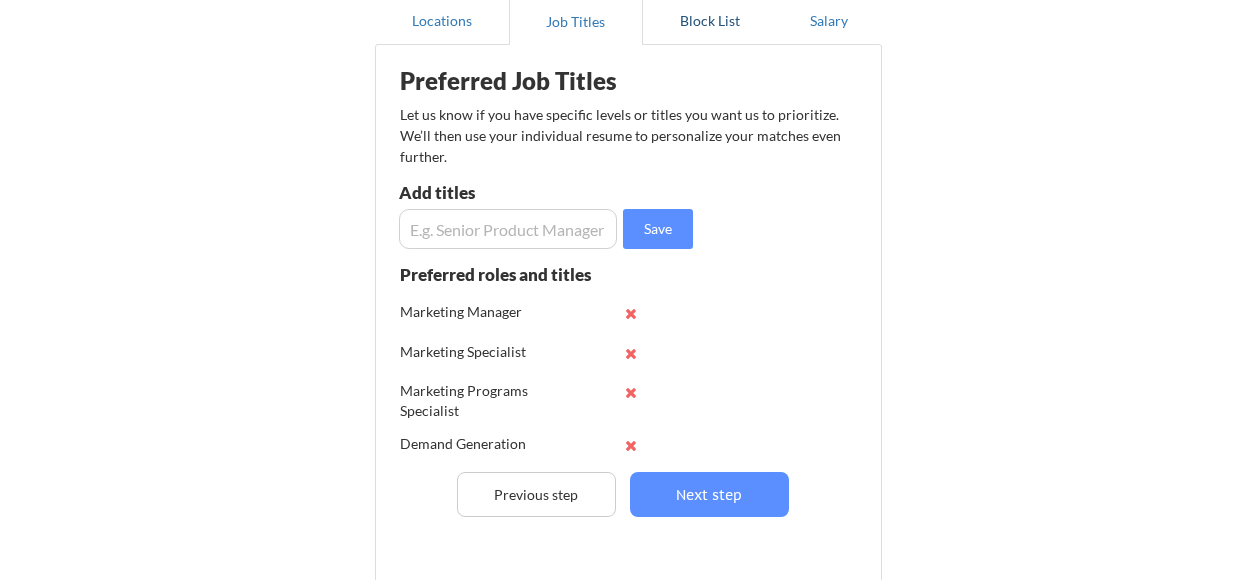 click on "Block List" at bounding box center [710, 21] 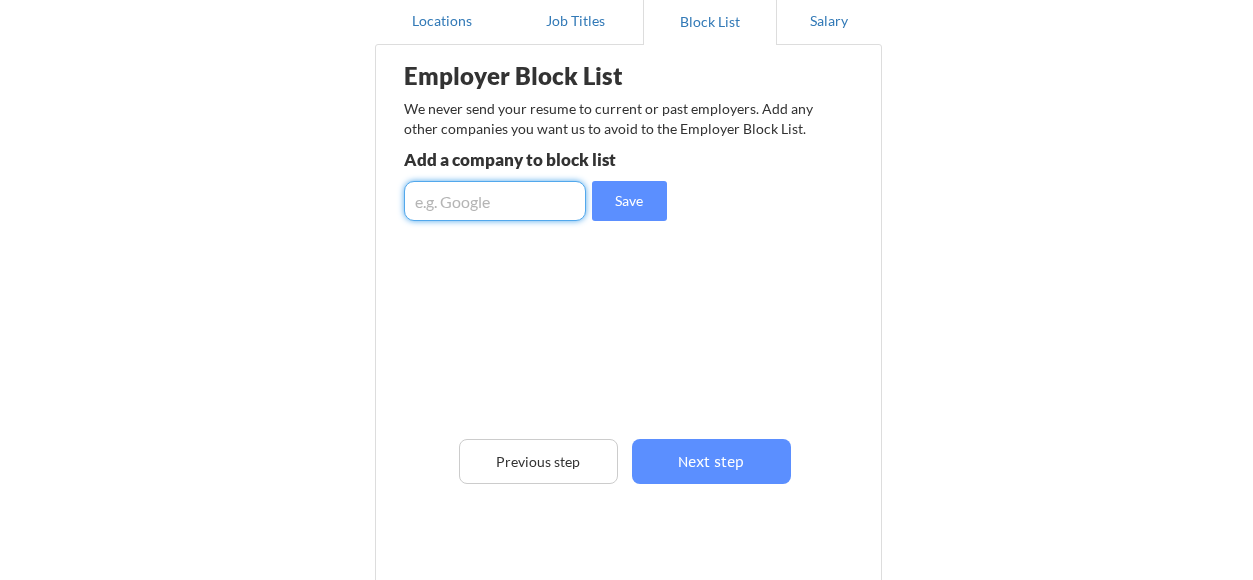 click at bounding box center (495, 201) 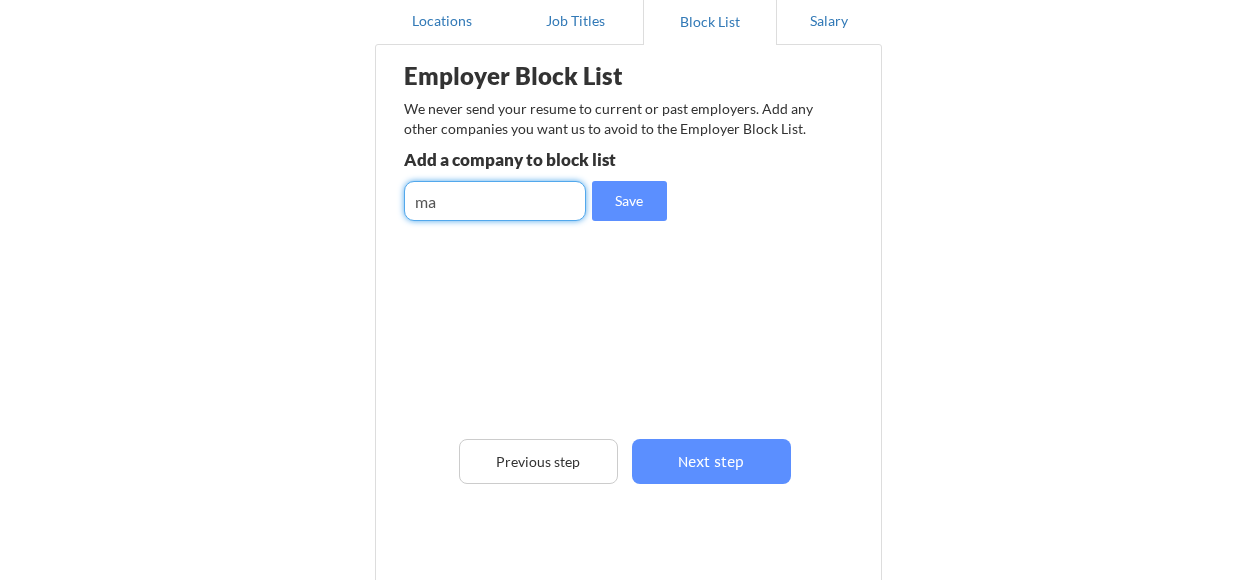 type on "m" 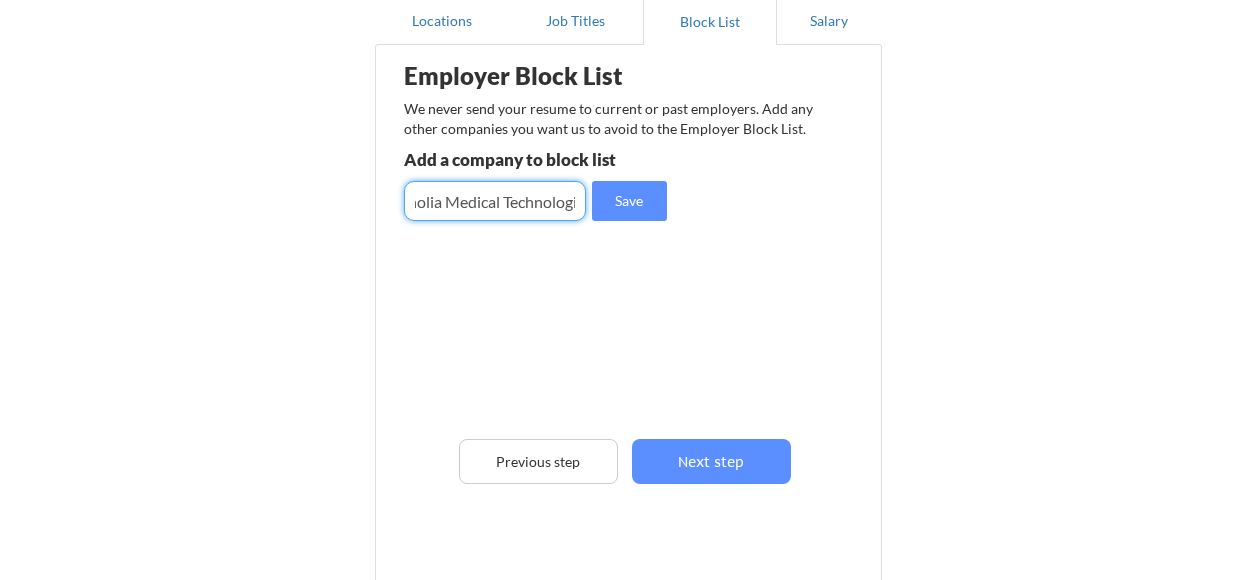 scroll, scrollTop: 0, scrollLeft: 58, axis: horizontal 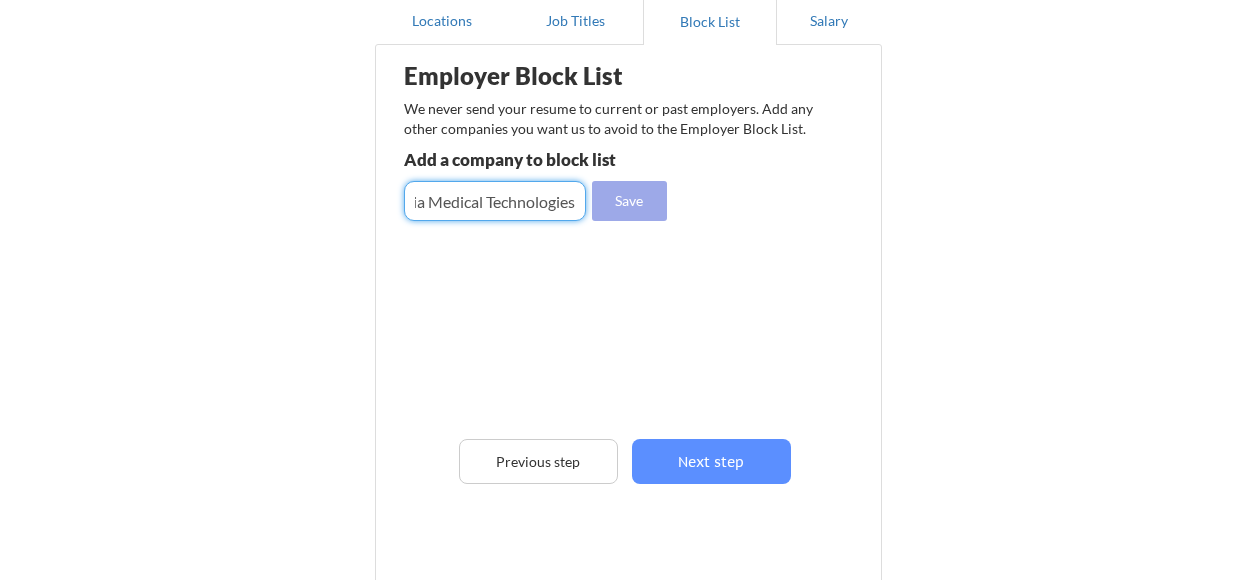 type on "Magnolia Medical Technologies" 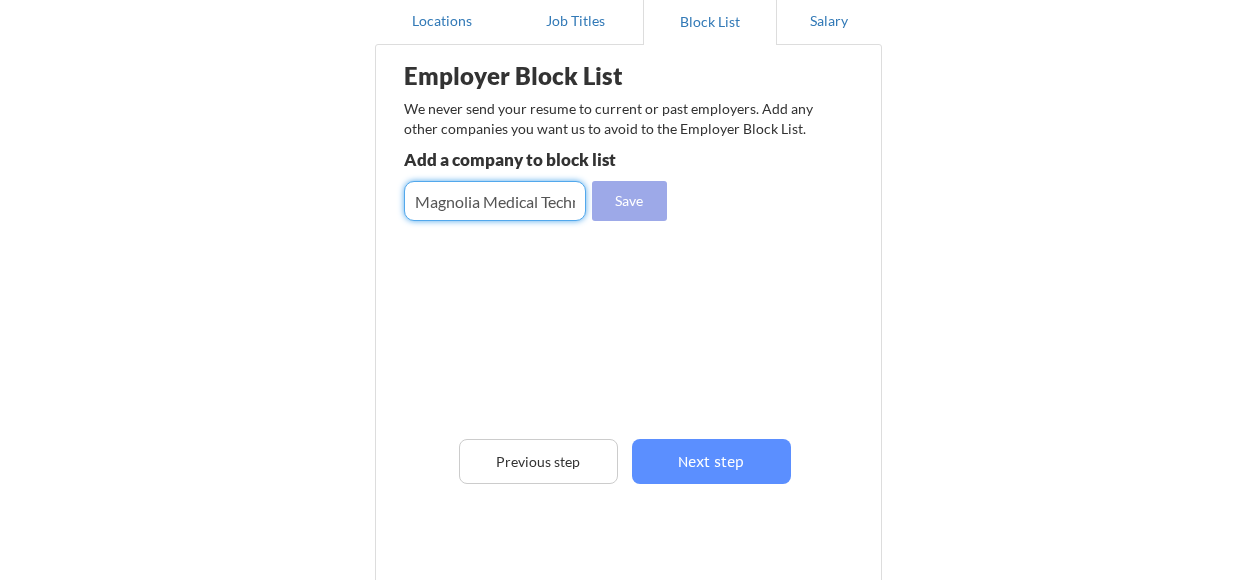 type 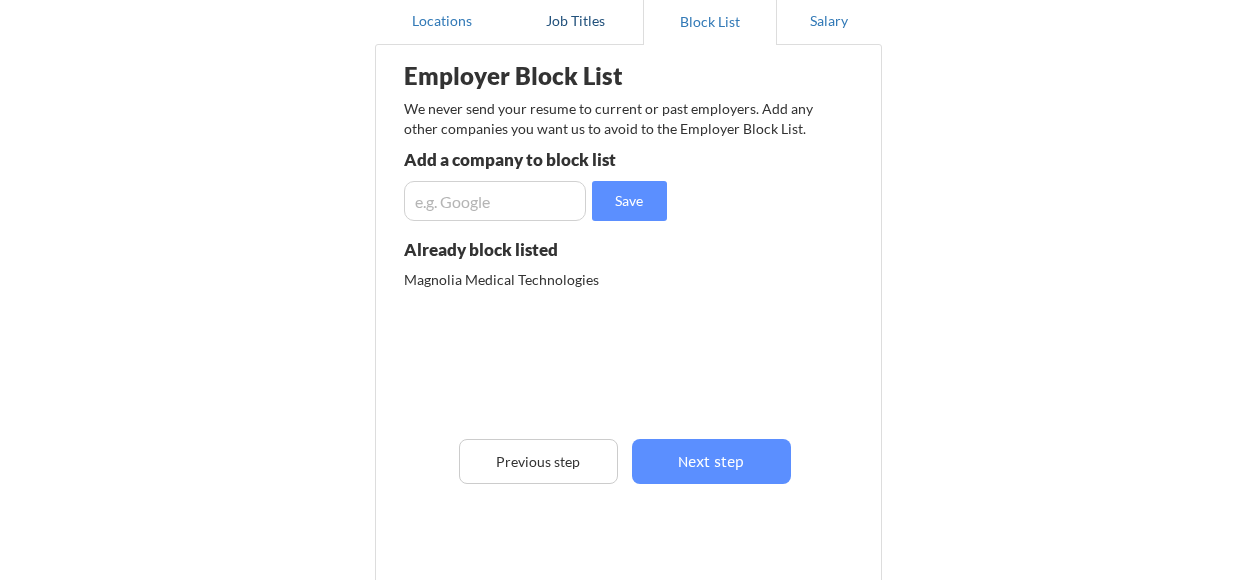 click on "Job Titles" at bounding box center (576, 21) 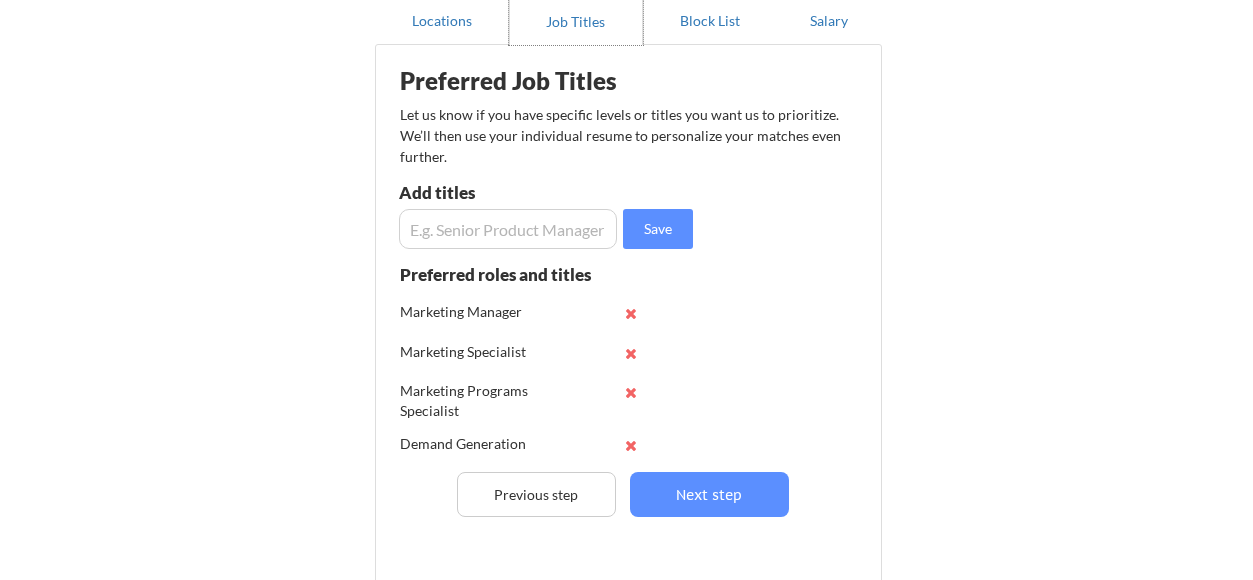 scroll, scrollTop: 276, scrollLeft: 0, axis: vertical 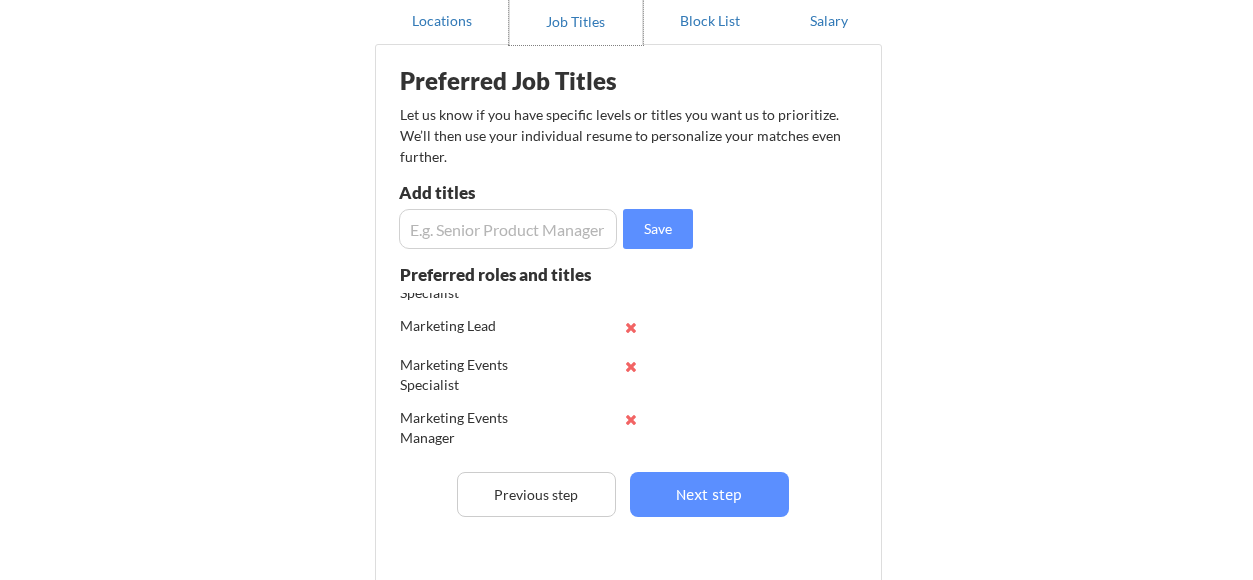 click at bounding box center (508, 229) 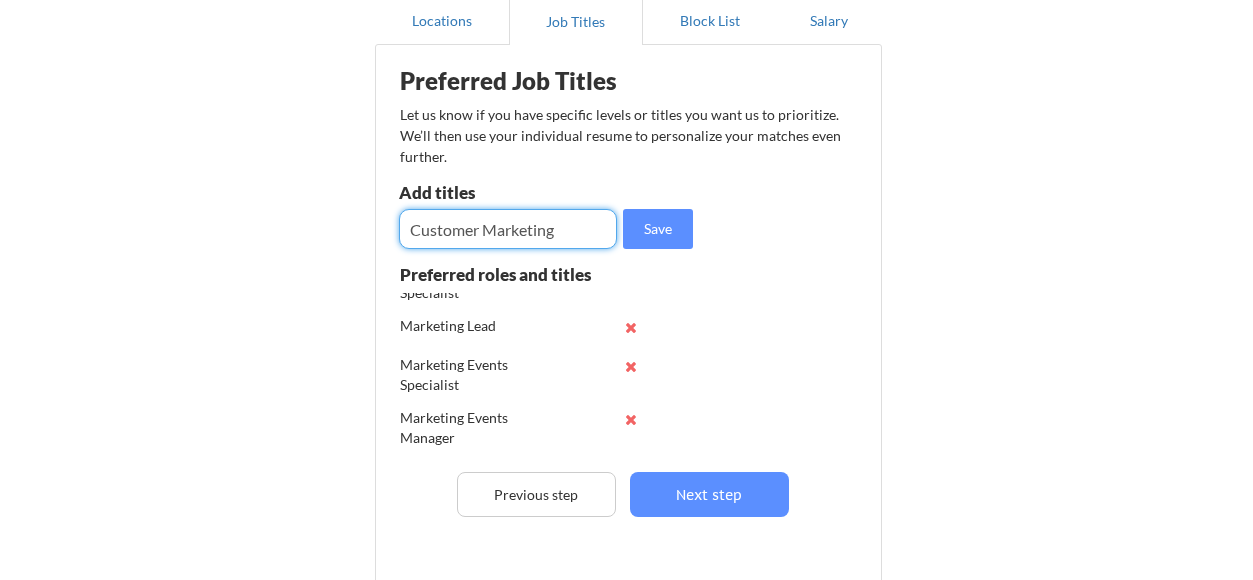 click at bounding box center [508, 229] 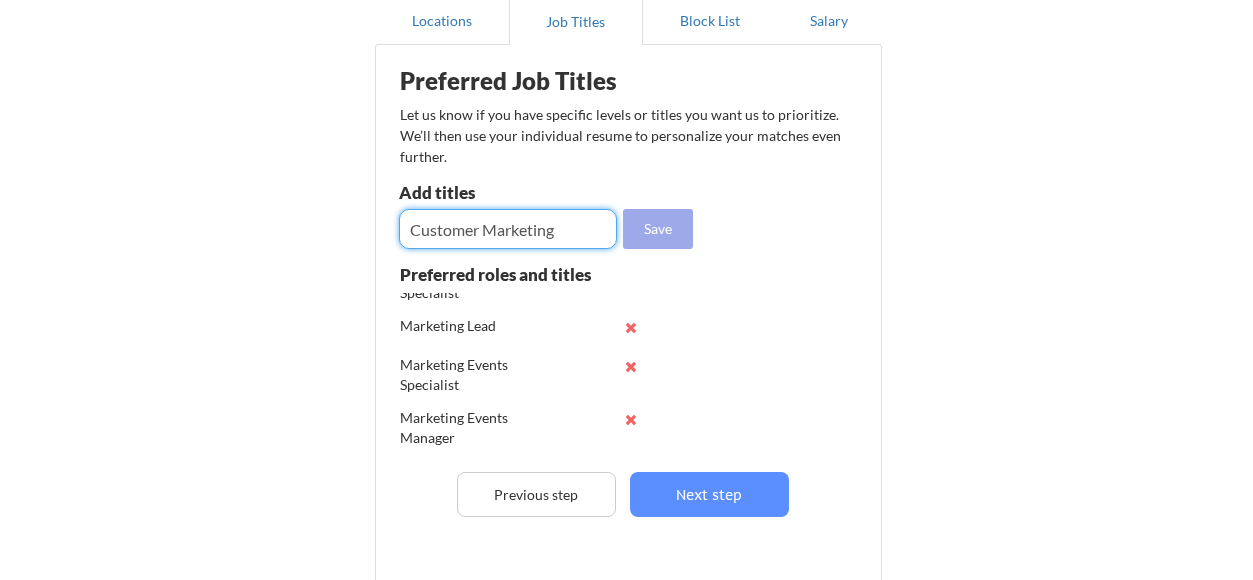 type on "Customer Marketing" 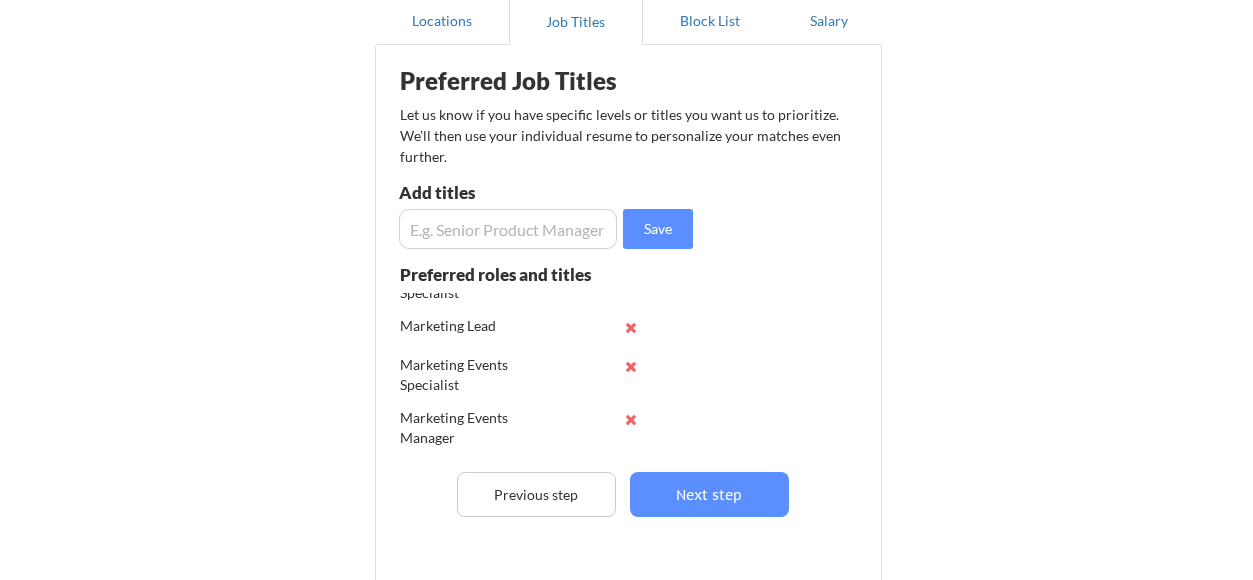 click at bounding box center [508, 229] 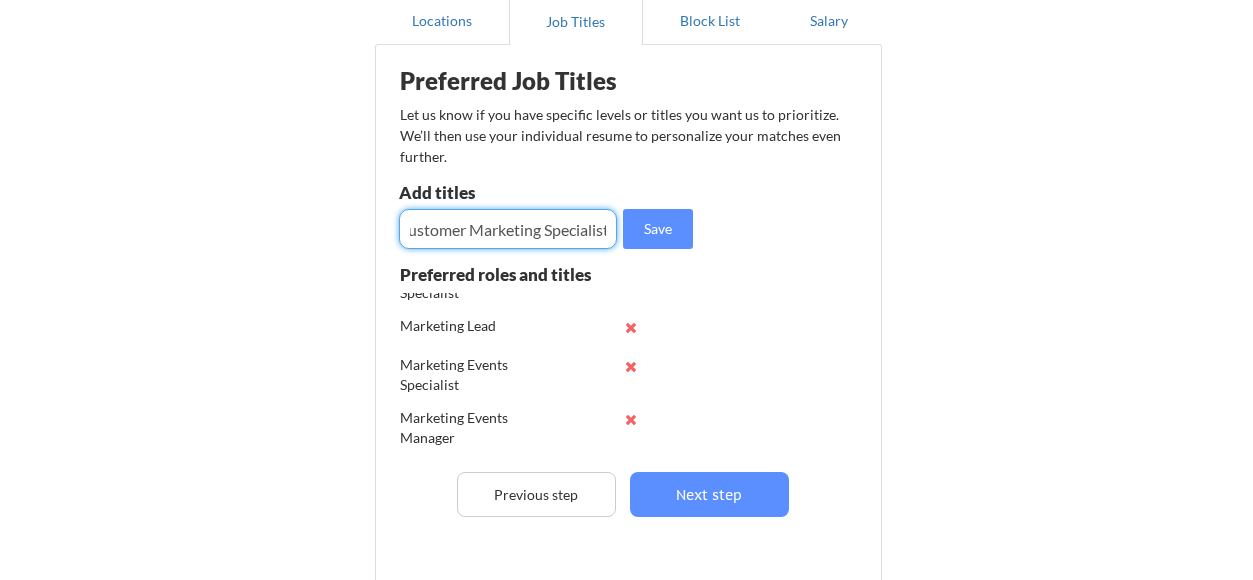scroll, scrollTop: 0, scrollLeft: 18, axis: horizontal 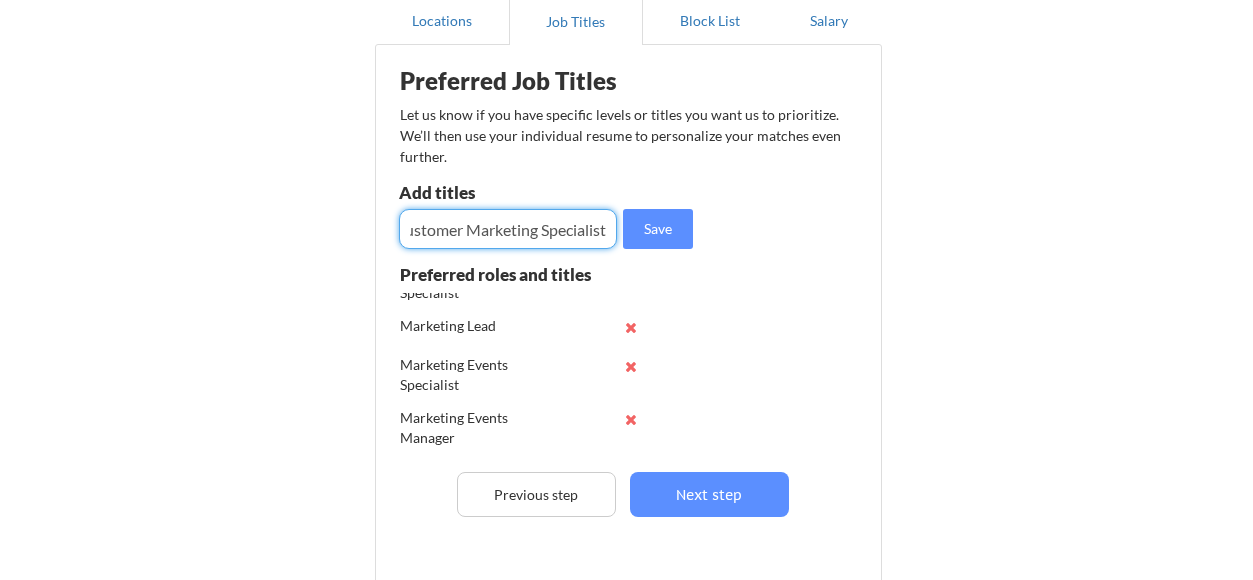 click at bounding box center (508, 229) 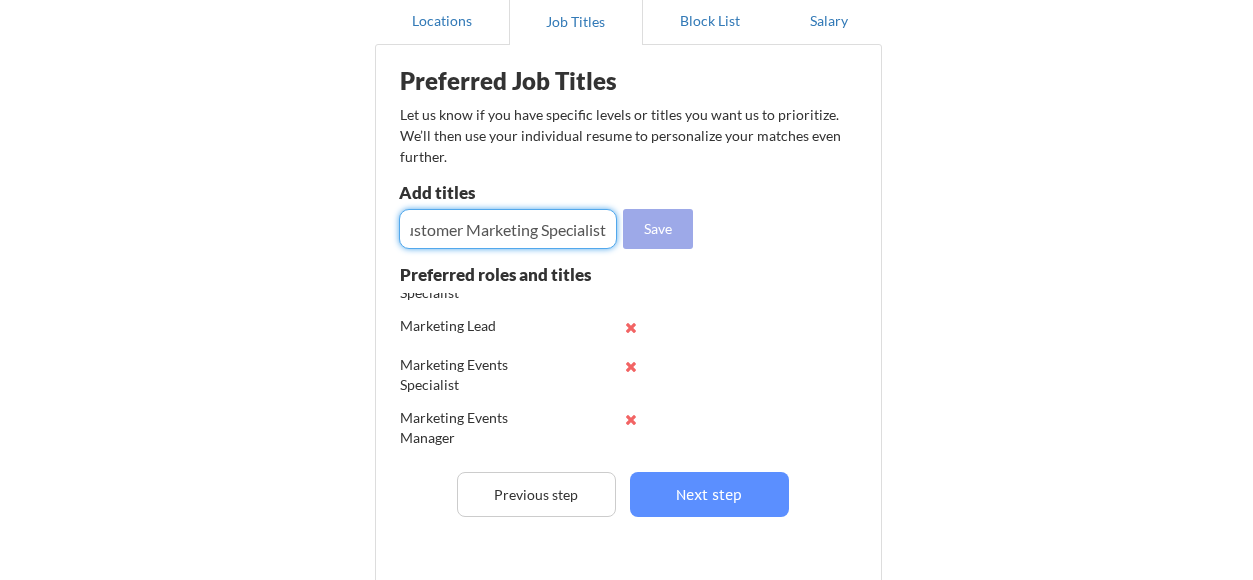 type on "Customer Marketing Specialist" 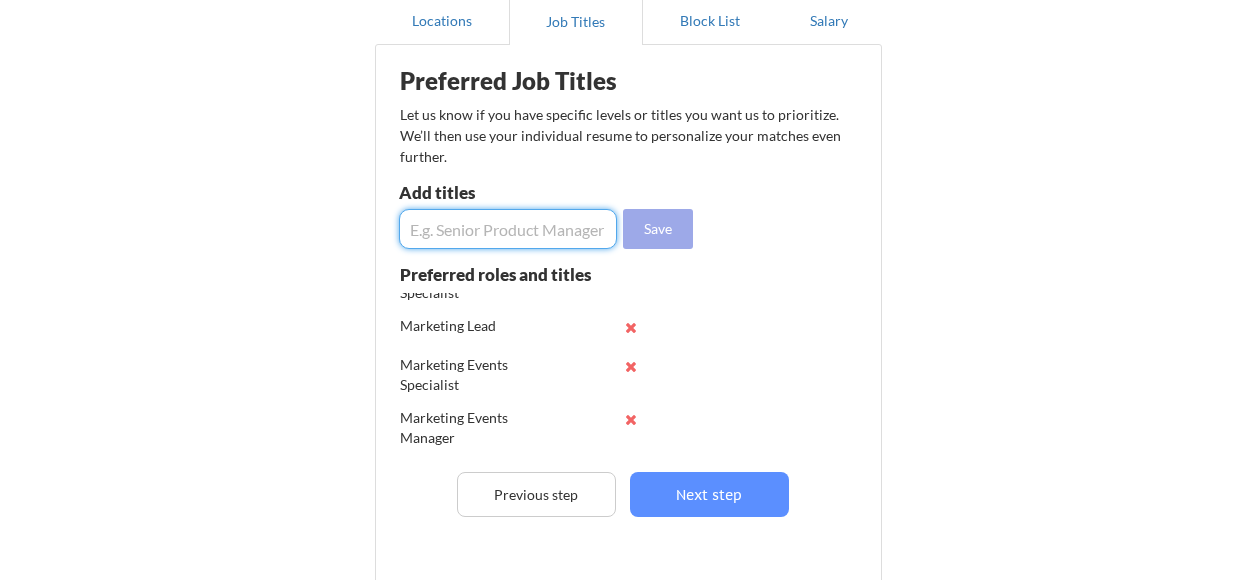 scroll, scrollTop: 0, scrollLeft: 0, axis: both 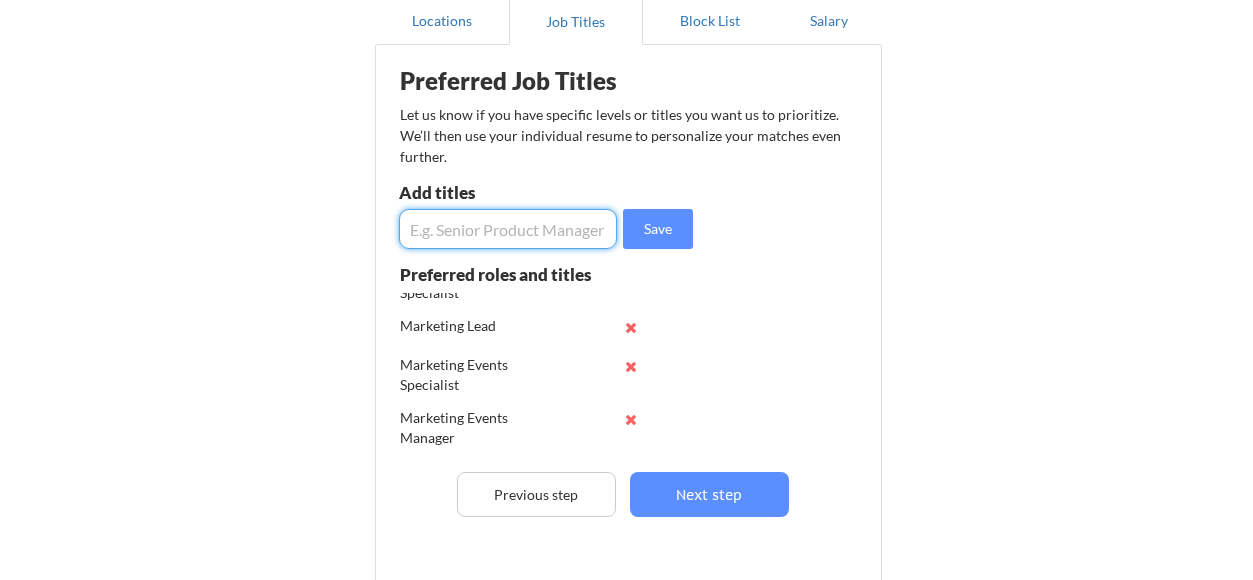 click at bounding box center [508, 229] 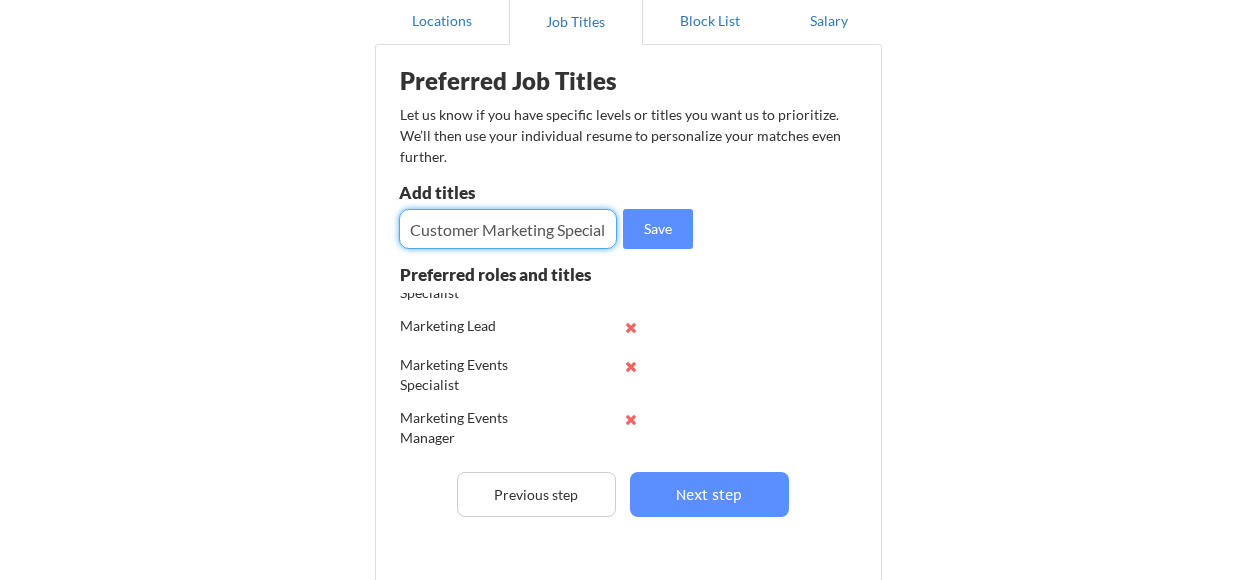 scroll, scrollTop: 0, scrollLeft: 18, axis: horizontal 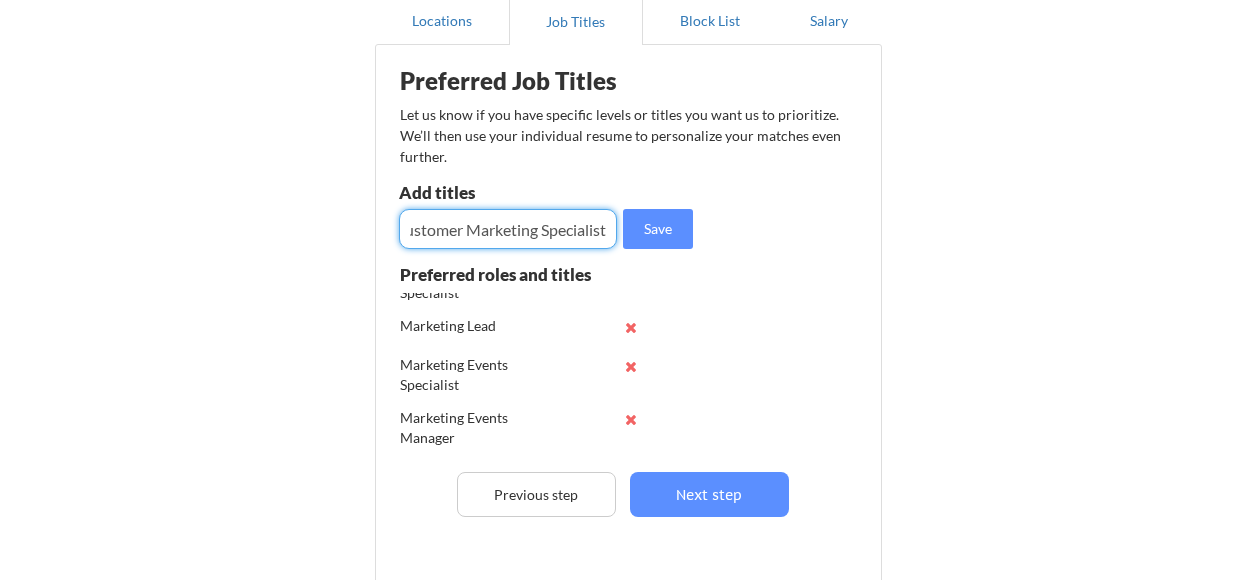 click at bounding box center (508, 229) 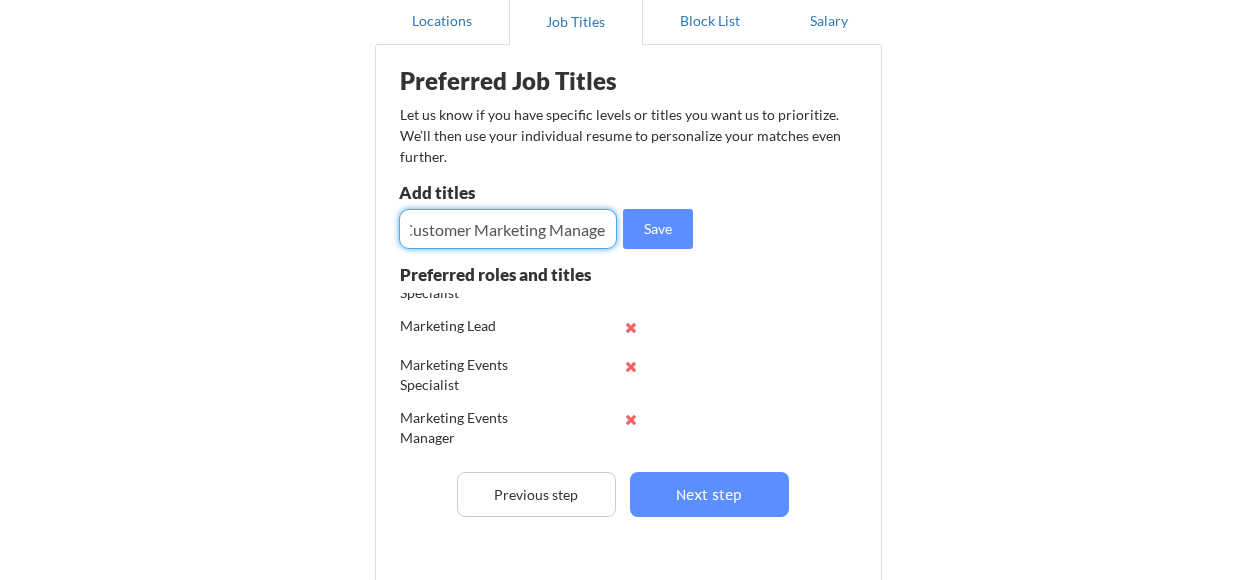 scroll, scrollTop: 0, scrollLeft: 15, axis: horizontal 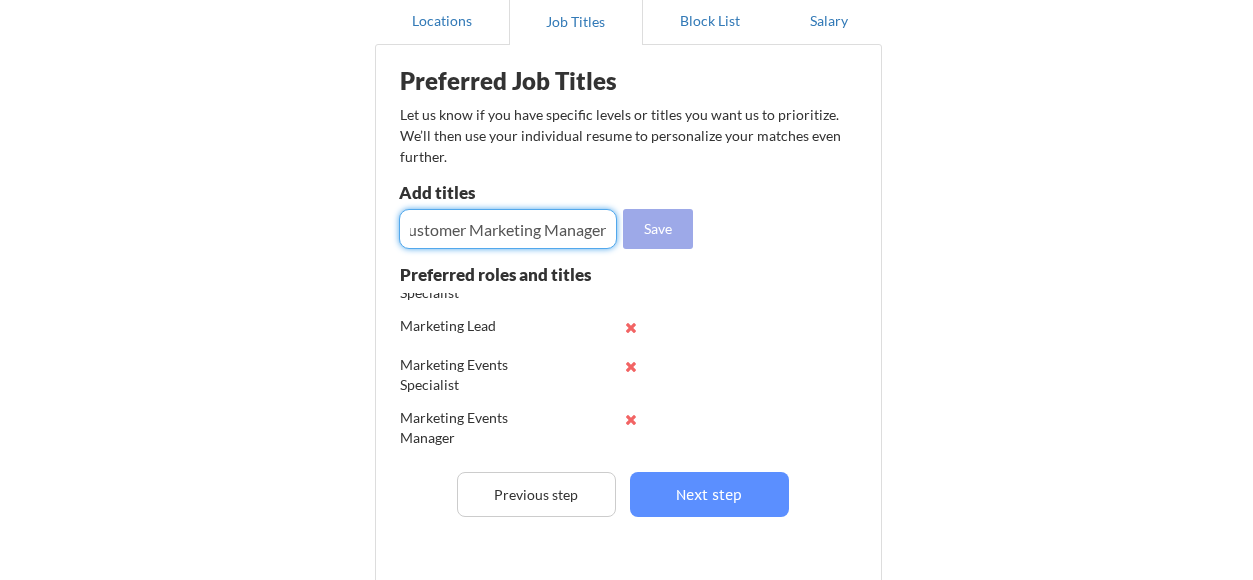 type on "Customer Marketing Manager" 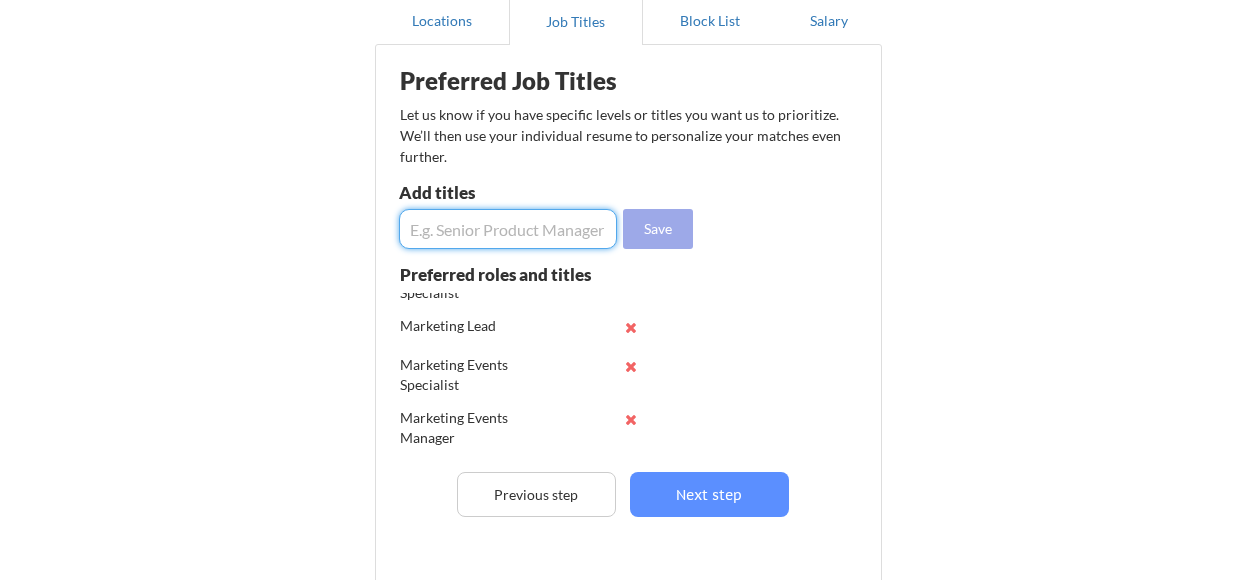scroll, scrollTop: 0, scrollLeft: 0, axis: both 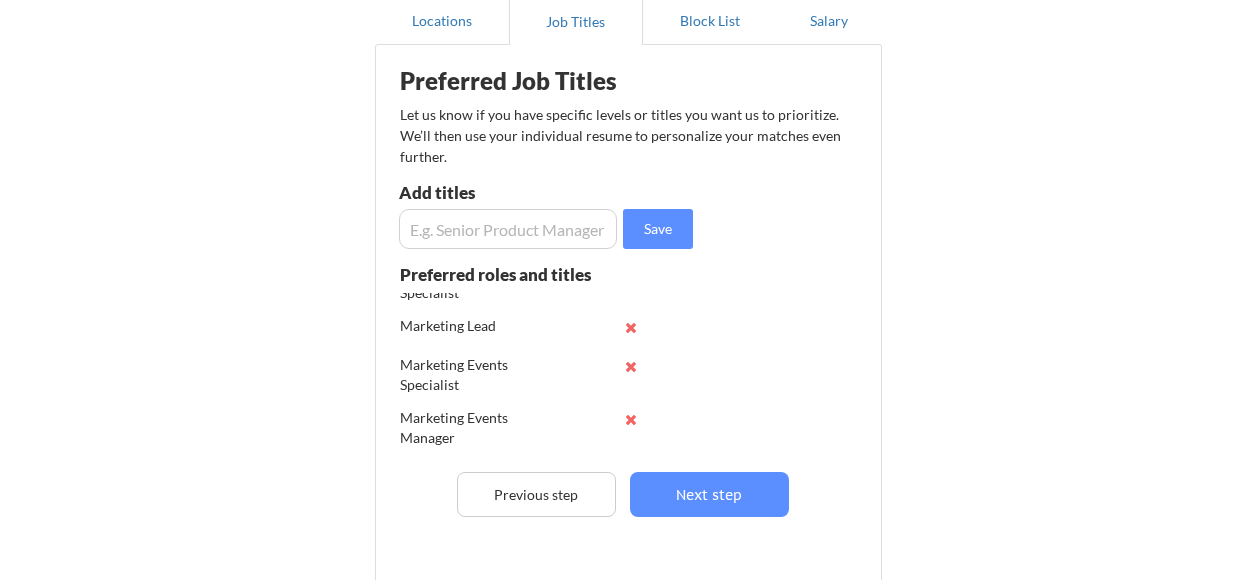 click at bounding box center (508, 229) 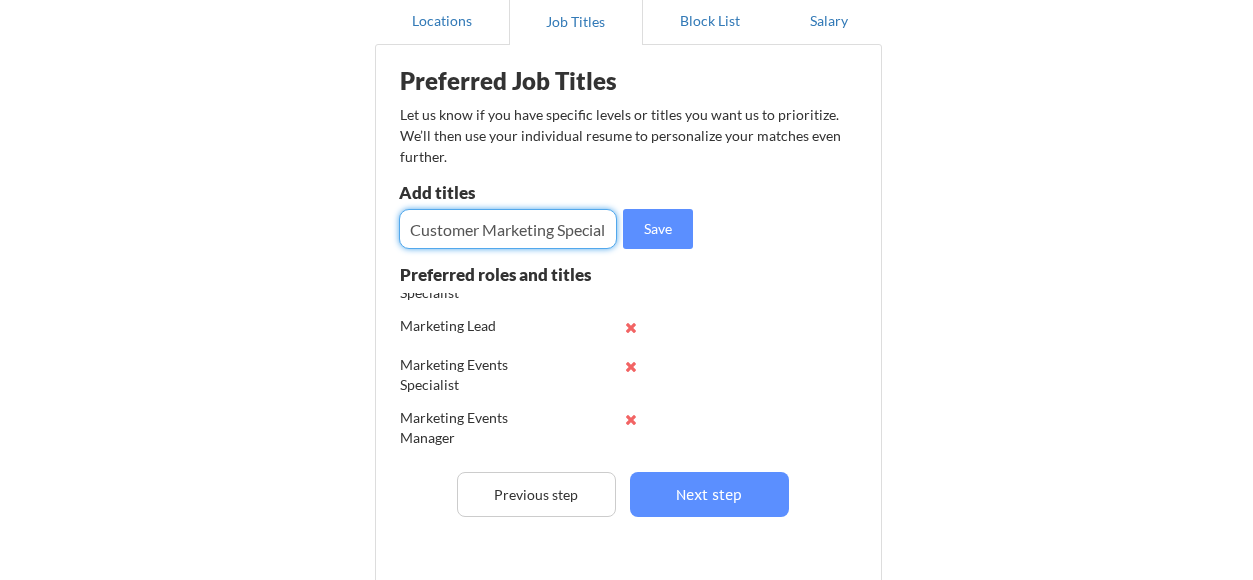 scroll, scrollTop: 0, scrollLeft: 18, axis: horizontal 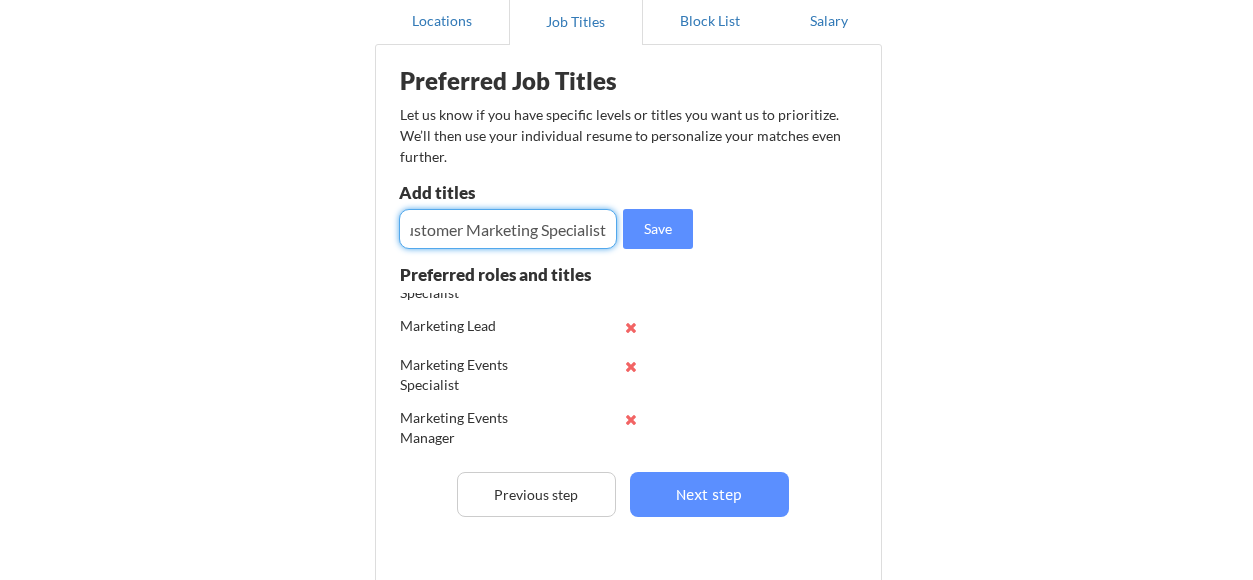 click at bounding box center (508, 229) 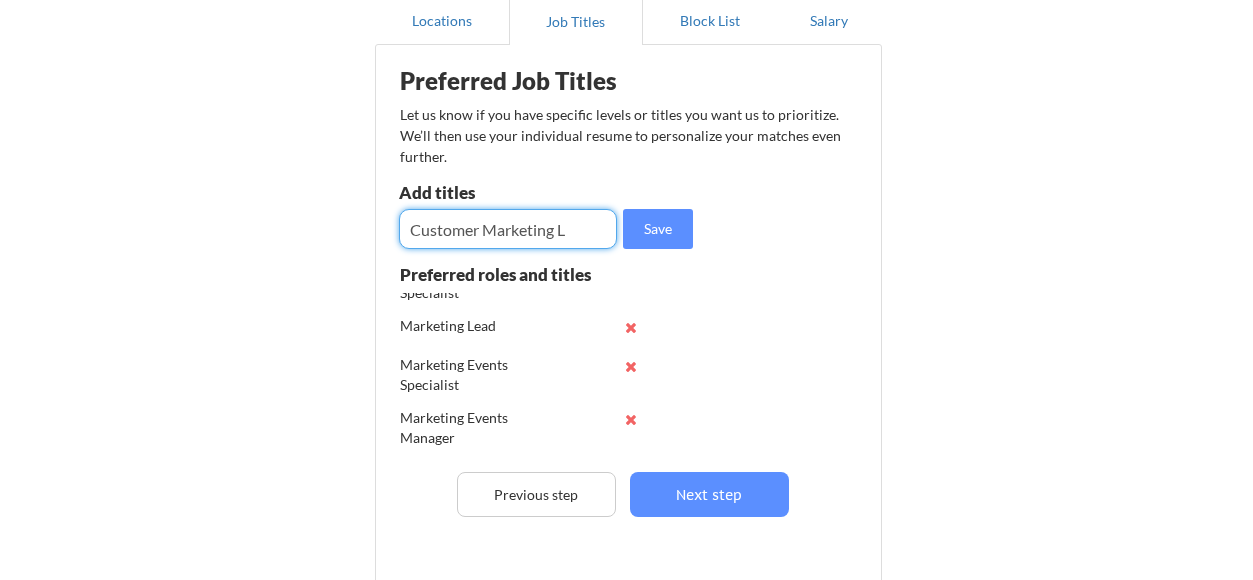 scroll, scrollTop: 0, scrollLeft: 0, axis: both 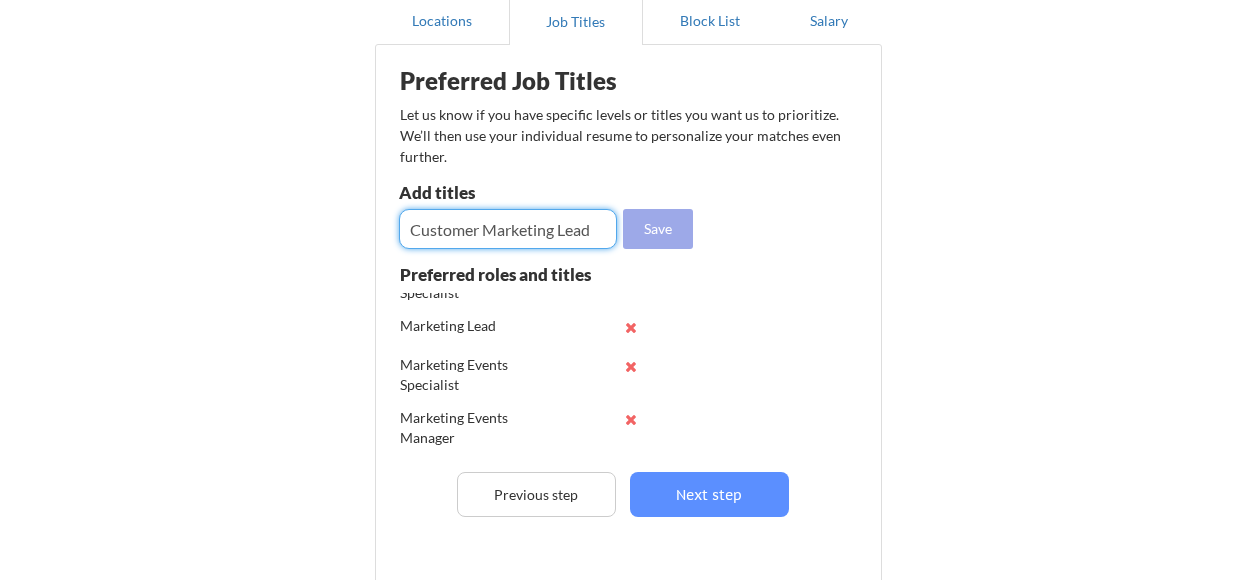 type on "Customer Marketing Lead" 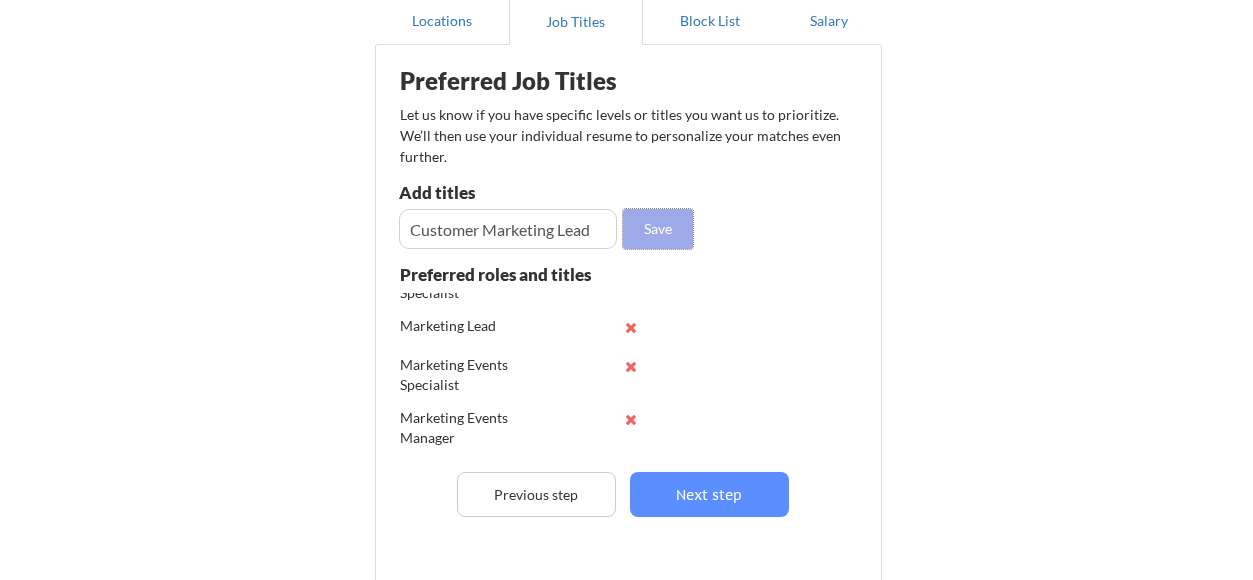 click on "Save" at bounding box center [658, 229] 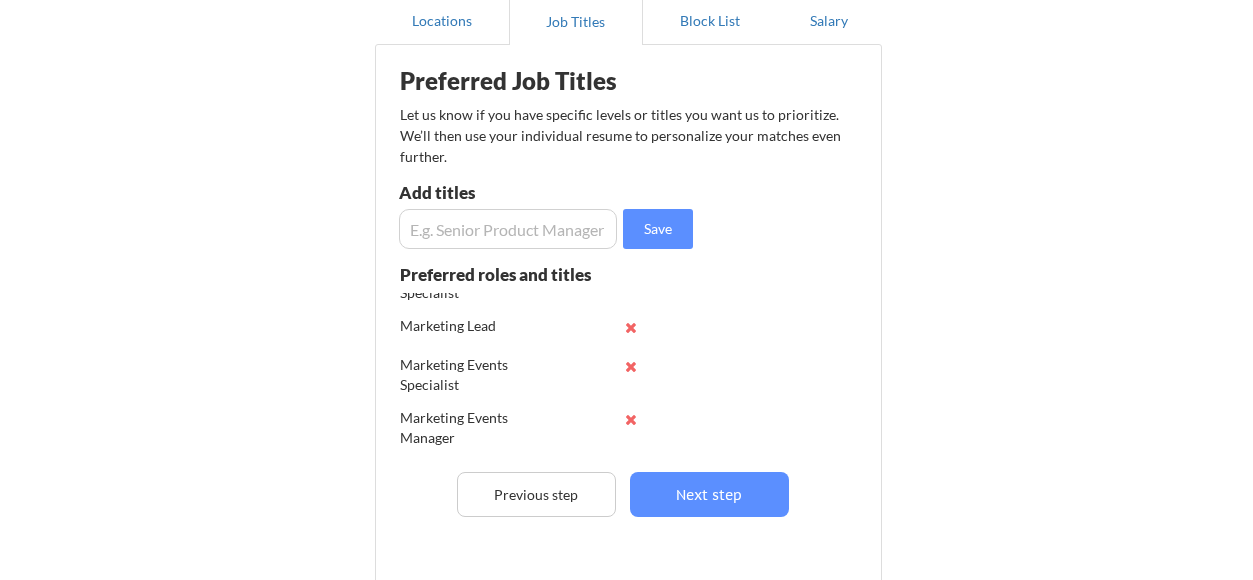 click at bounding box center [508, 229] 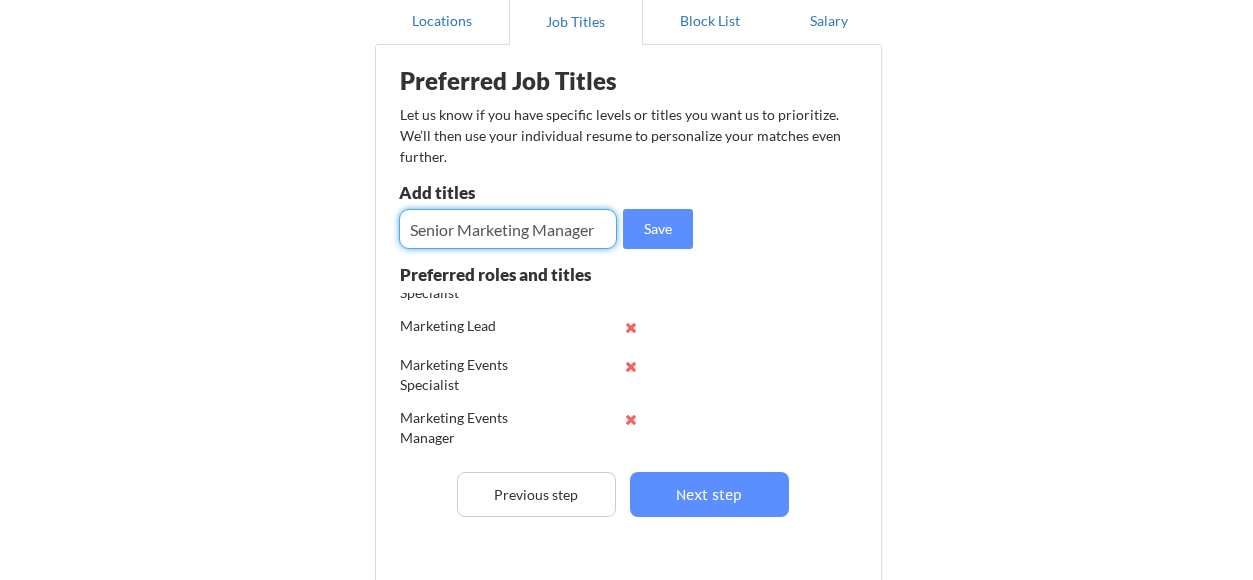 type on "Senior Marketing Manager" 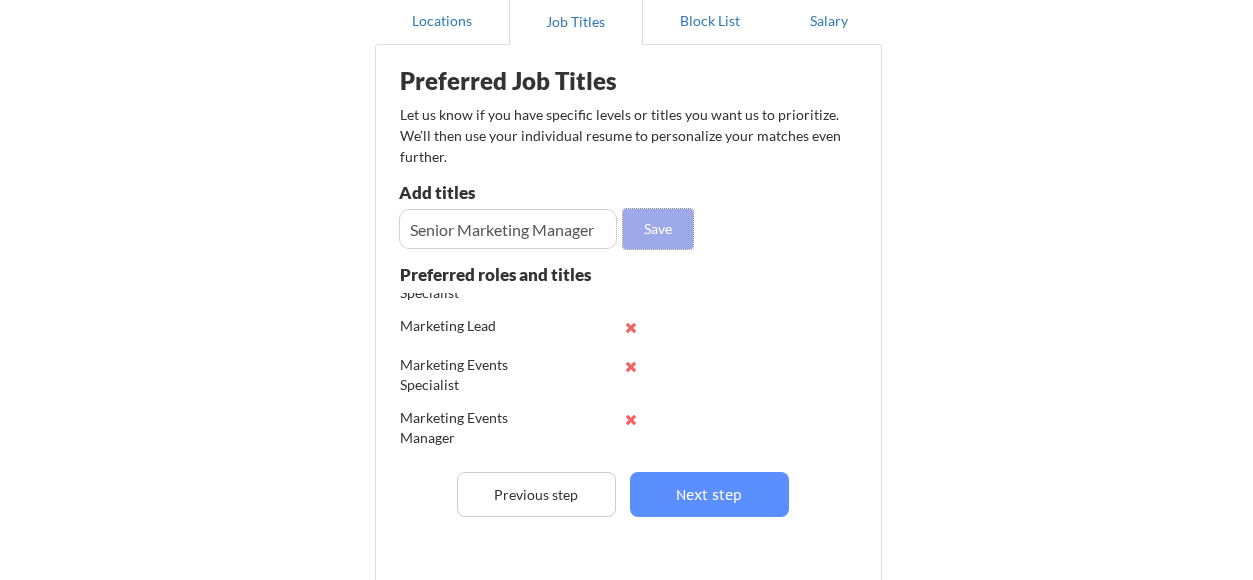 click on "Save" at bounding box center [658, 229] 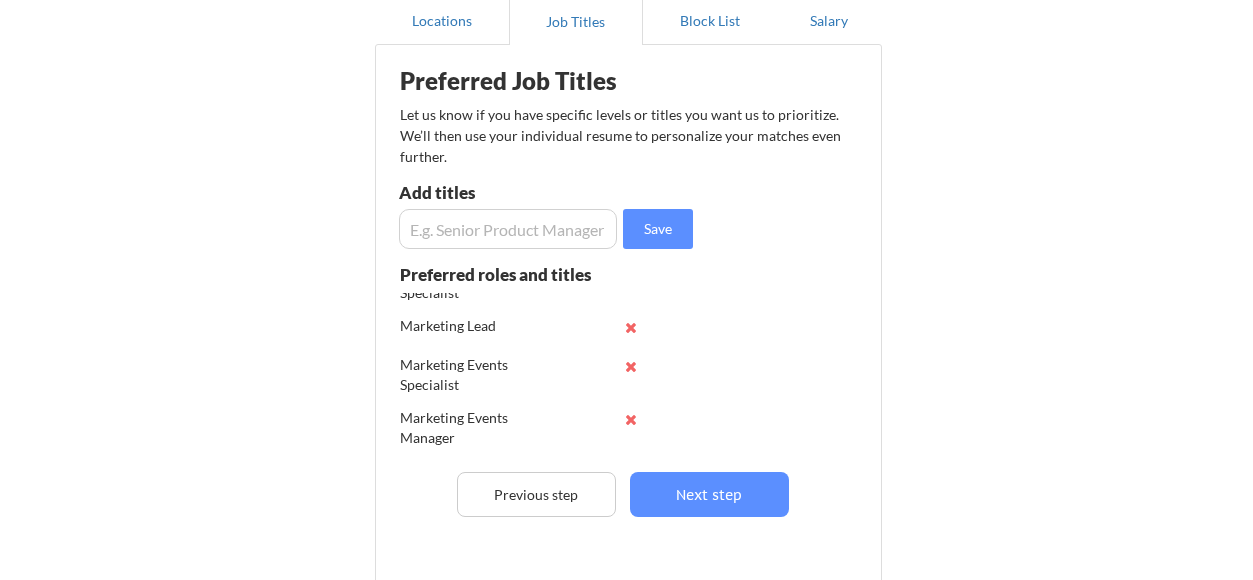 click at bounding box center (508, 229) 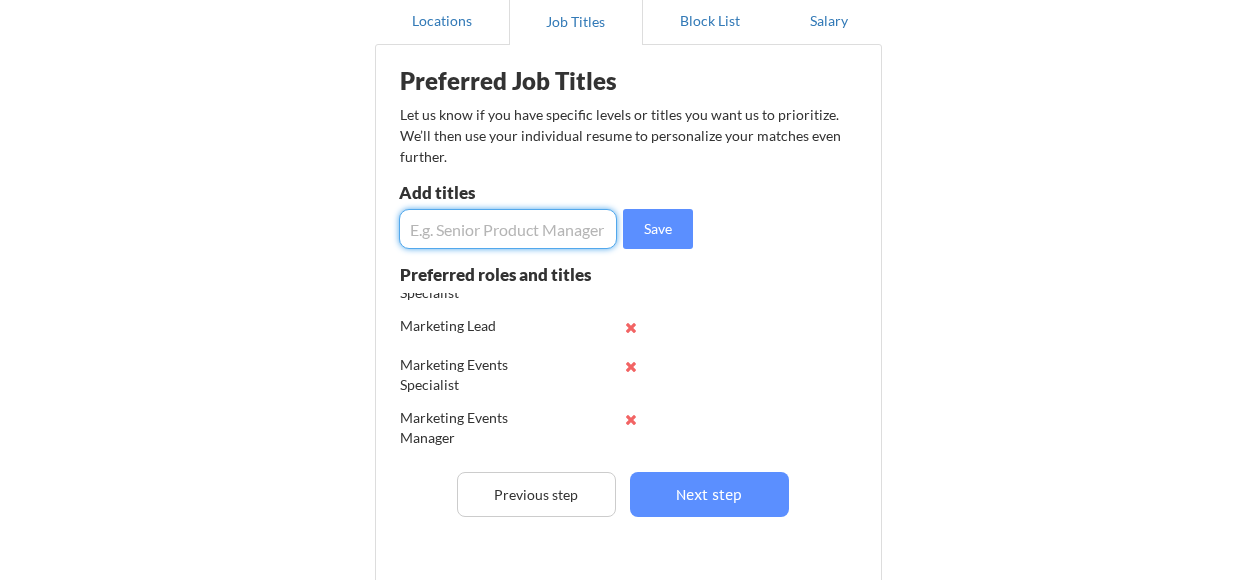 type on "i" 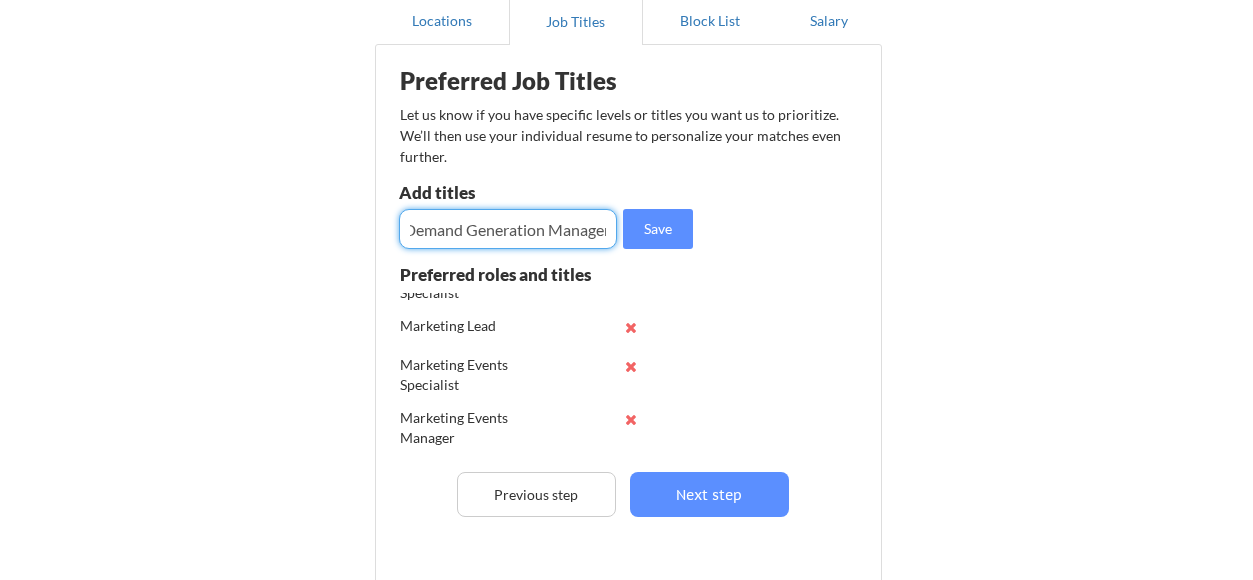 scroll, scrollTop: 0, scrollLeft: 61, axis: horizontal 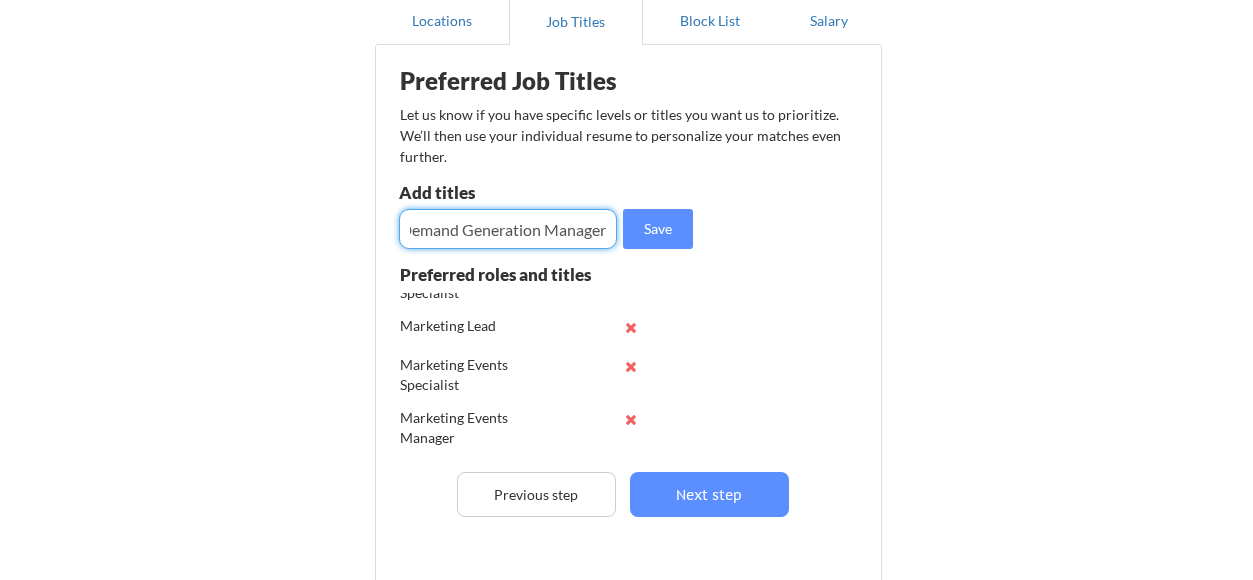 click at bounding box center [508, 229] 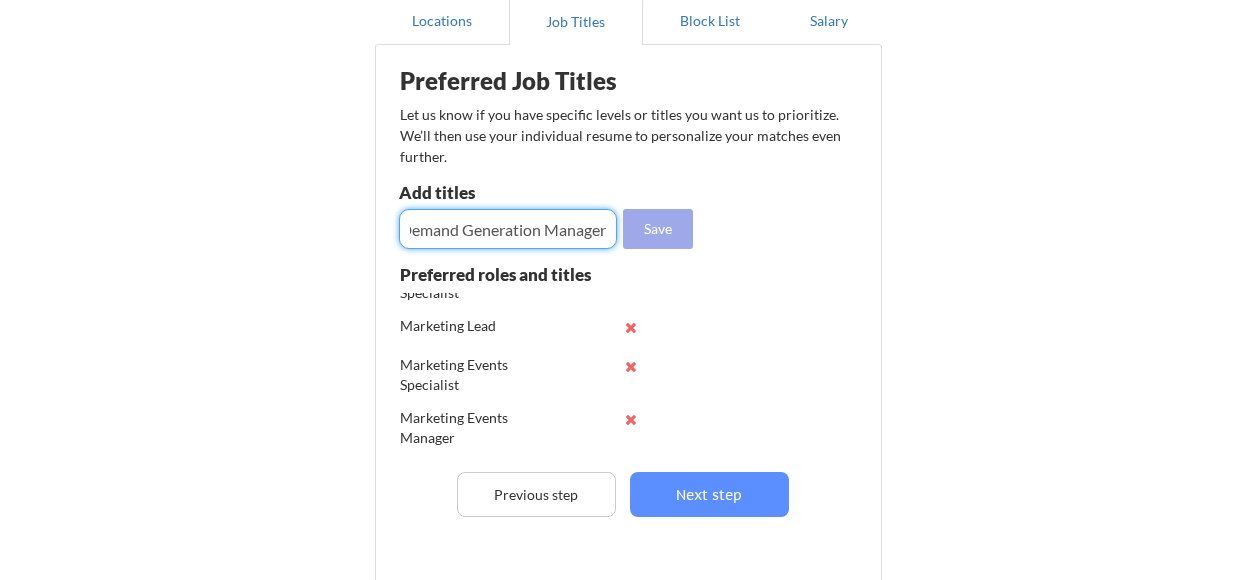 type on "Digital Demand Generation Manager" 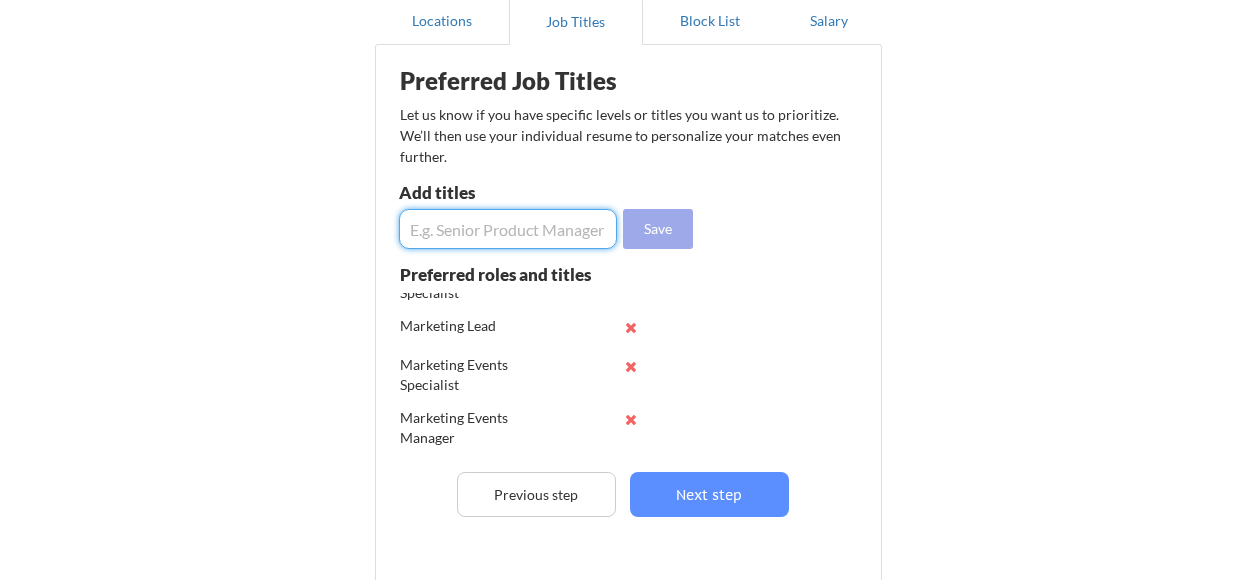 scroll, scrollTop: 0, scrollLeft: 0, axis: both 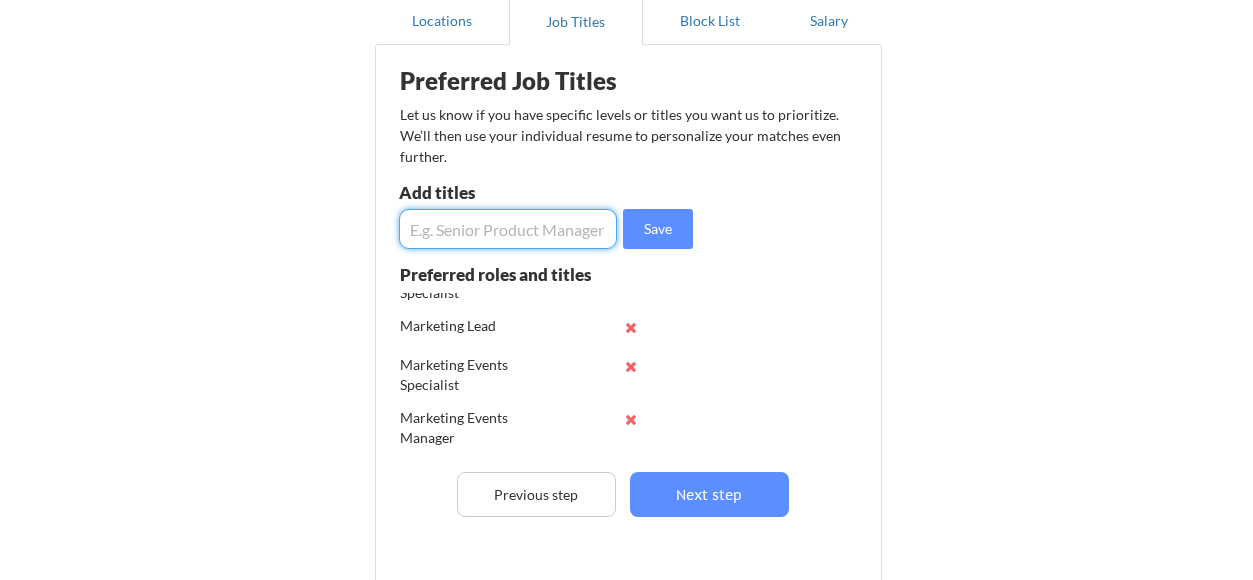 click at bounding box center [508, 229] 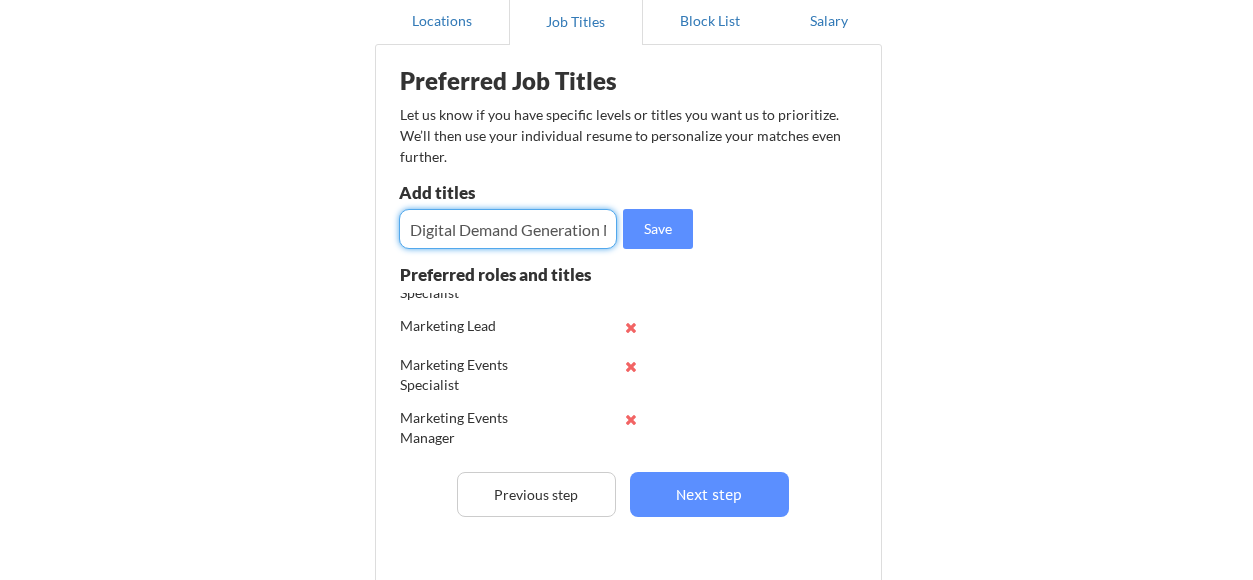 scroll, scrollTop: 0, scrollLeft: 61, axis: horizontal 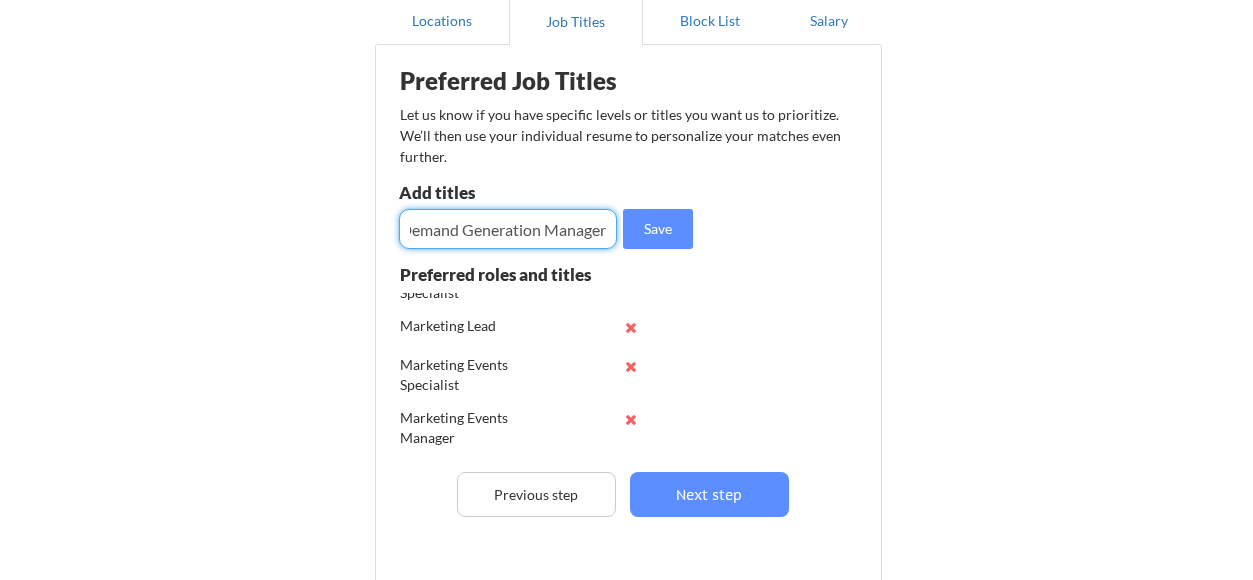 click at bounding box center [508, 229] 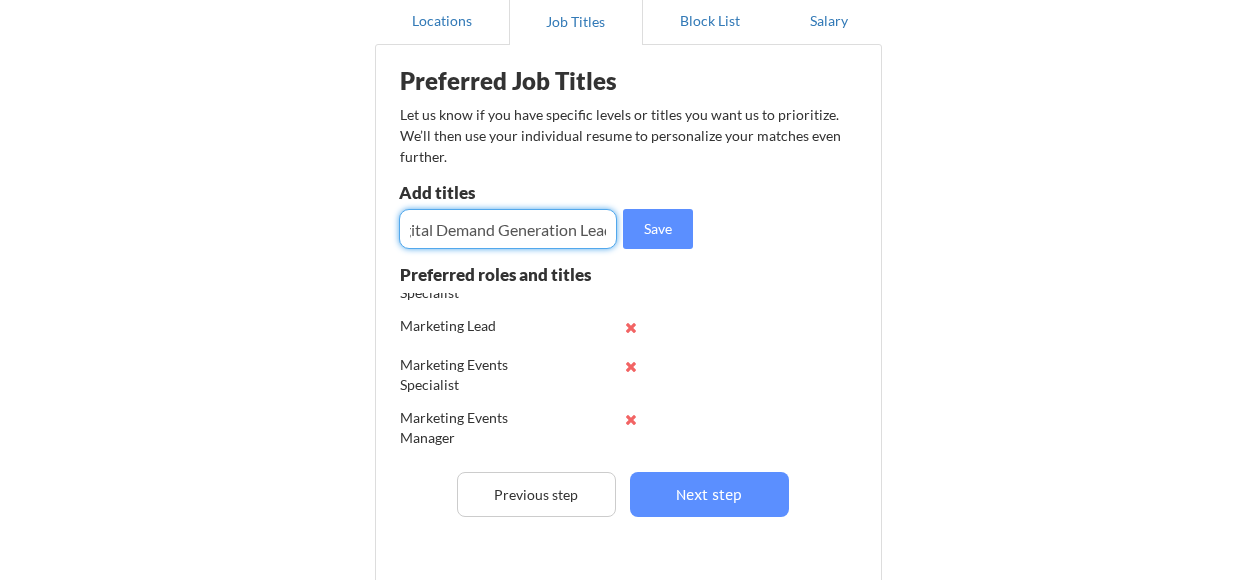 scroll, scrollTop: 0, scrollLeft: 32, axis: horizontal 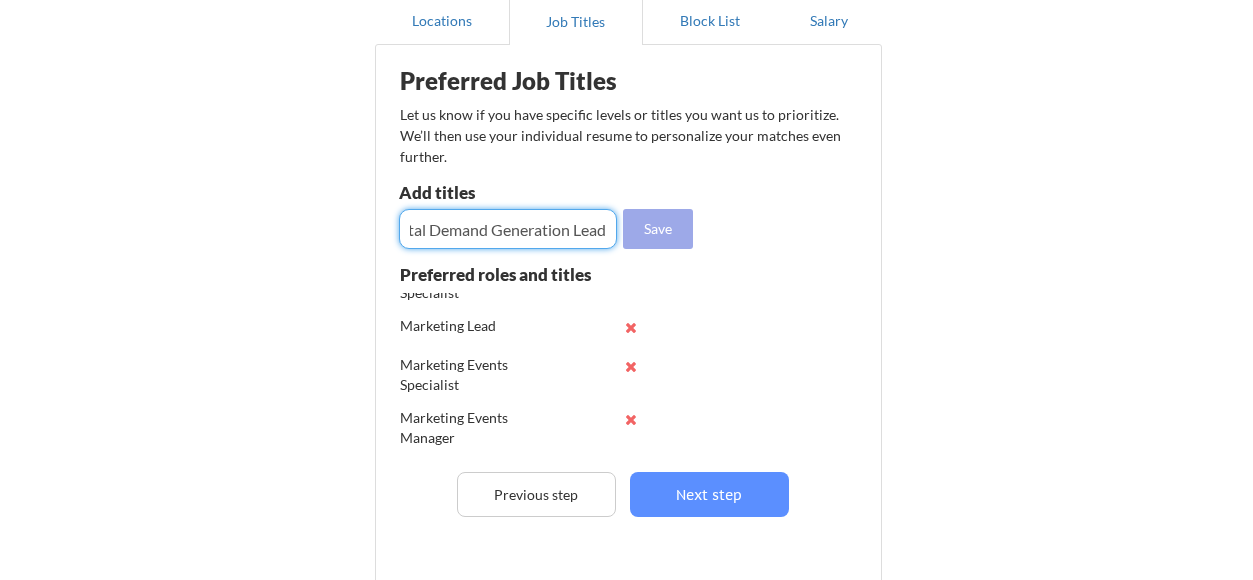 type on "Digital Demand Generation Lead" 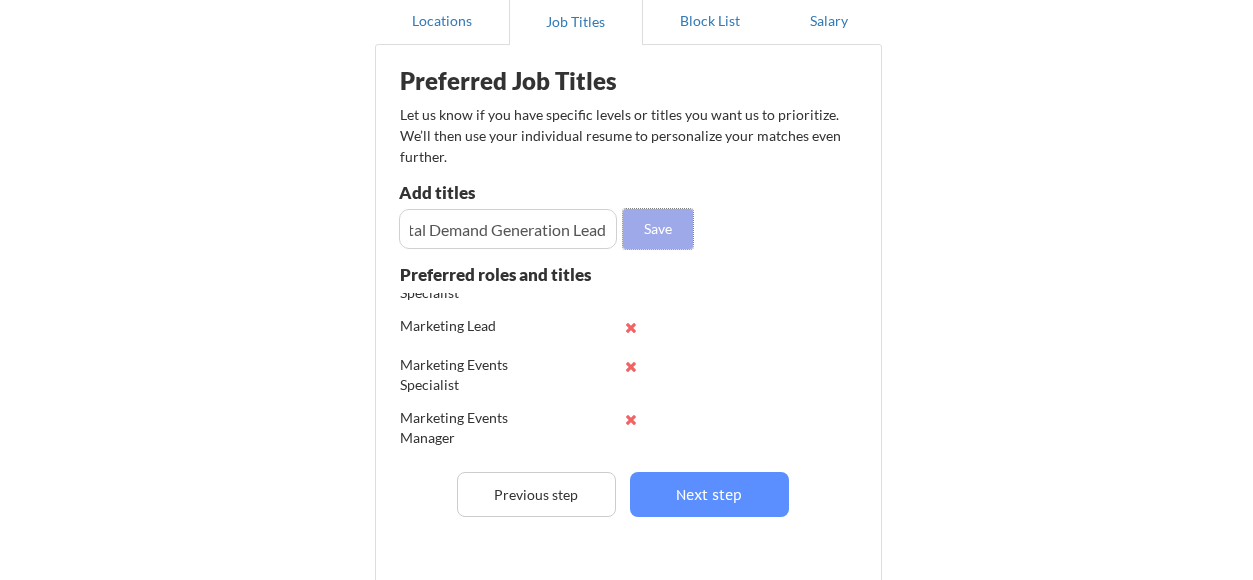click on "Save" at bounding box center [658, 229] 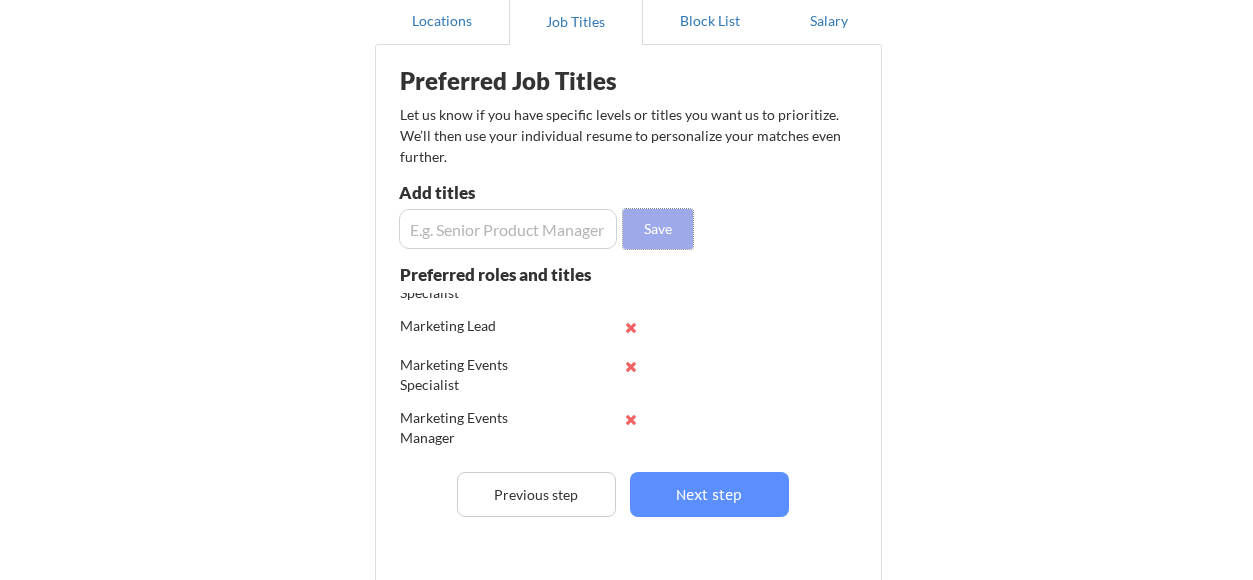 scroll, scrollTop: 0, scrollLeft: 0, axis: both 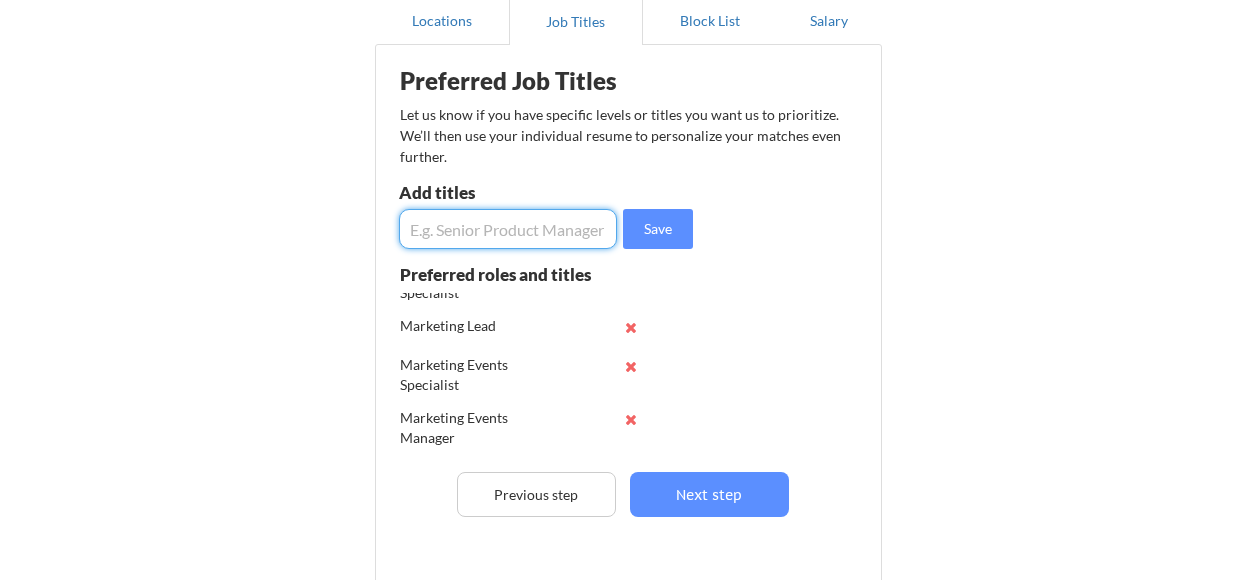 click at bounding box center [508, 229] 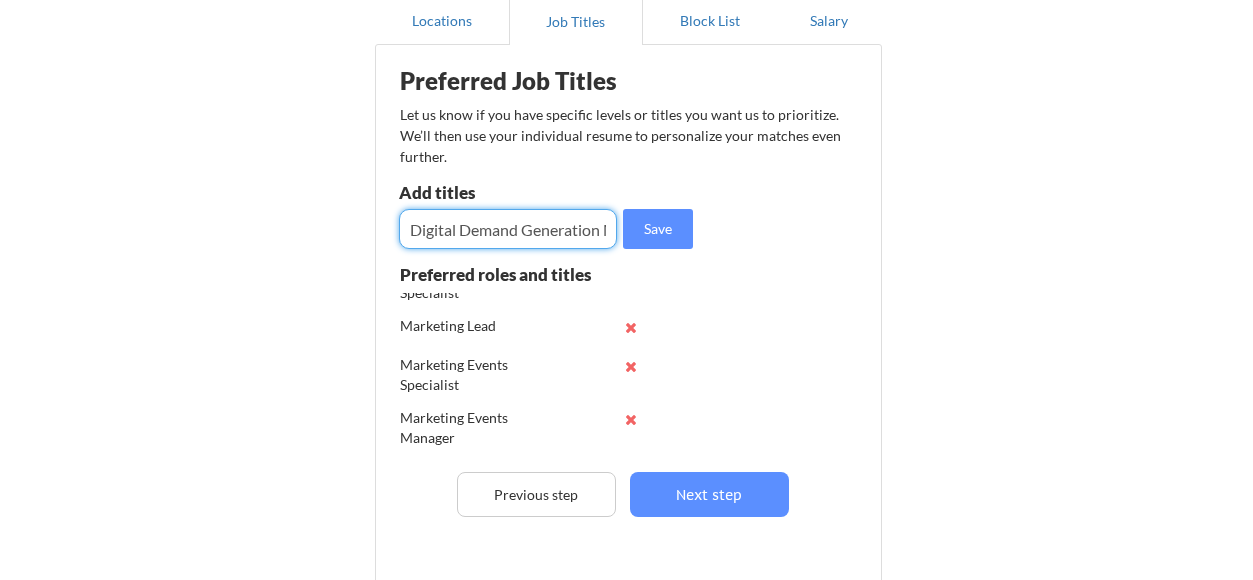 scroll, scrollTop: 0, scrollLeft: 61, axis: horizontal 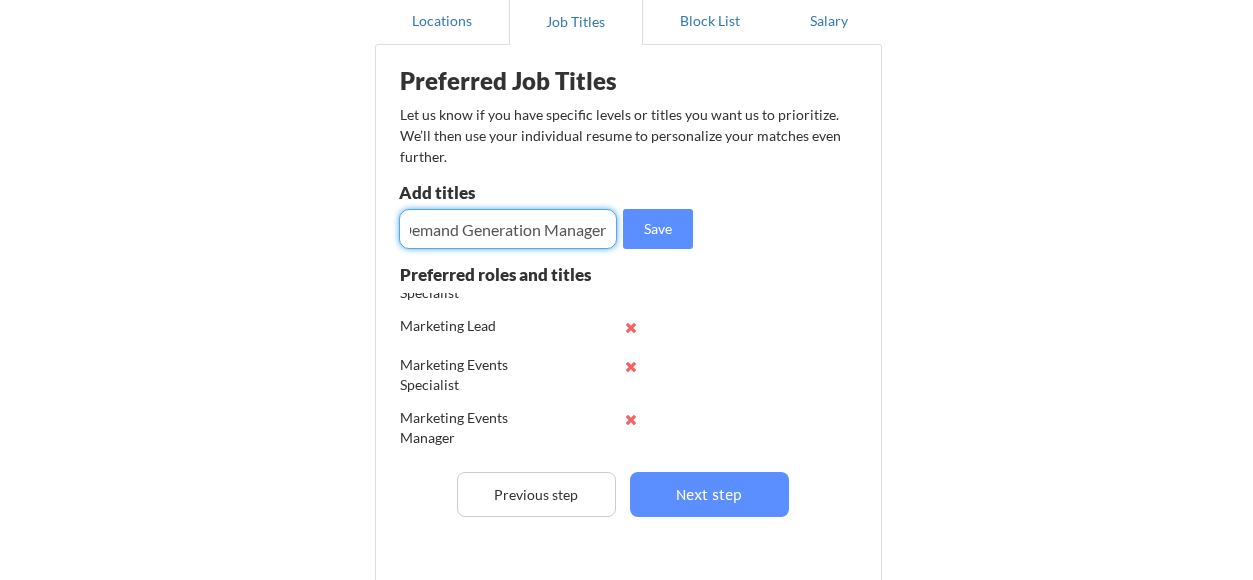 click at bounding box center [508, 229] 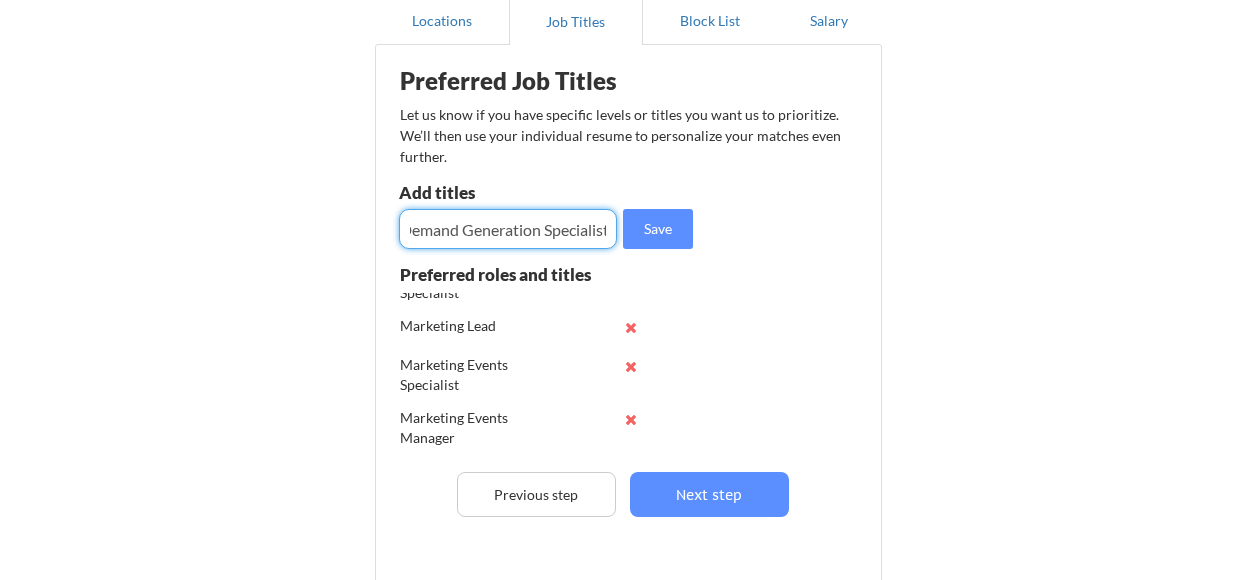 scroll, scrollTop: 0, scrollLeft: 65, axis: horizontal 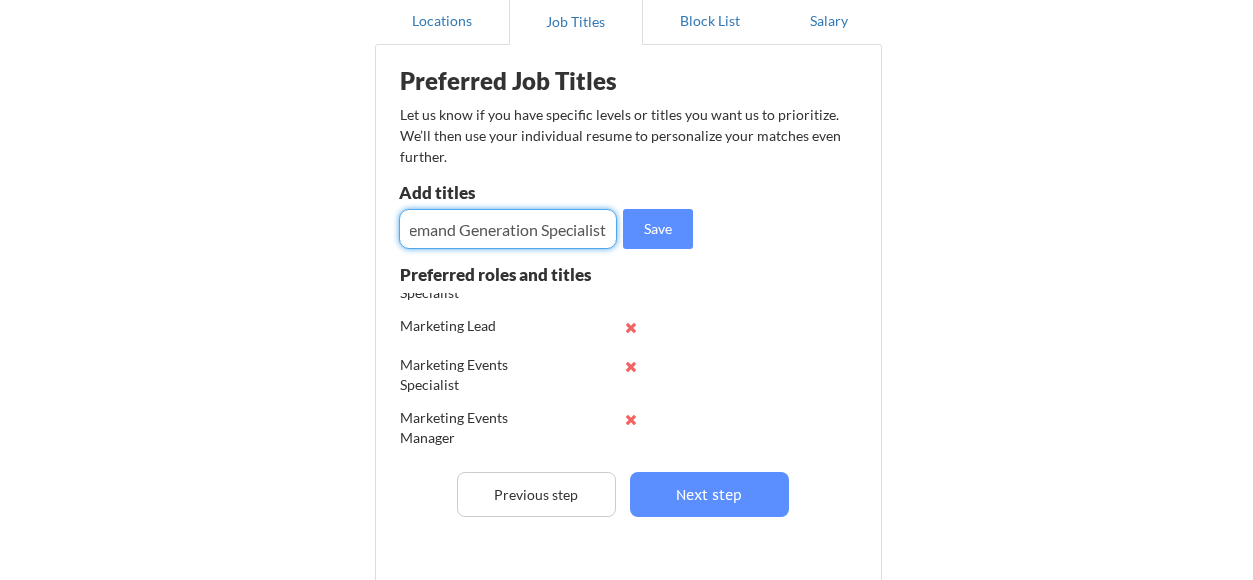 type on "Digital Demand Generation Specialist" 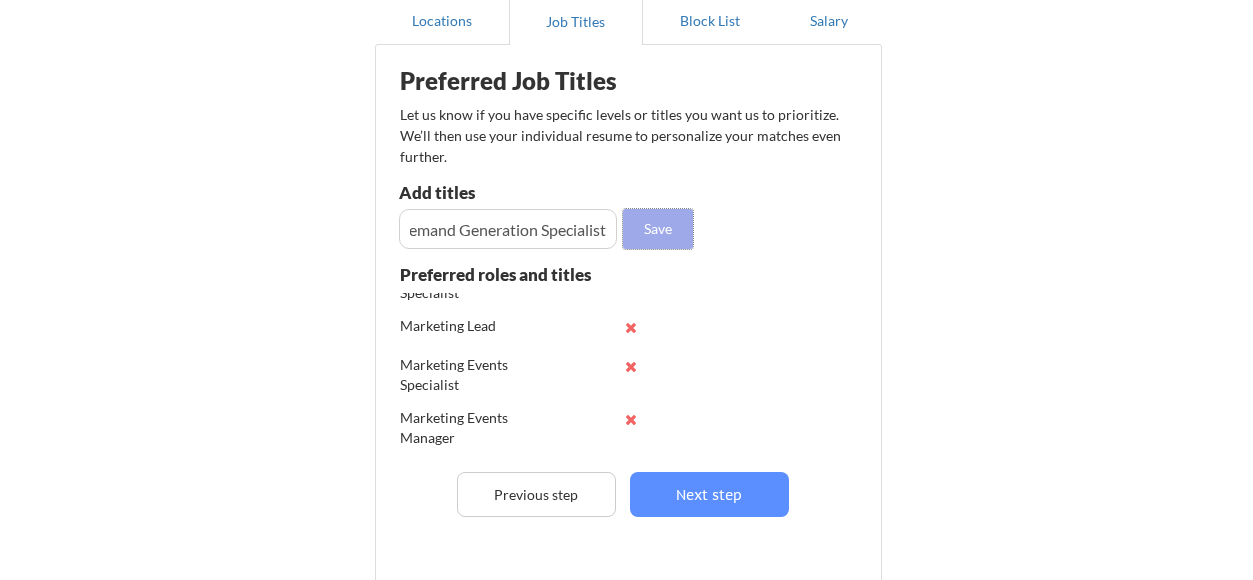 click on "Save" at bounding box center [658, 229] 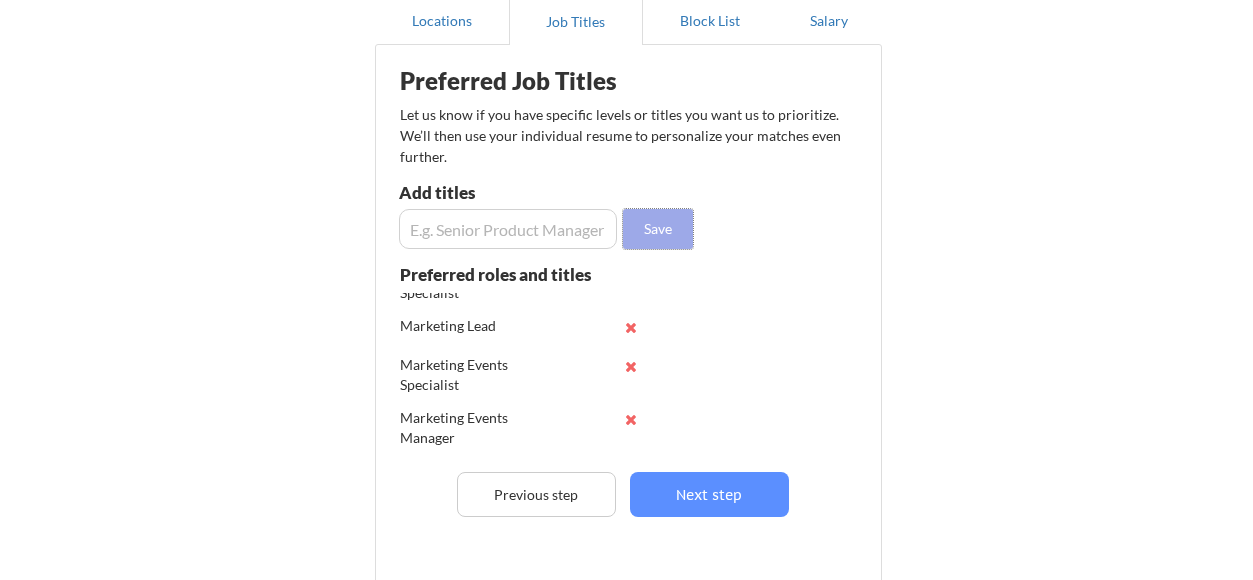 scroll, scrollTop: 0, scrollLeft: 0, axis: both 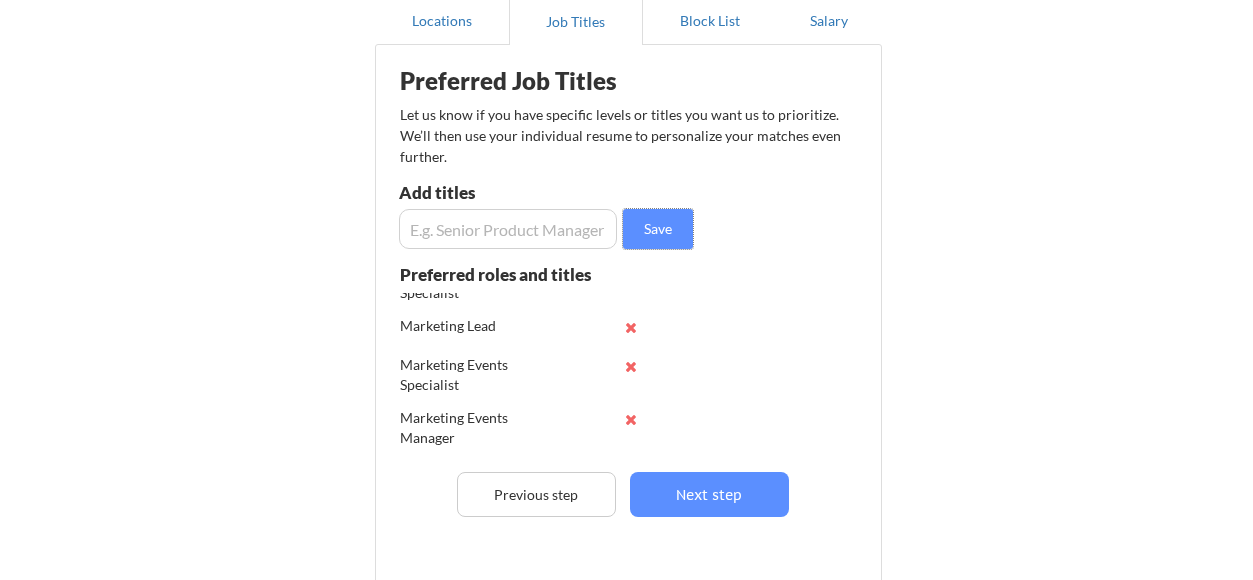 click at bounding box center (508, 229) 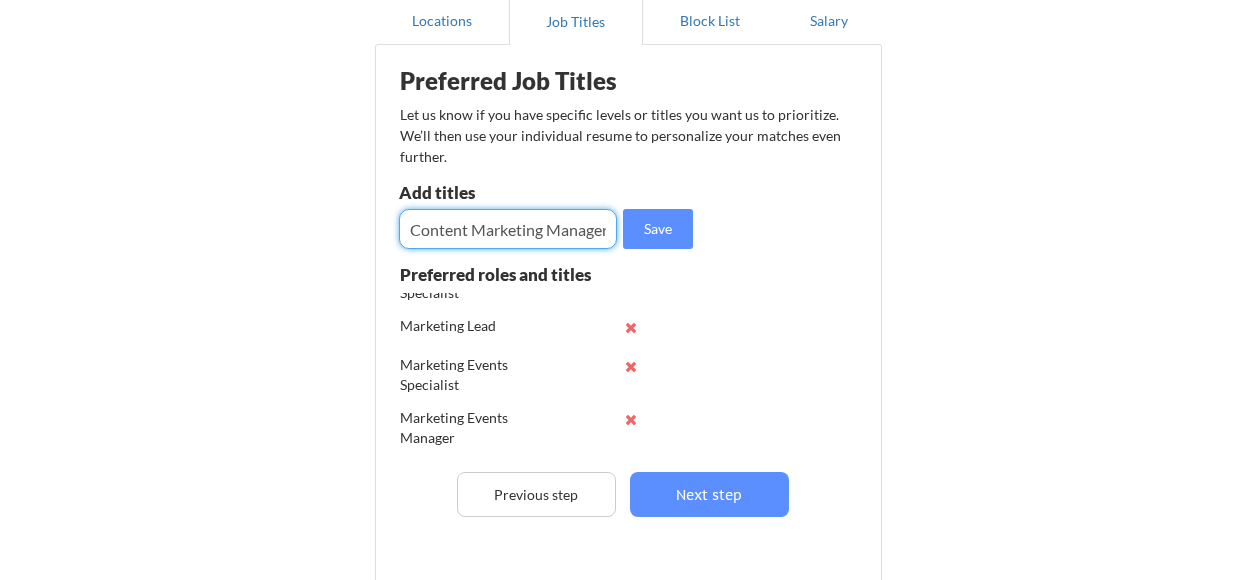 scroll, scrollTop: 0, scrollLeft: 3, axis: horizontal 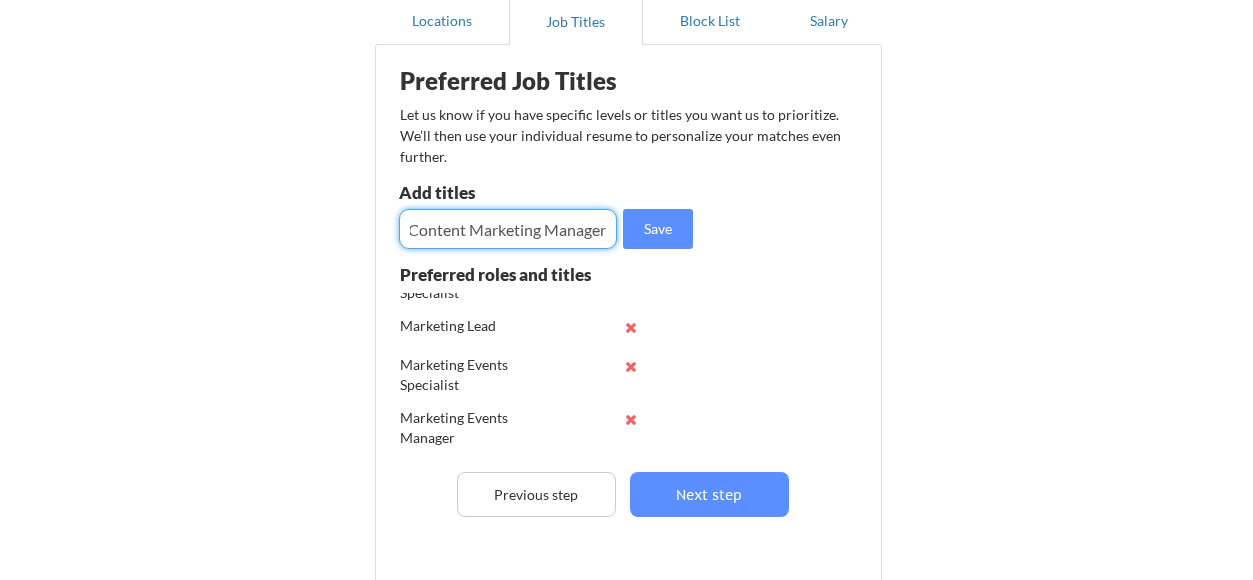 click at bounding box center (508, 229) 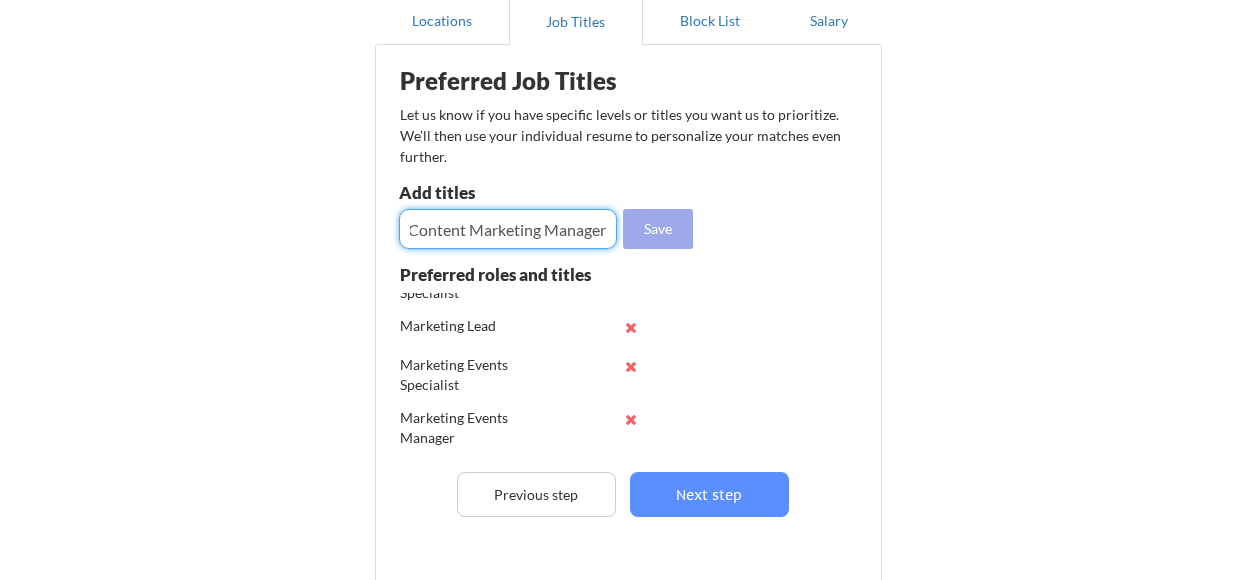type on "Content Marketing Manager" 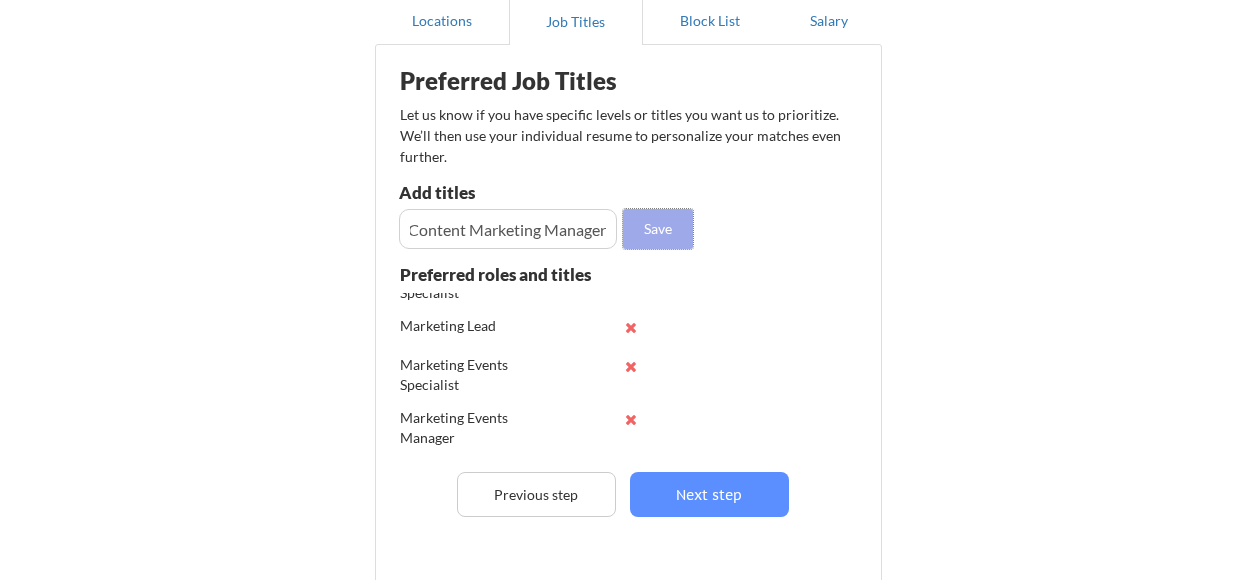 drag, startPoint x: 686, startPoint y: 214, endPoint x: 665, endPoint y: 216, distance: 21.095022 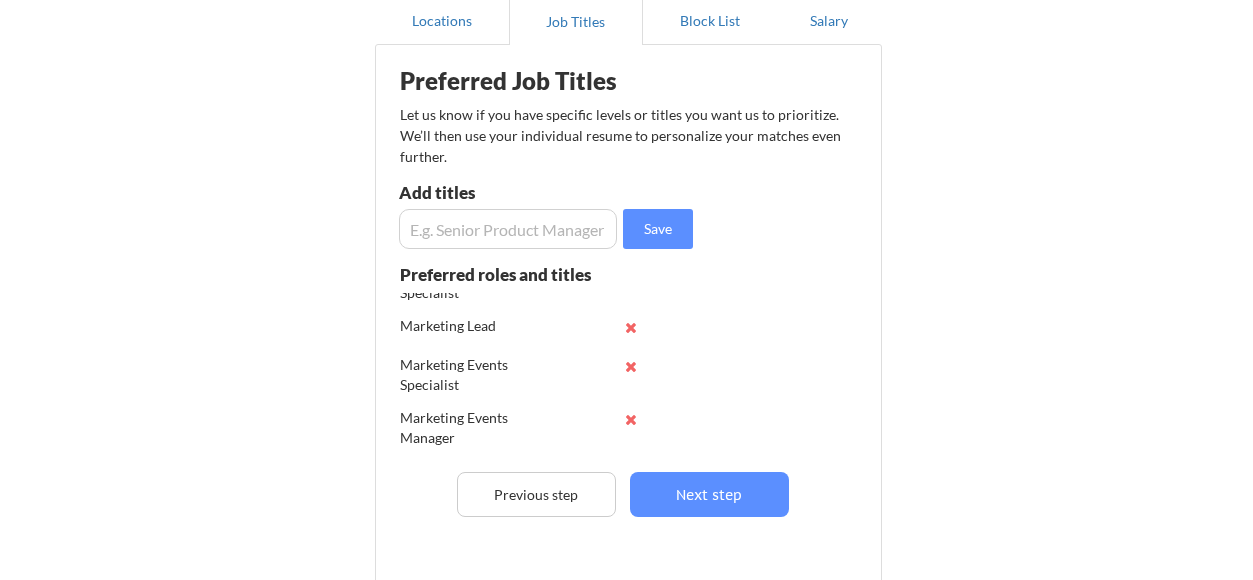 click at bounding box center (508, 229) 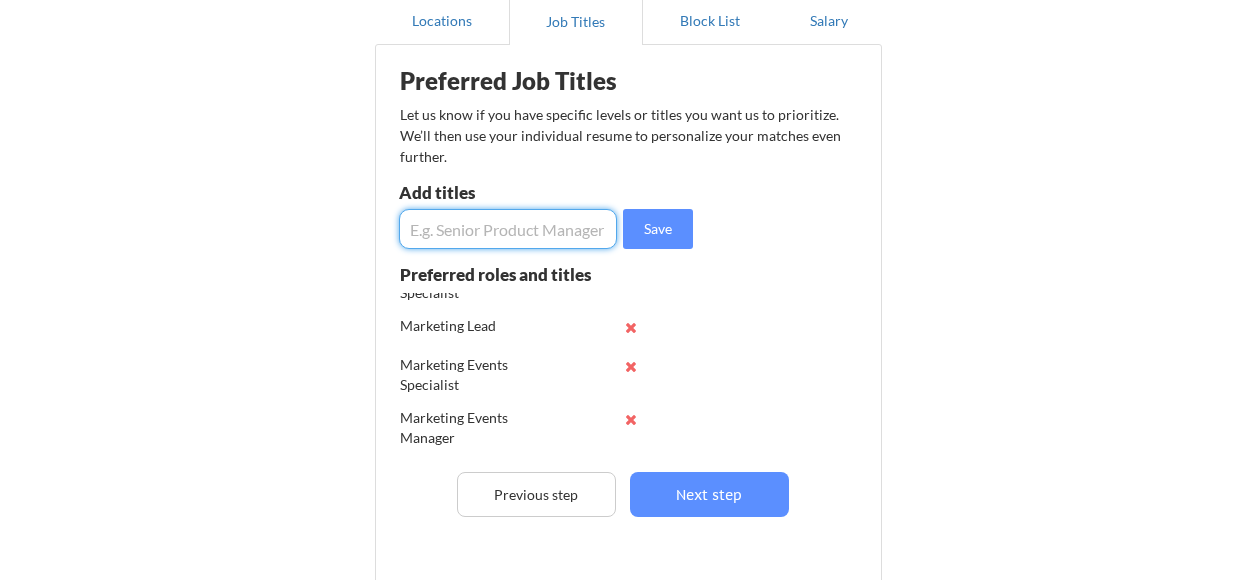 paste on "Content Marketing Manager" 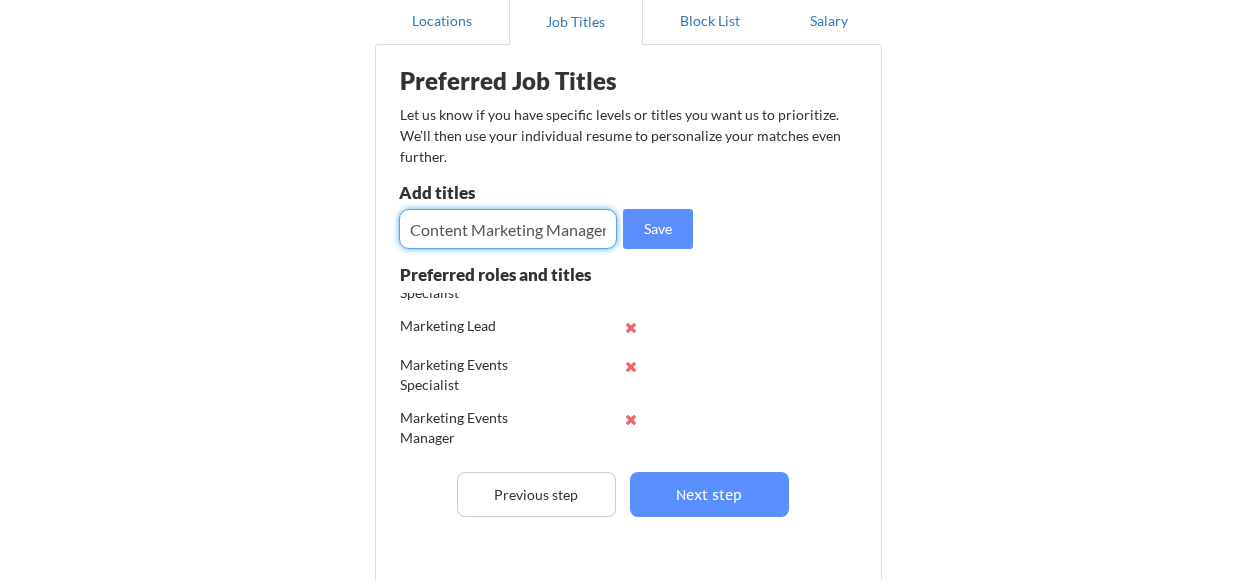 scroll, scrollTop: 0, scrollLeft: 3, axis: horizontal 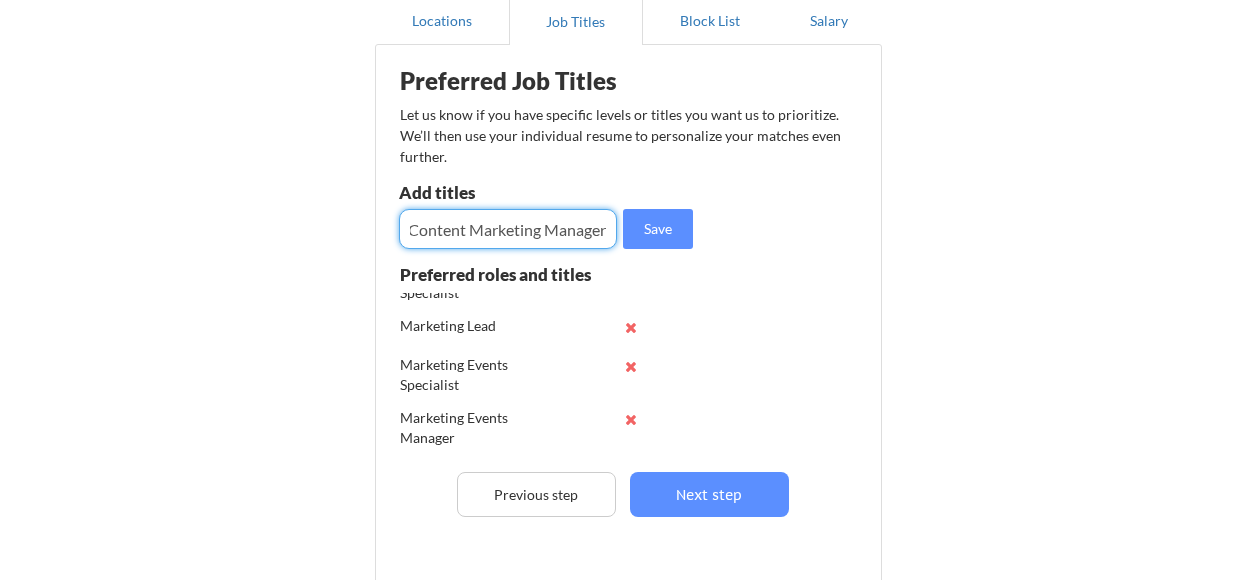 click at bounding box center (508, 229) 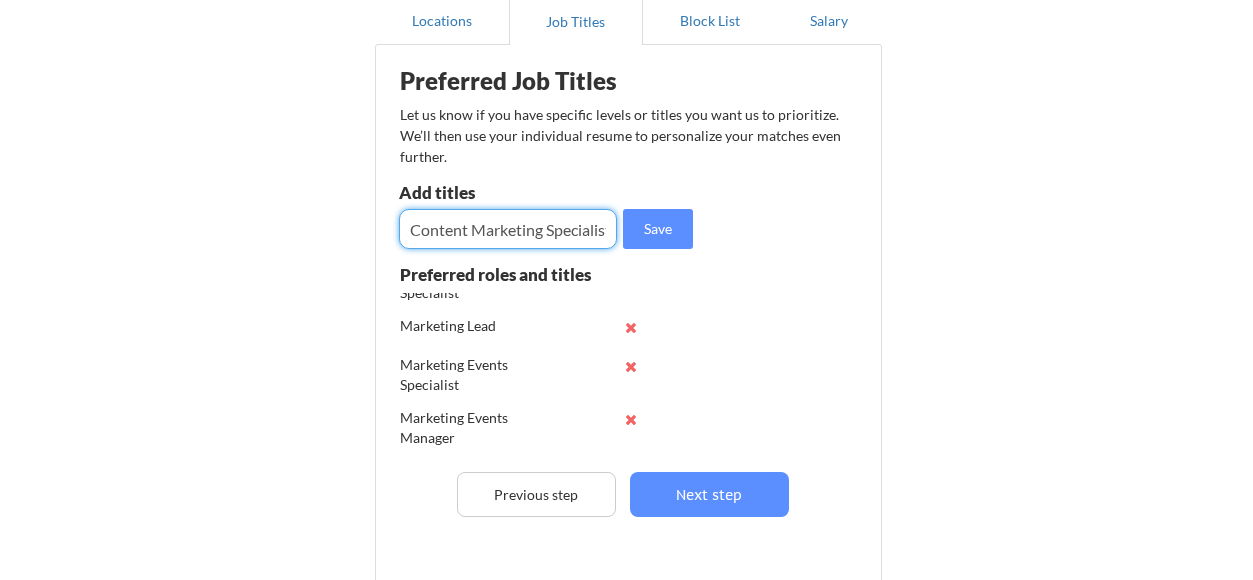 scroll, scrollTop: 0, scrollLeft: 7, axis: horizontal 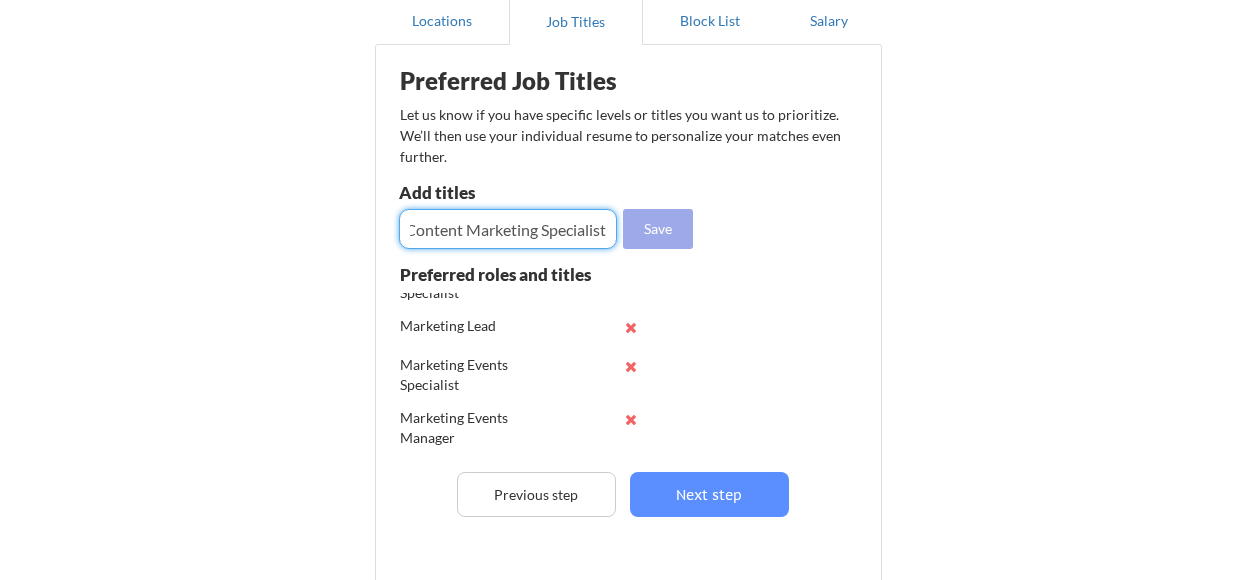 type on "Content Marketing Specialist" 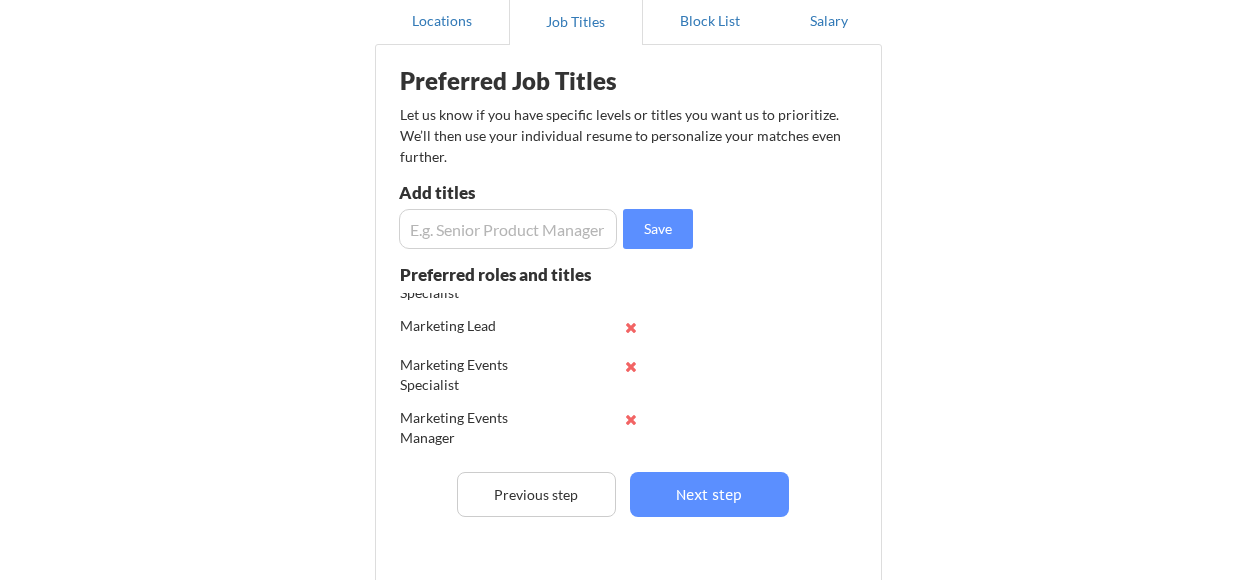 click at bounding box center [508, 229] 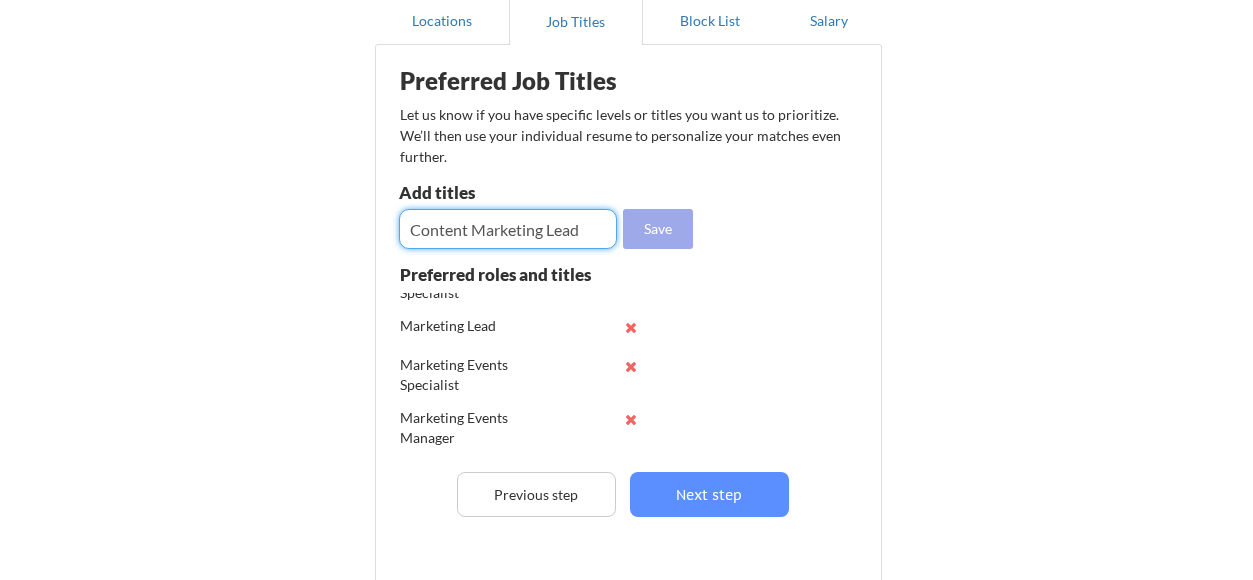 type on "Content Marketing Lead" 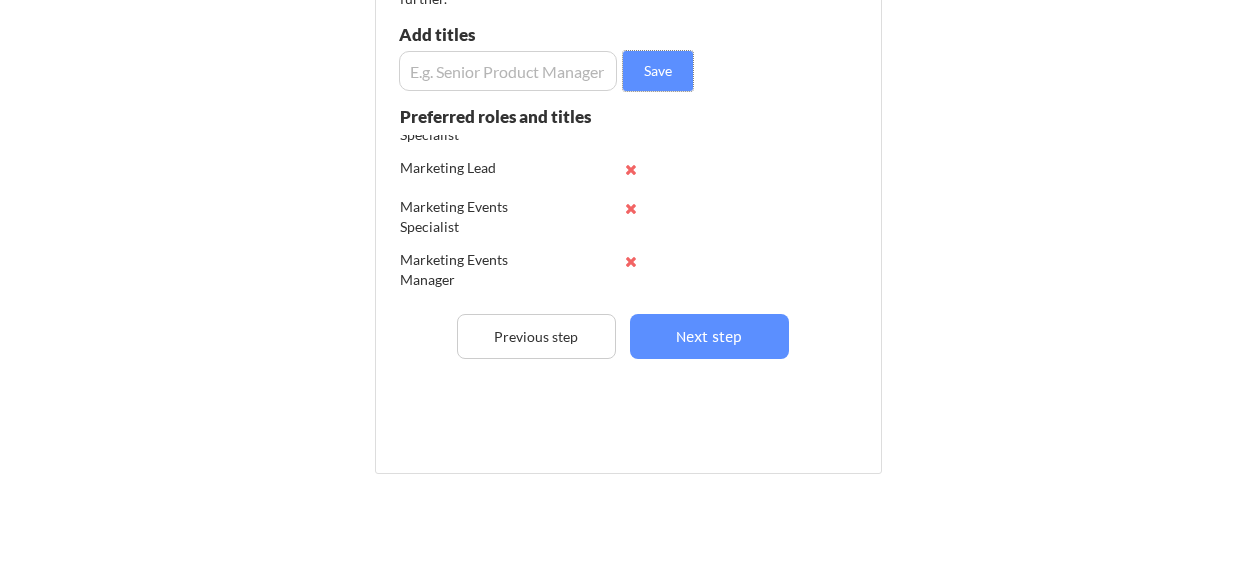 scroll, scrollTop: 435, scrollLeft: 0, axis: vertical 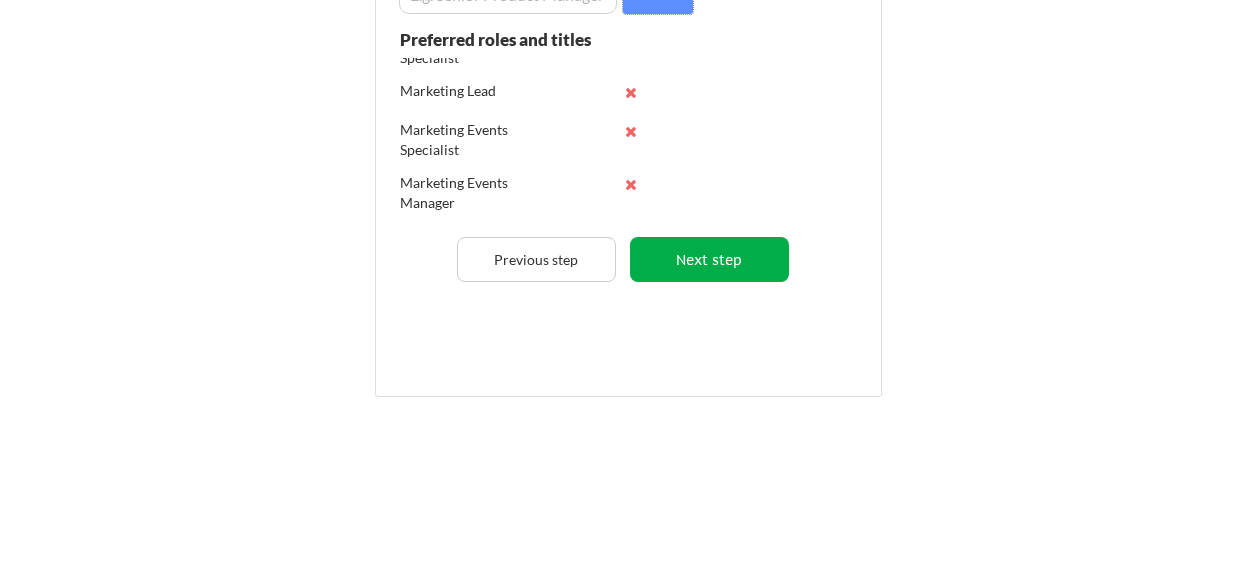 click on "Next step" at bounding box center (709, 259) 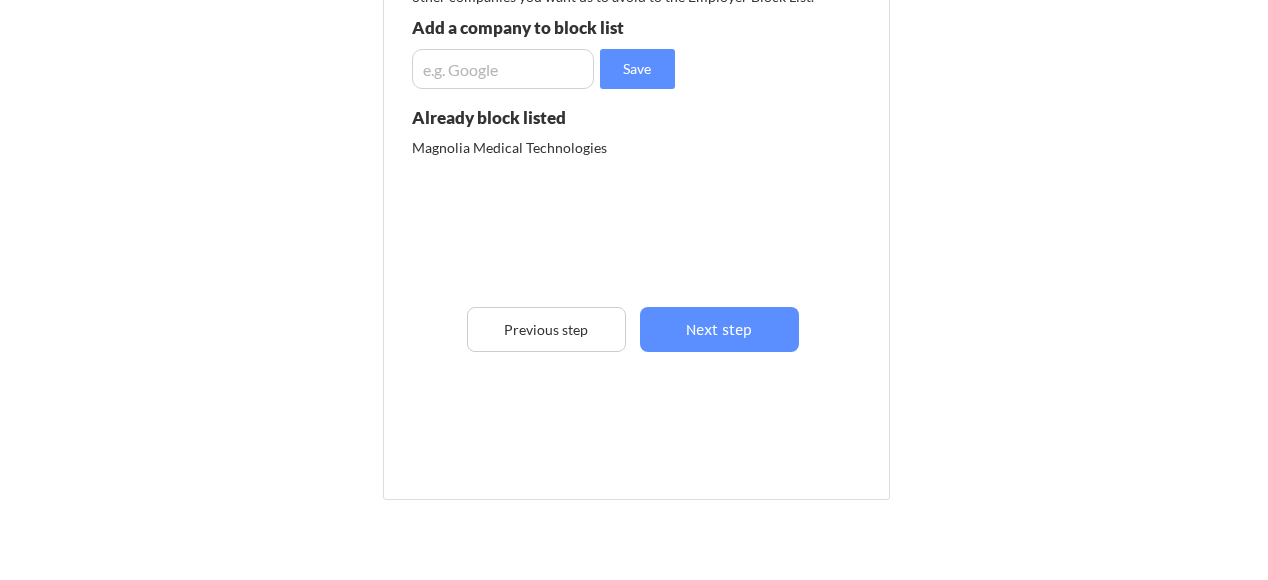 scroll, scrollTop: 235, scrollLeft: 0, axis: vertical 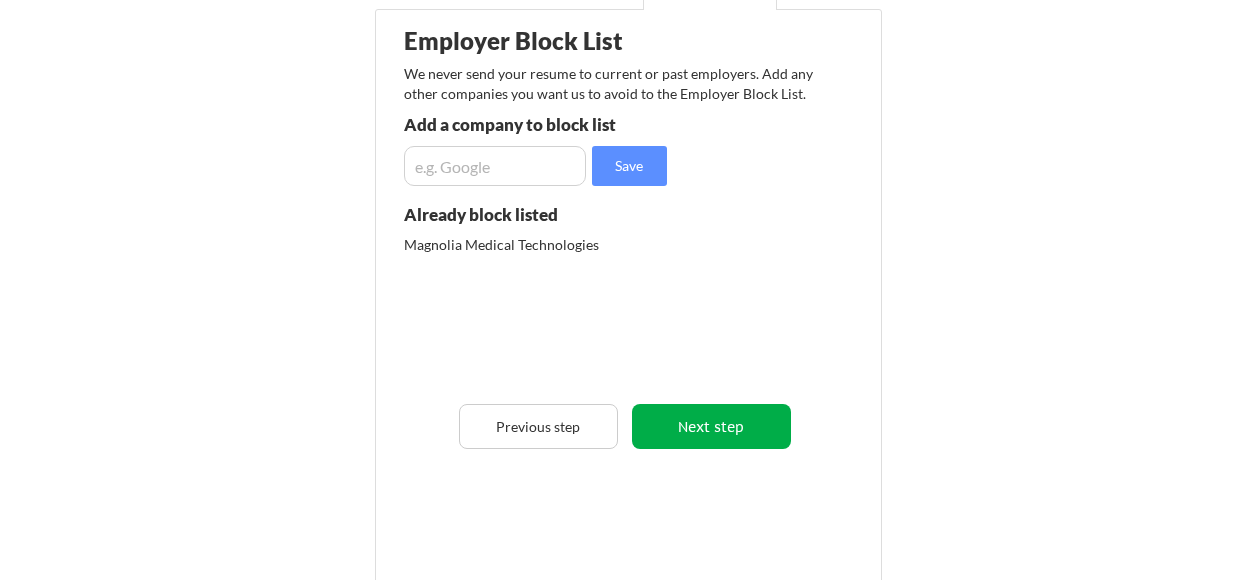 click on "Next step" at bounding box center [711, 426] 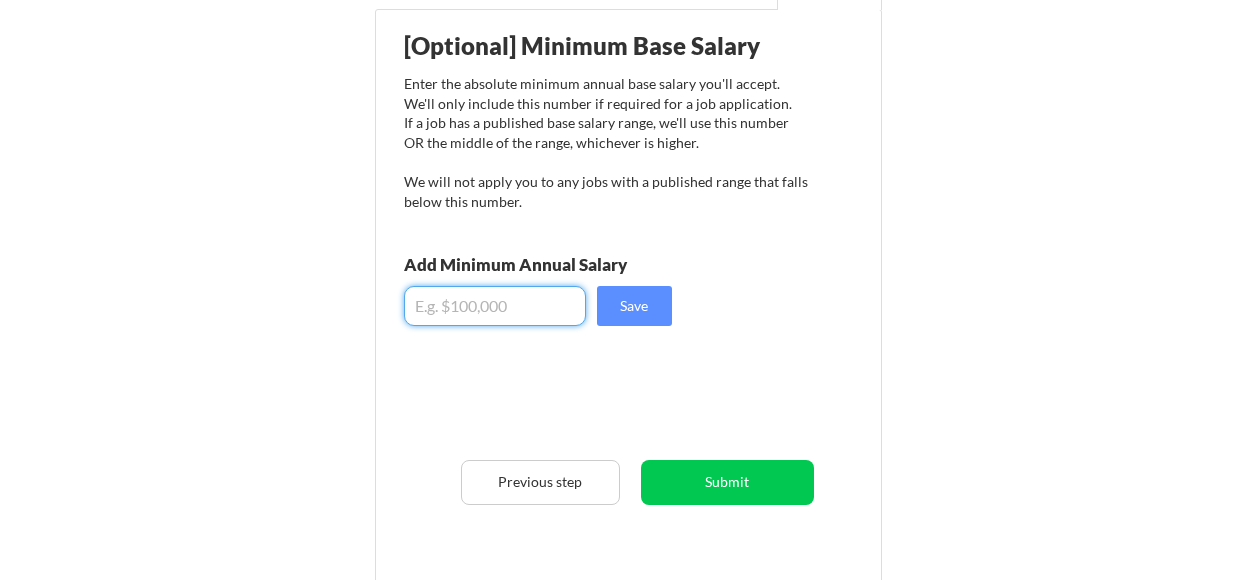 click at bounding box center [495, 306] 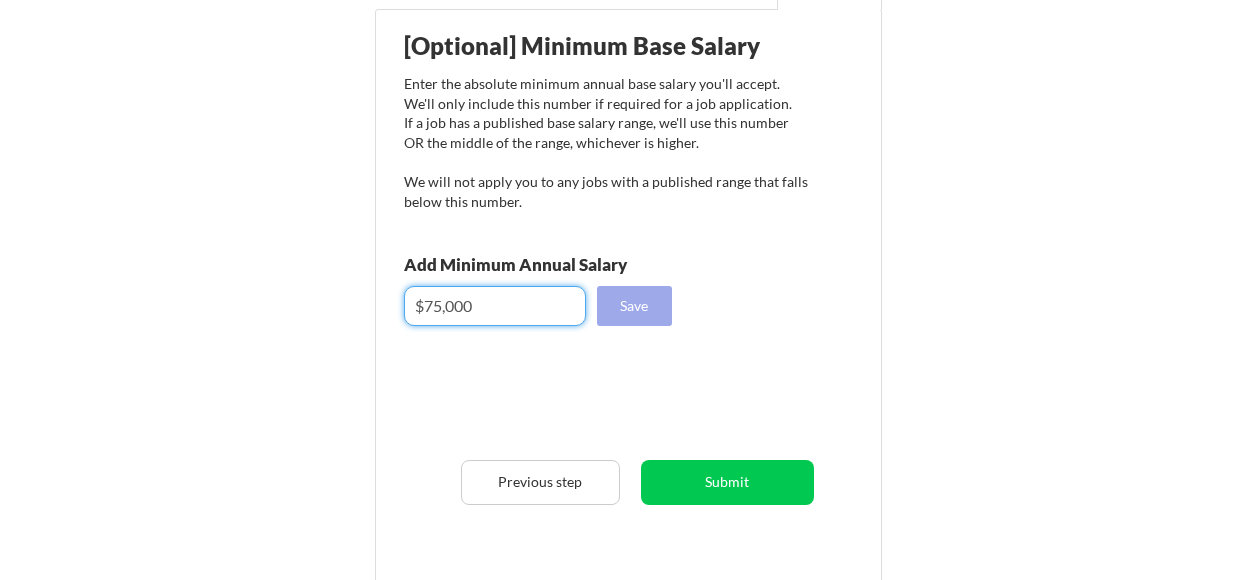 type on "$75,000" 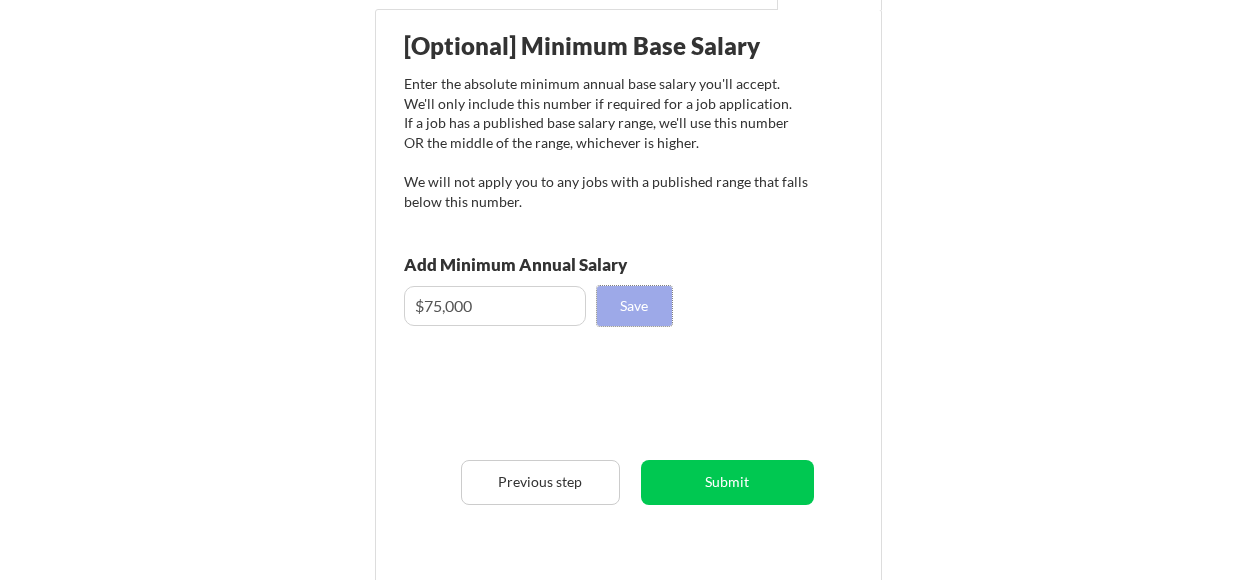 click on "Save" at bounding box center (634, 306) 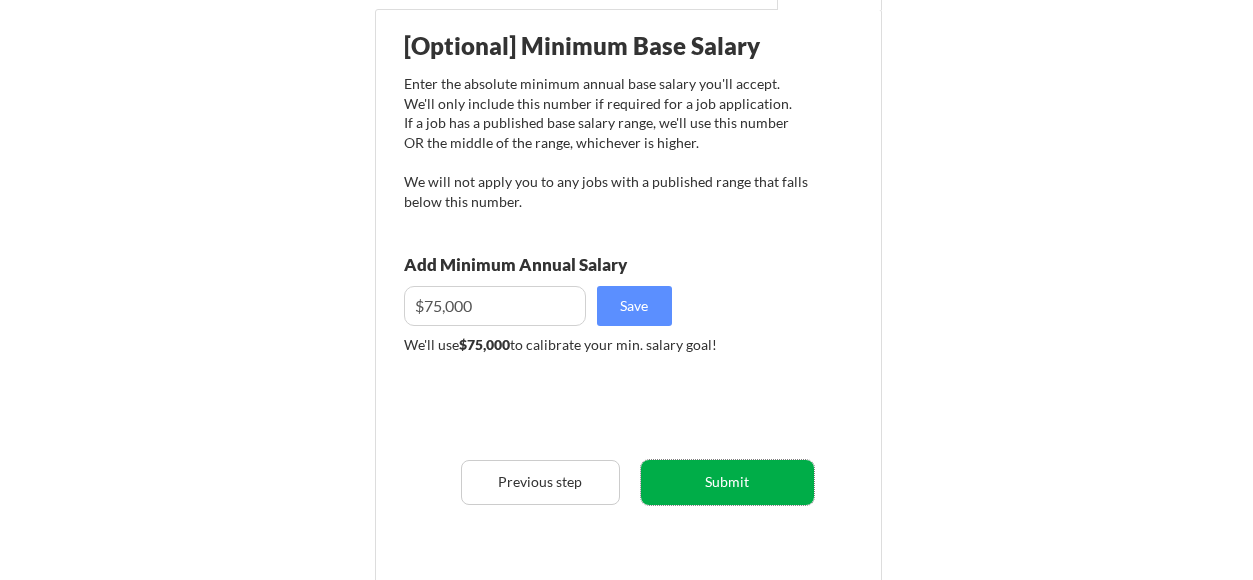 click on "Submit" at bounding box center [727, 482] 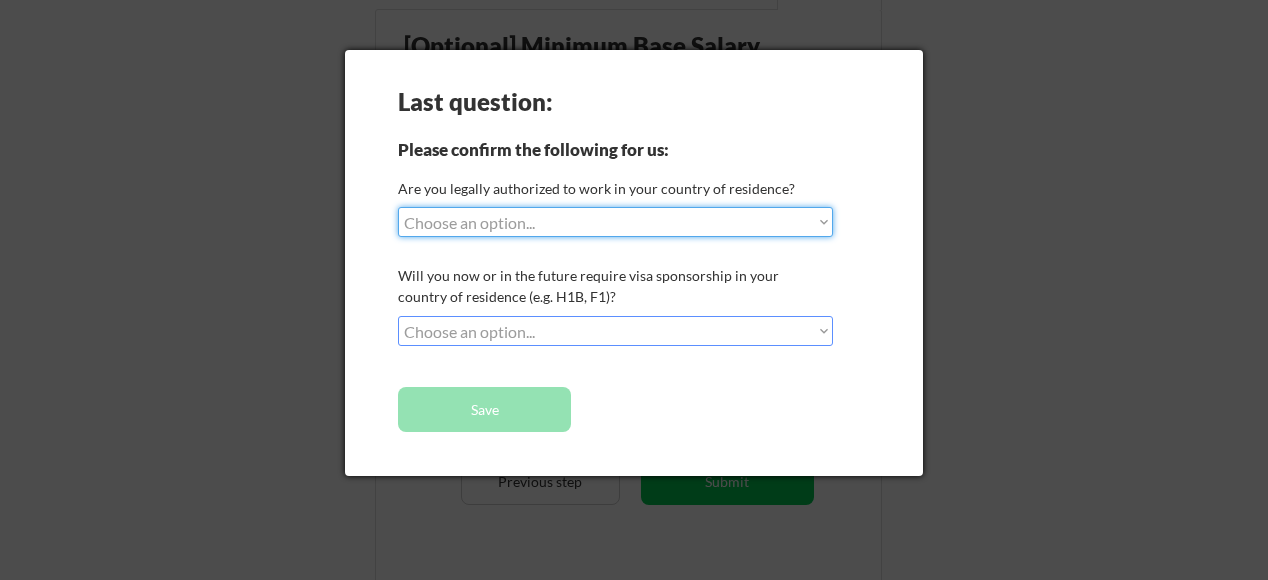 click on "Choose an option... Yes, I am a US Citizen Yes, I am a Canadian Citizen Yes, I am a US Green Card Holder Yes, I am an Other Permanent Resident Yes, I am here on a visa (H1B, OPT, etc.) No, I am not (yet) authorized" at bounding box center (615, 222) 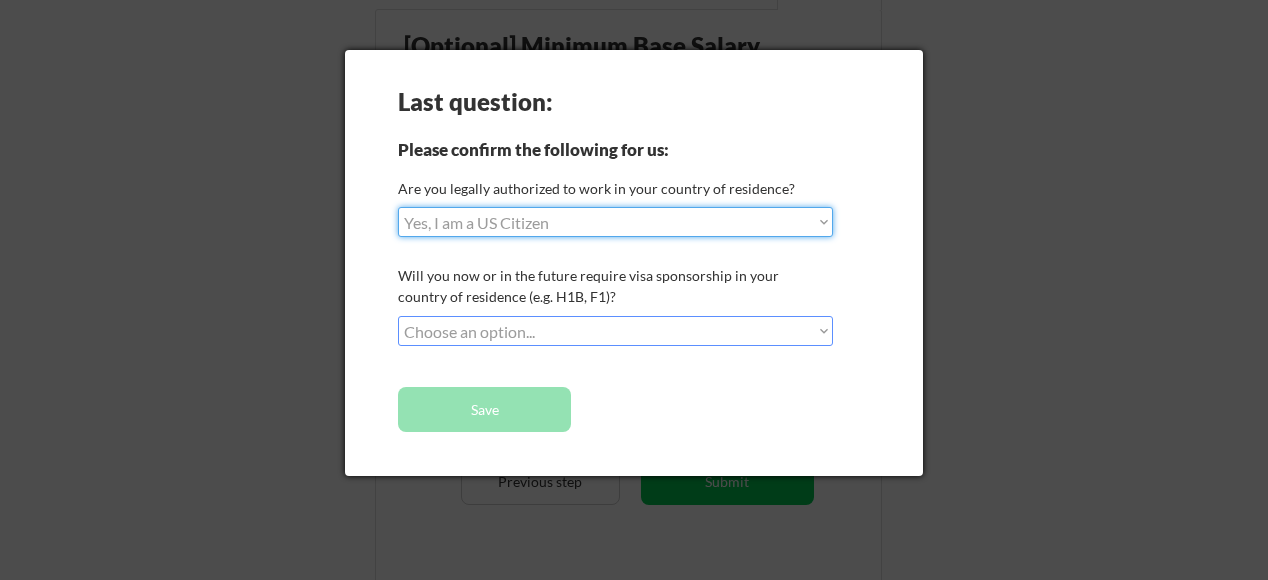click on "Choose an option... Yes, I am a US Citizen Yes, I am a Canadian Citizen Yes, I am a US Green Card Holder Yes, I am an Other Permanent Resident Yes, I am here on a visa (H1B, OPT, etc.) No, I am not (yet) authorized" at bounding box center [615, 222] 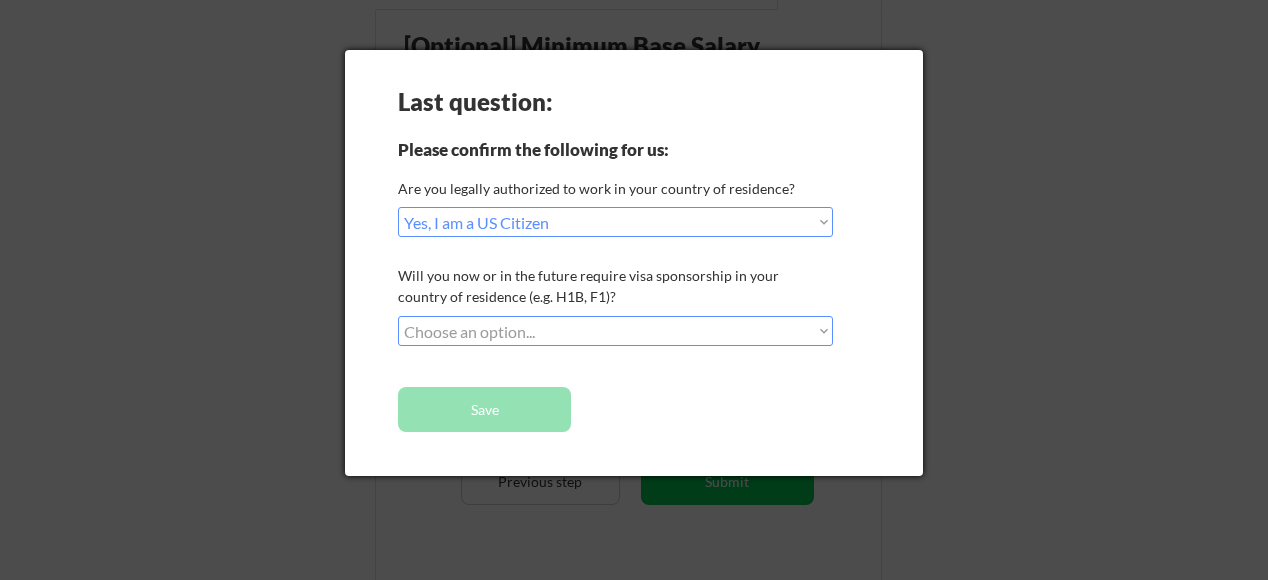 click on "Choose an option... No, I will not need sponsorship Yes, I will need sponsorship" at bounding box center [615, 331] 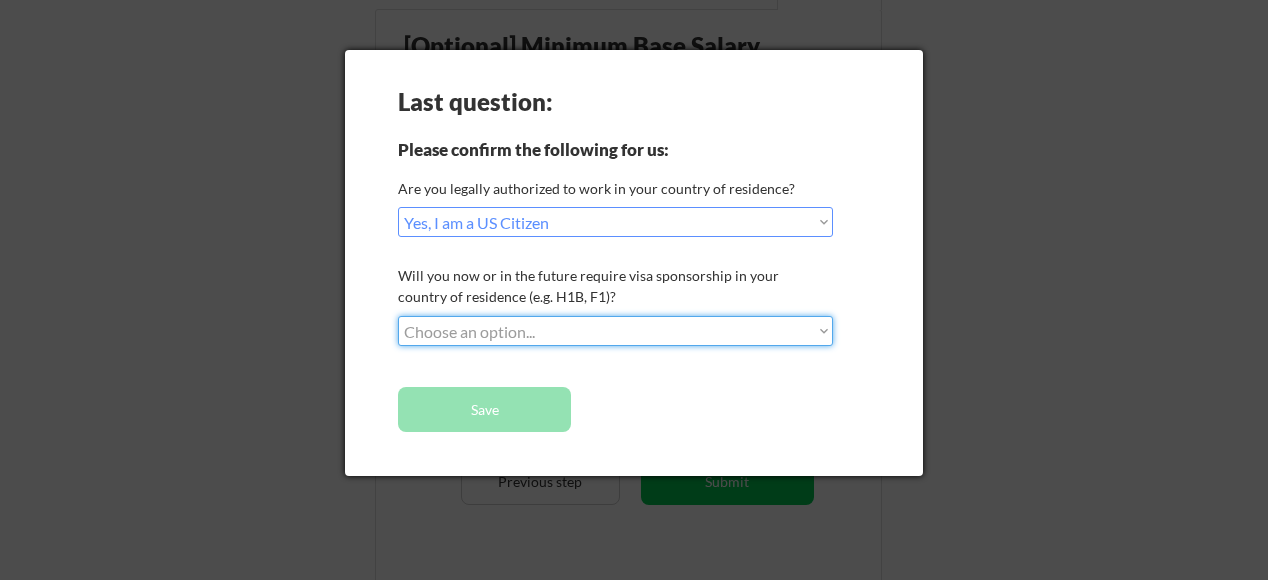 select on ""no__i_will_not_need_sponsorship"" 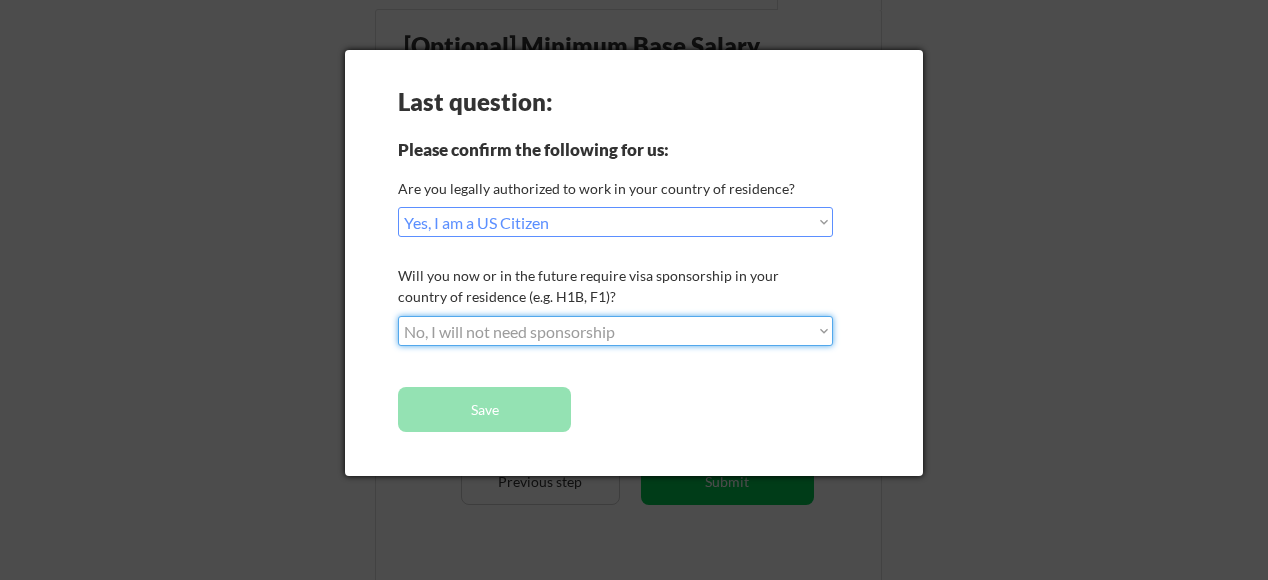 click on "Choose an option... No, I will not need sponsorship Yes, I will need sponsorship" at bounding box center (615, 331) 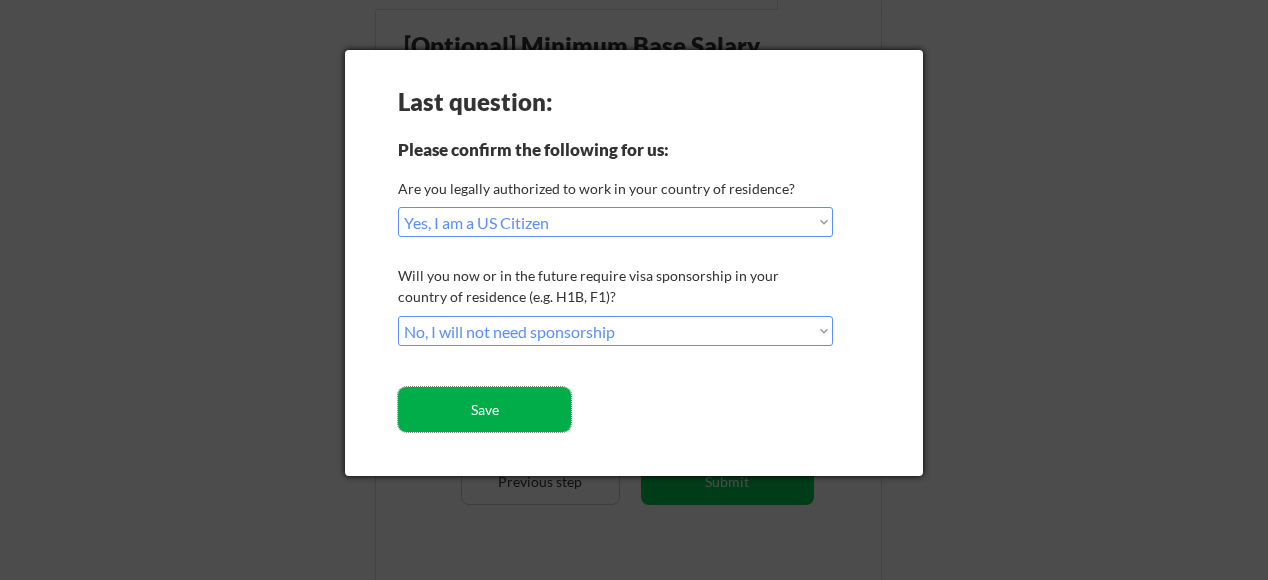 click on "Save" at bounding box center [484, 409] 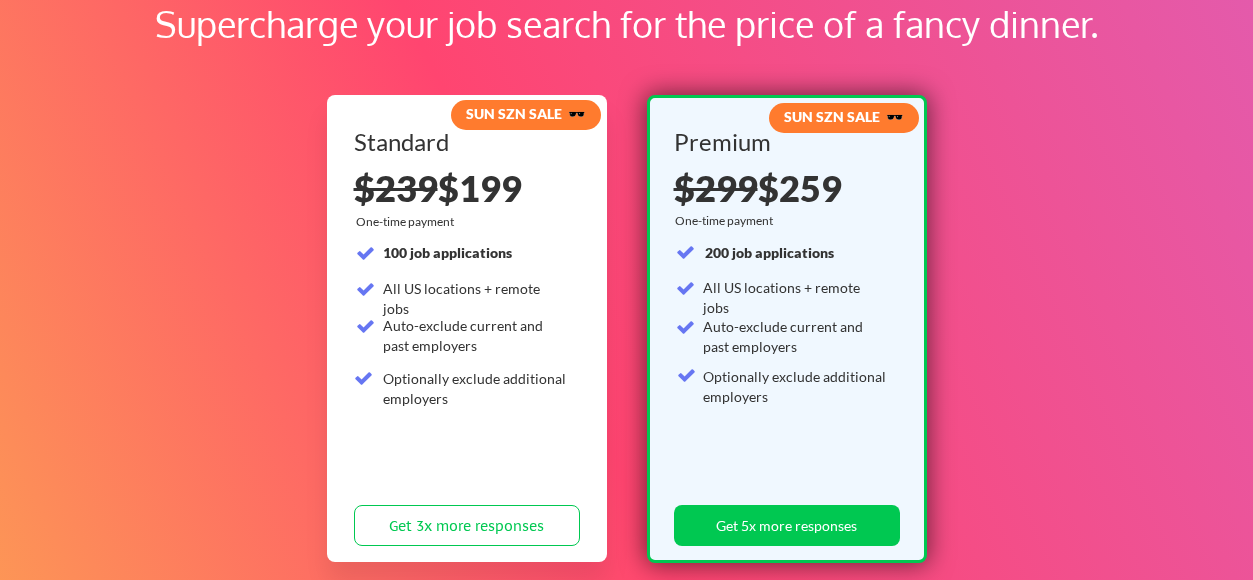 scroll, scrollTop: 200, scrollLeft: 0, axis: vertical 